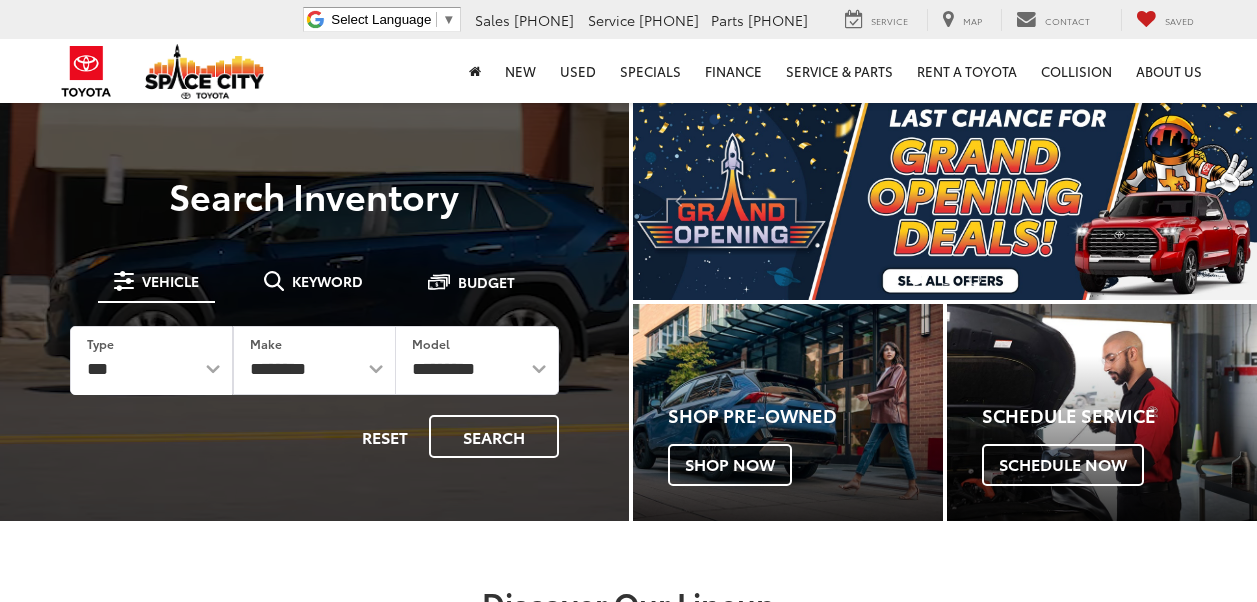 scroll, scrollTop: 0, scrollLeft: 0, axis: both 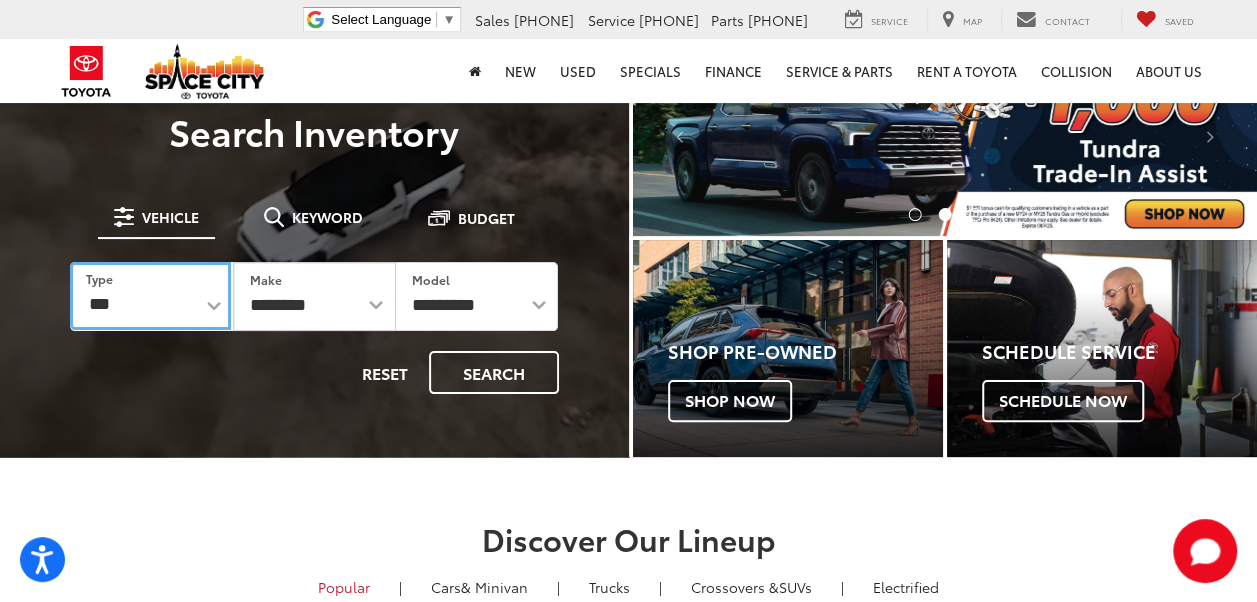 click on "***
***
****
*********" at bounding box center [150, 296] 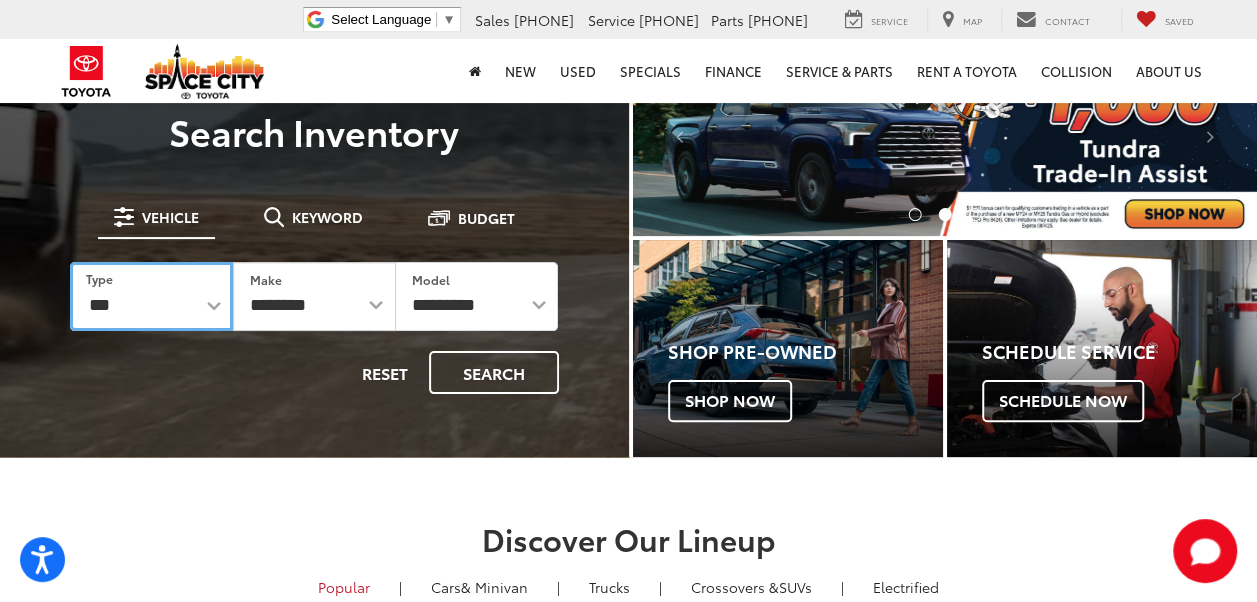 select on "******" 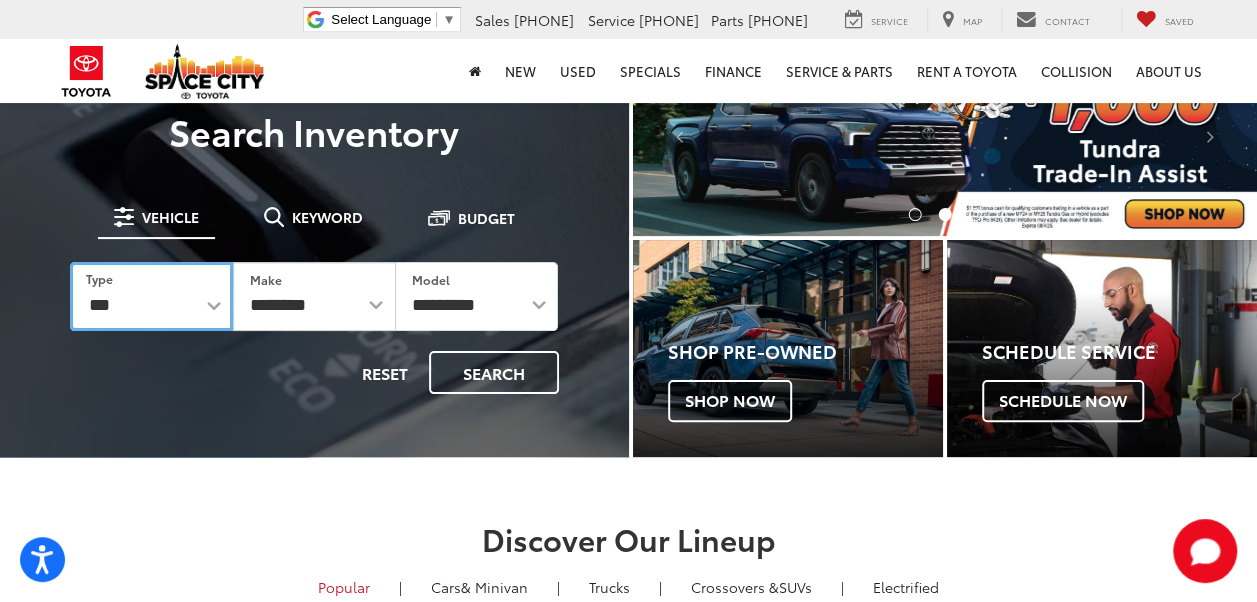 click on "***
***
****
*********" at bounding box center (151, 296) 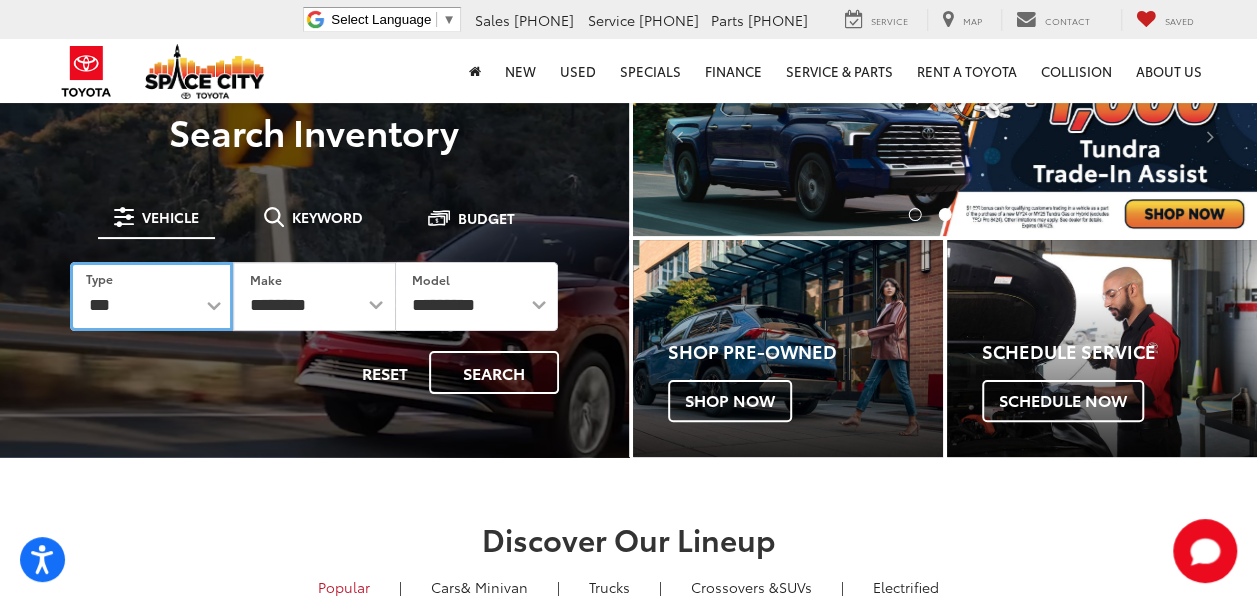select on "******" 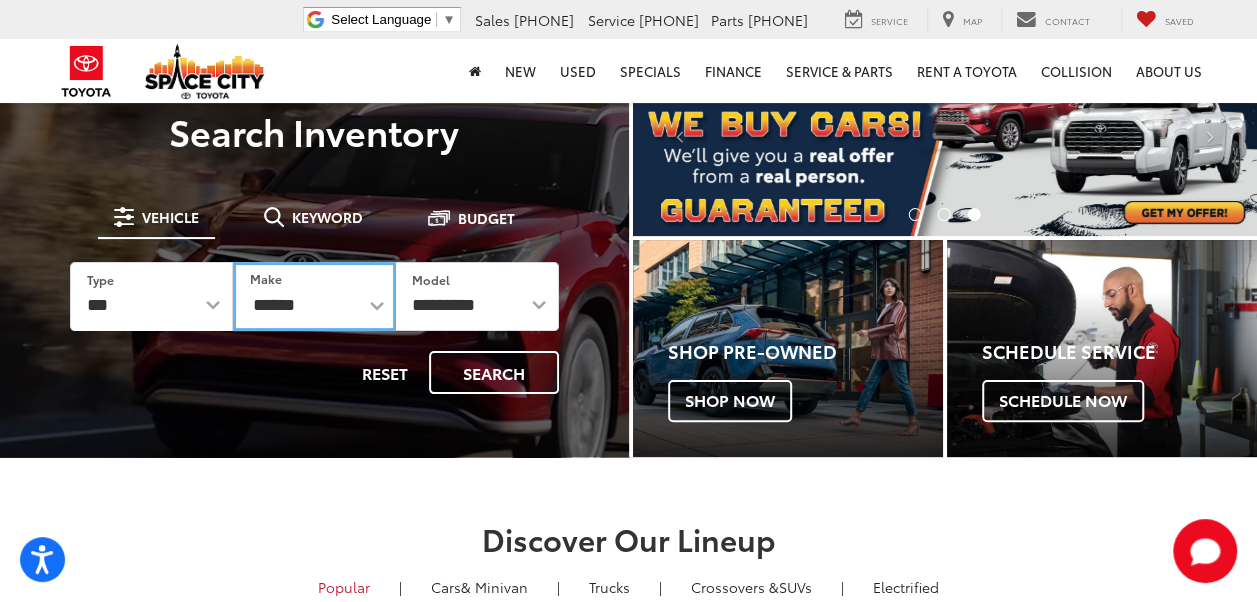 click on "******** ******" at bounding box center (314, 296) 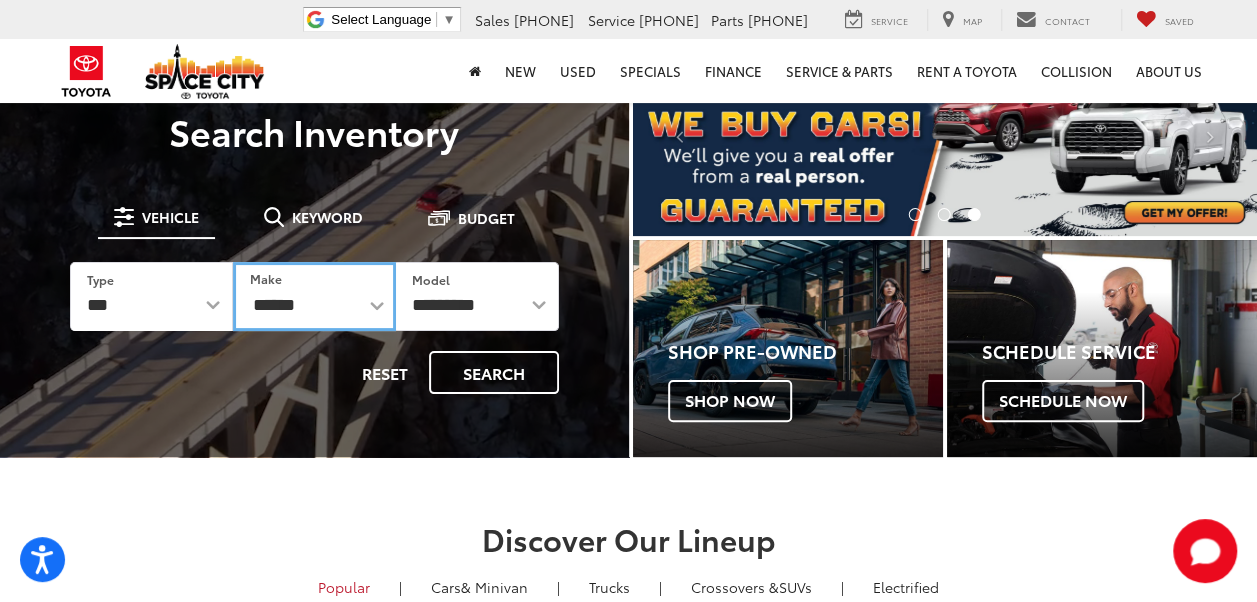 click on "******** ******" at bounding box center (314, 296) 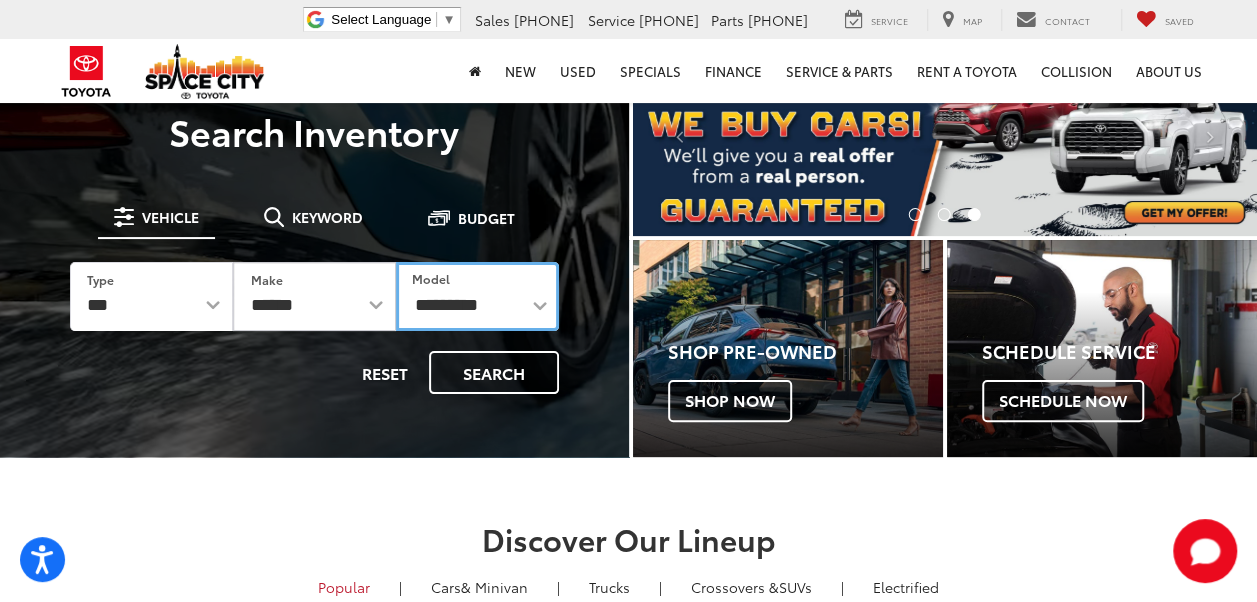 click on "**********" at bounding box center (477, 296) 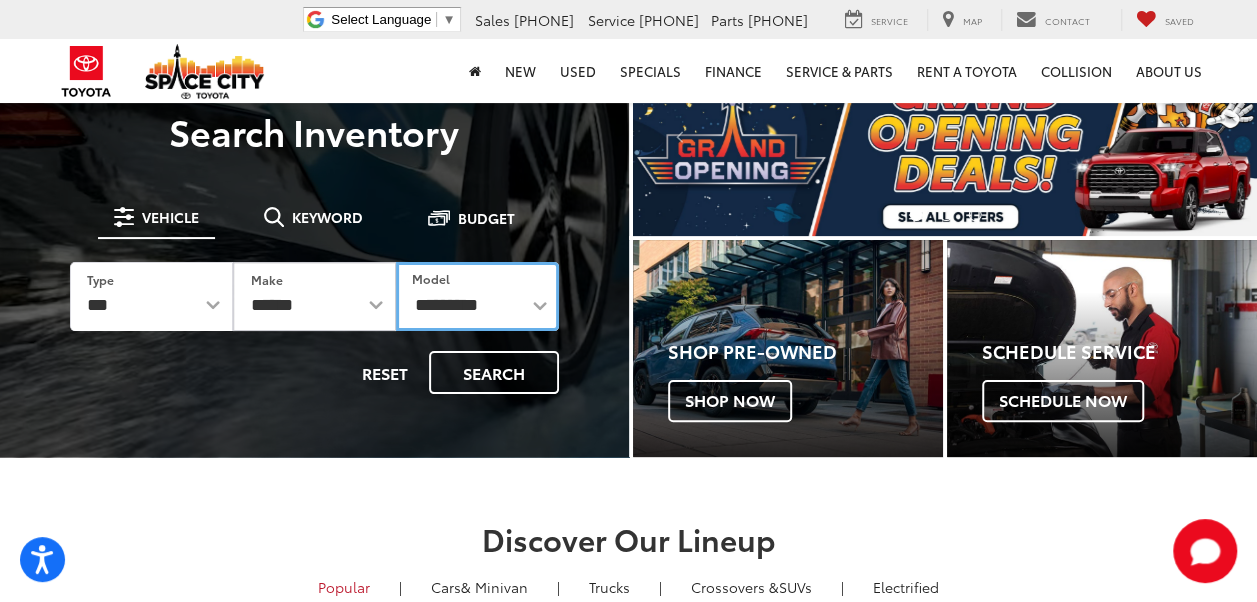 select on "*******" 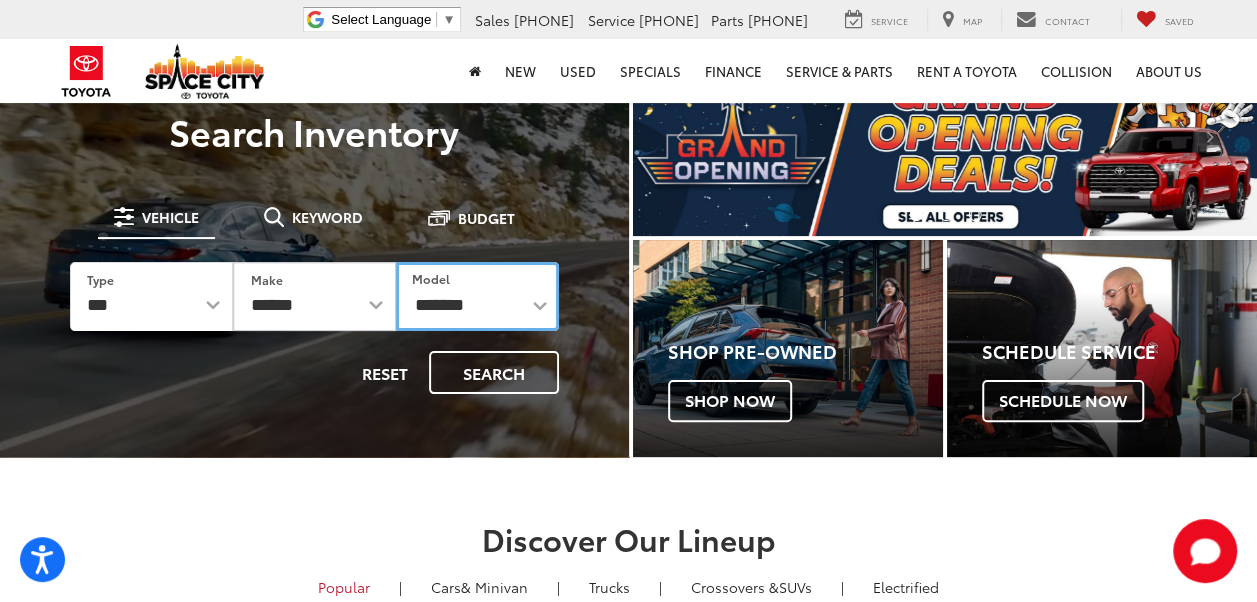 click on "**********" at bounding box center (477, 296) 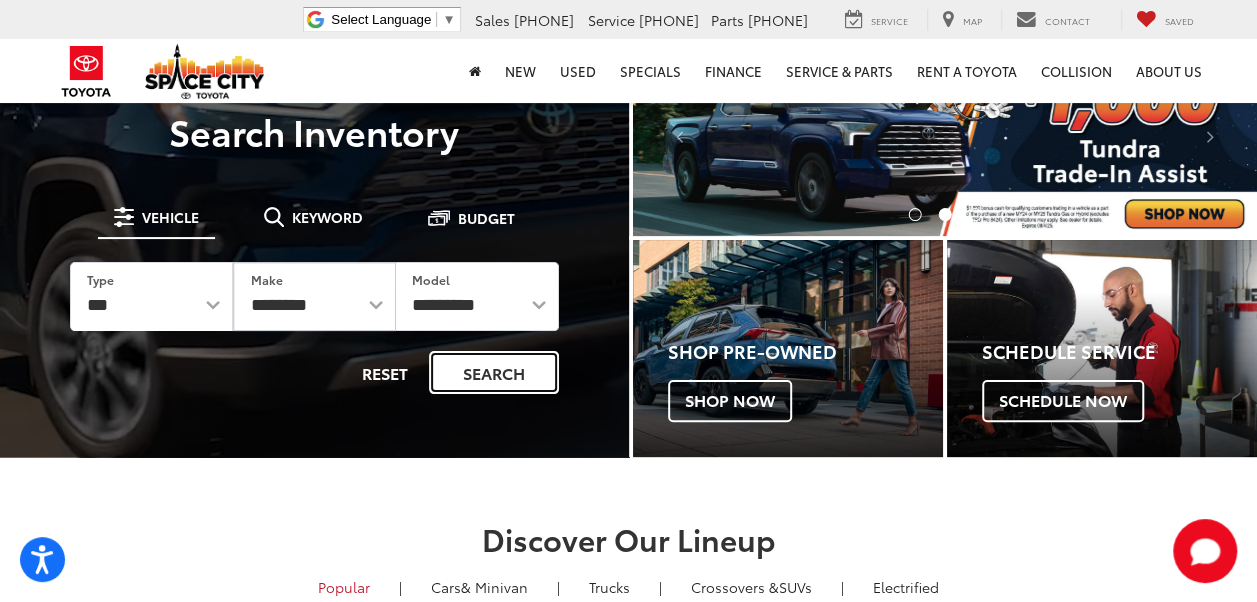 click on "Search" at bounding box center (494, 372) 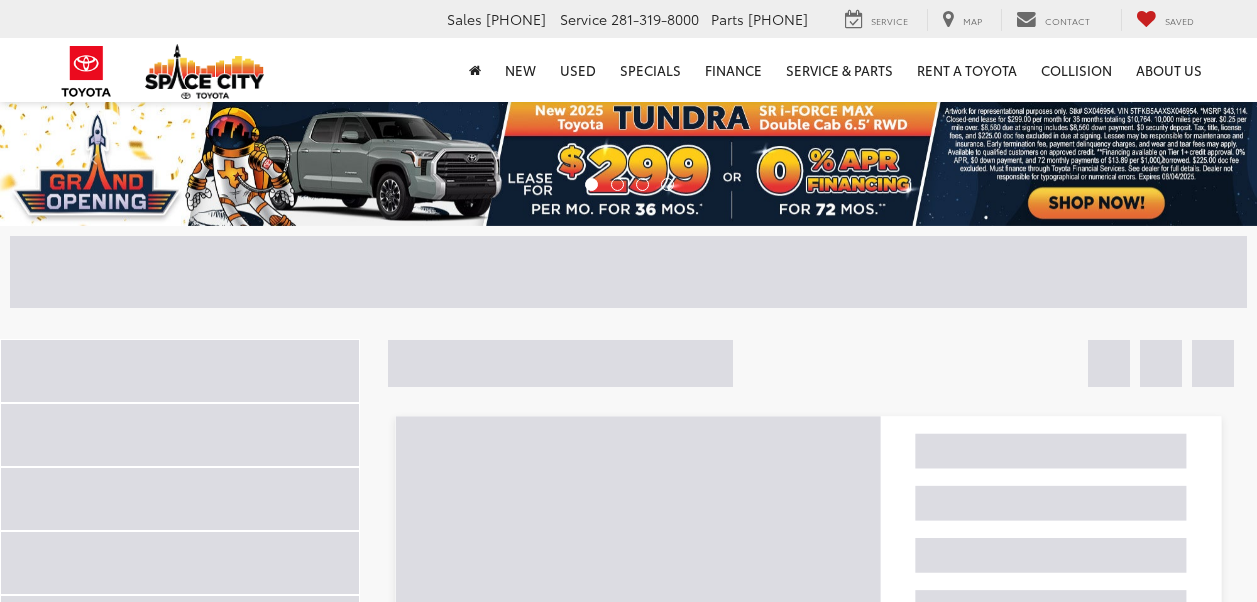 scroll, scrollTop: 0, scrollLeft: 0, axis: both 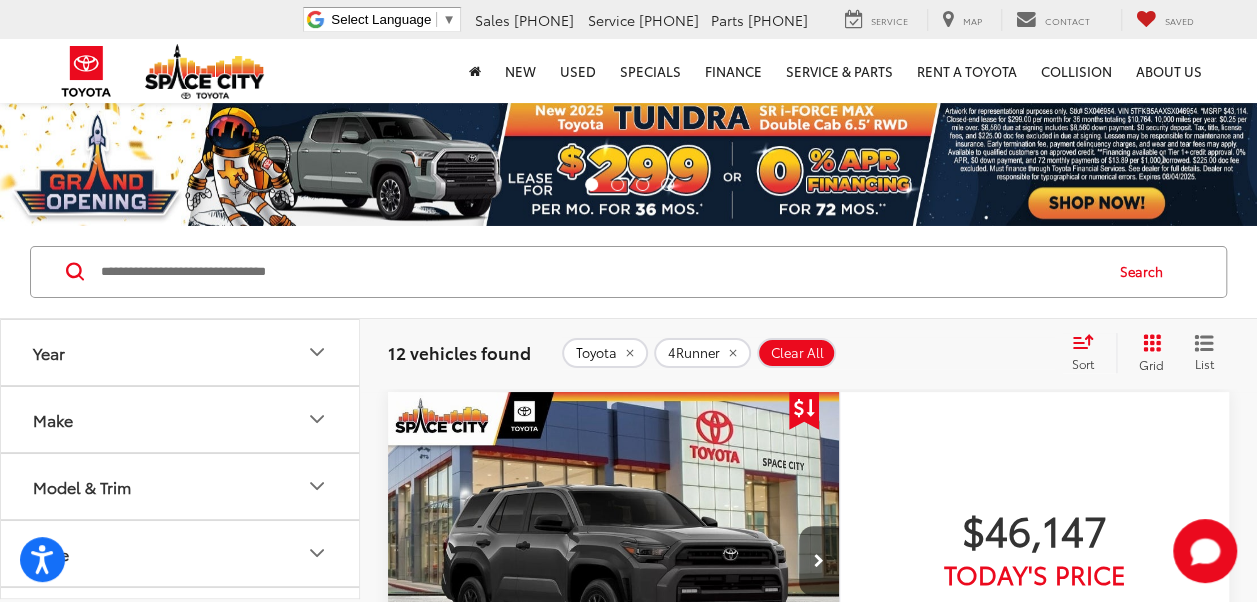 click 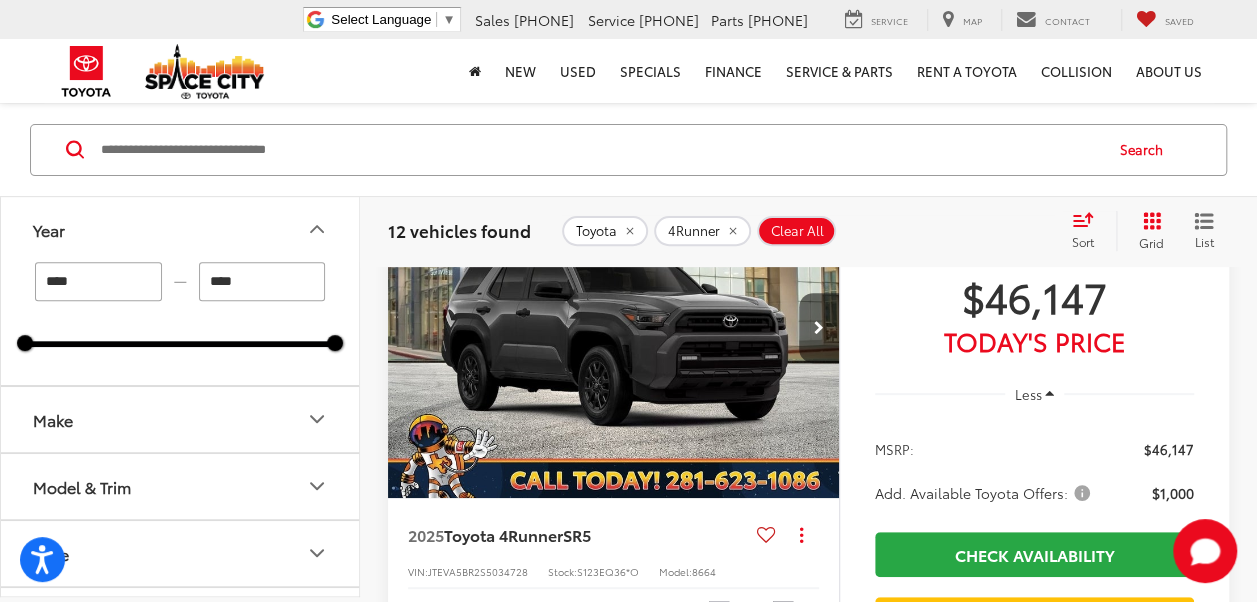scroll, scrollTop: 240, scrollLeft: 0, axis: vertical 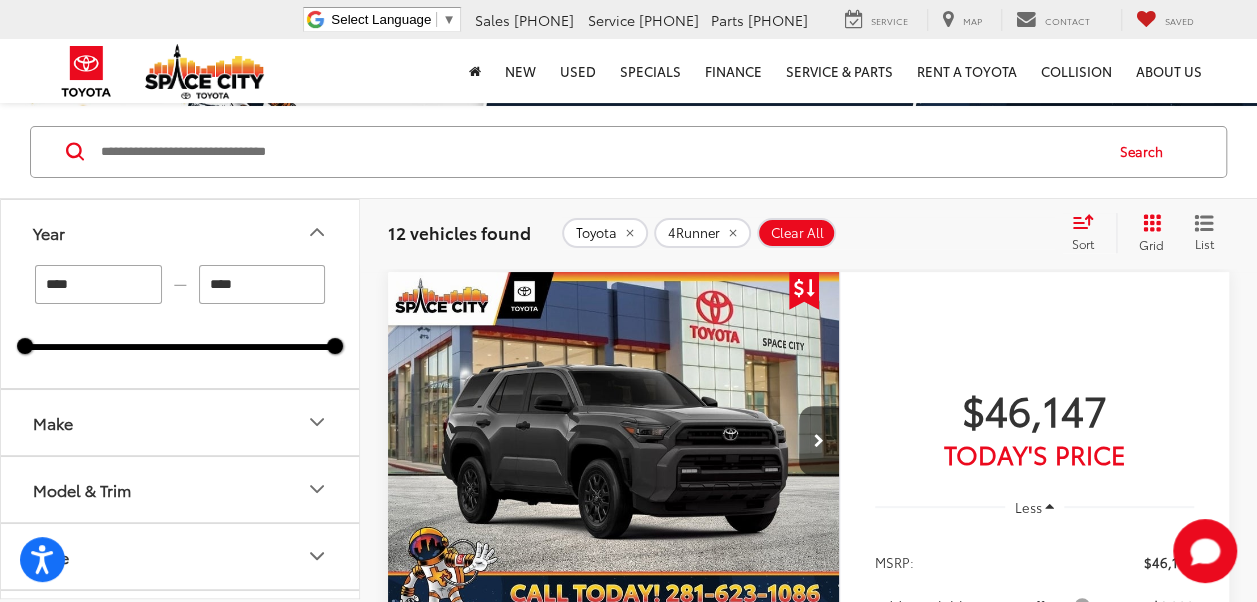 click at bounding box center (614, 442) 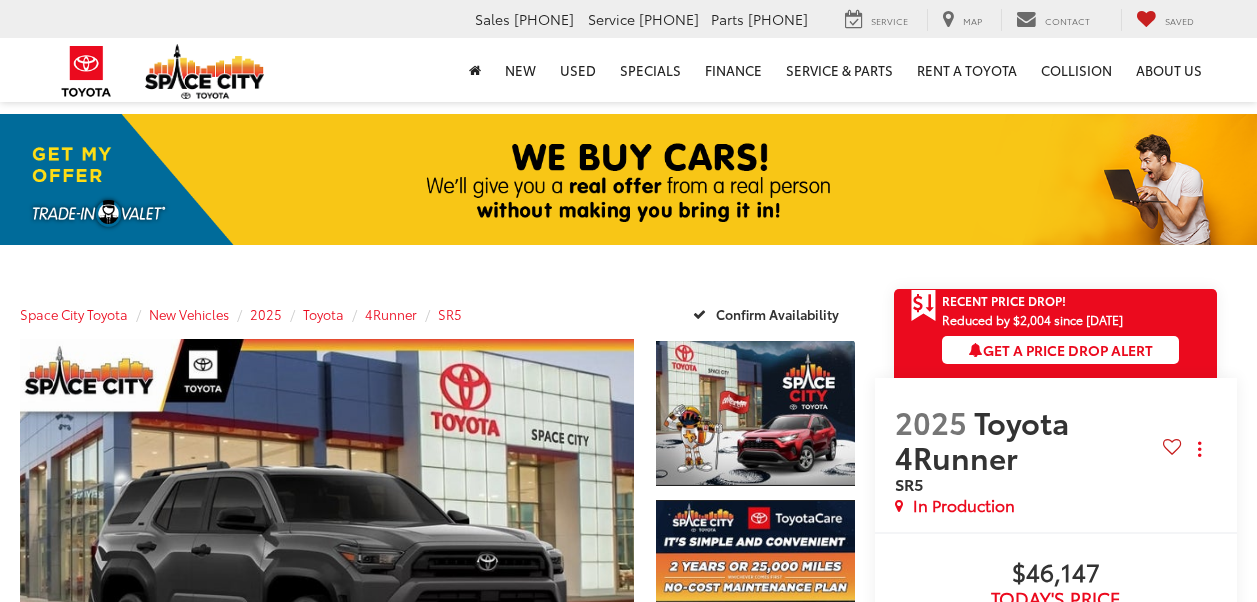 scroll, scrollTop: 0, scrollLeft: 0, axis: both 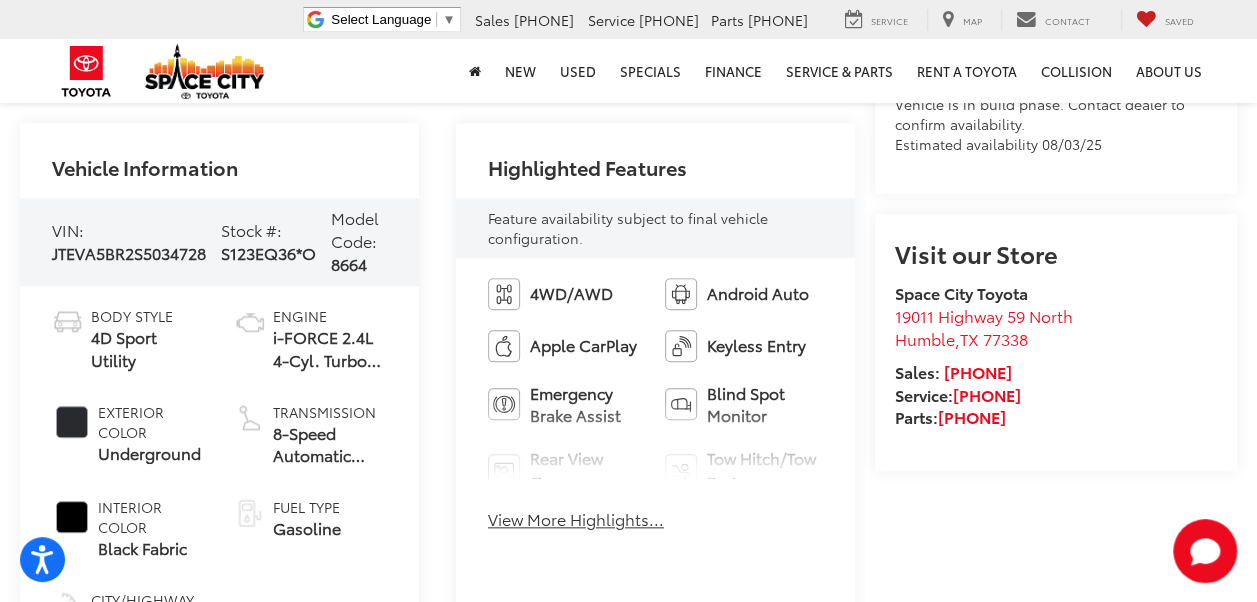 click on "View More Highlights..." at bounding box center [576, 519] 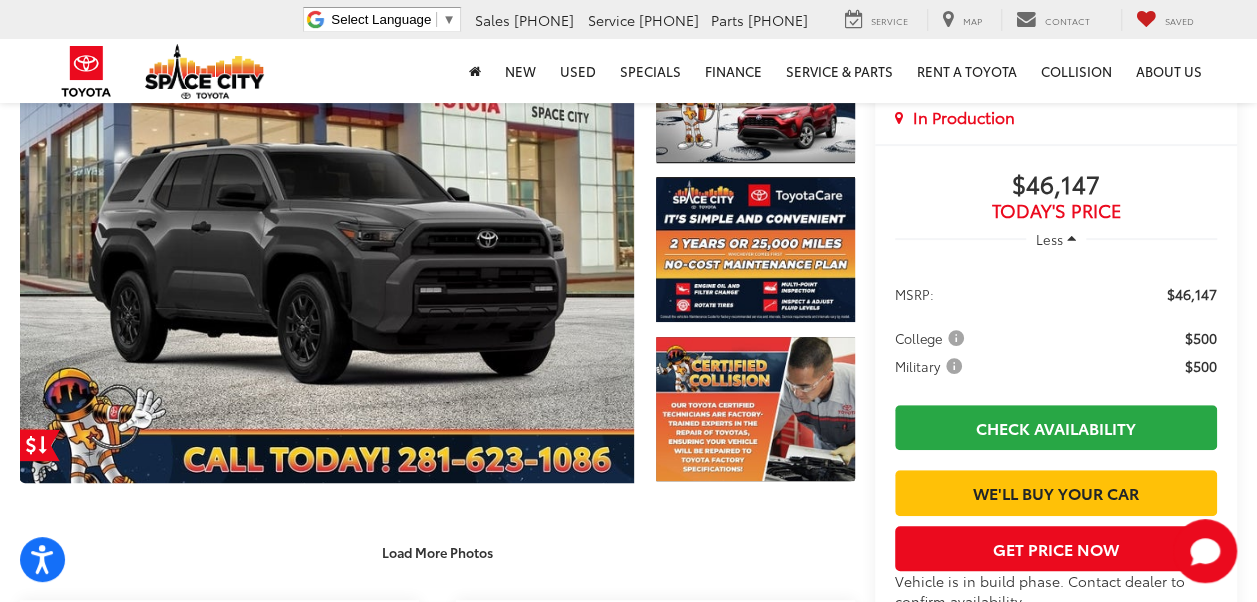 scroll, scrollTop: 320, scrollLeft: 0, axis: vertical 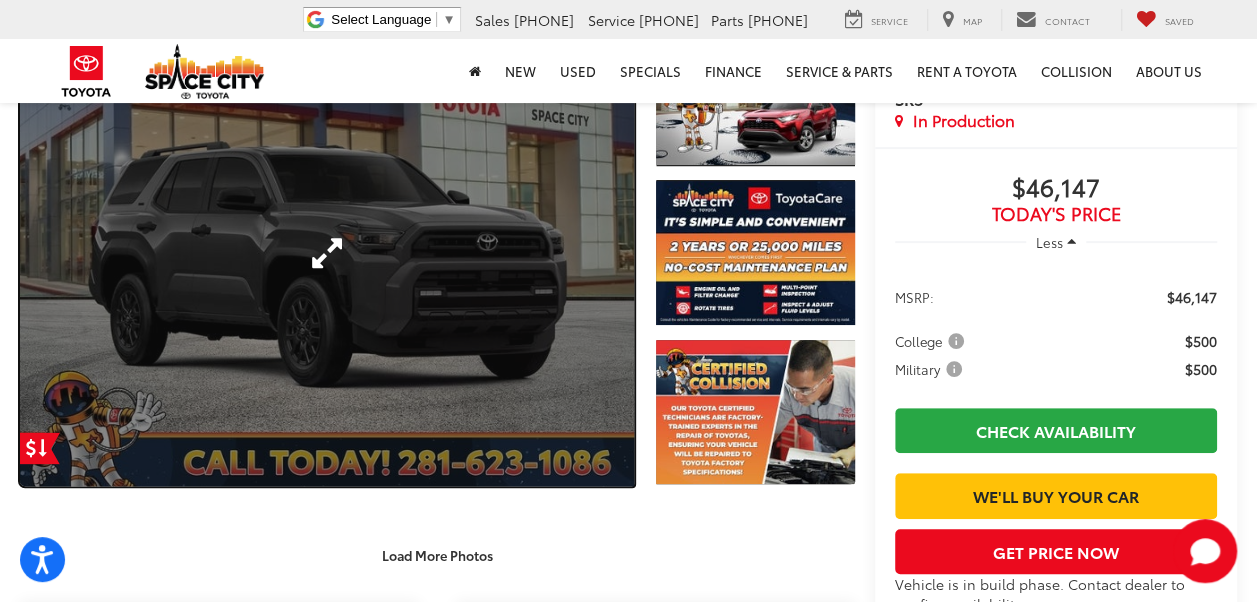 click at bounding box center [327, 253] 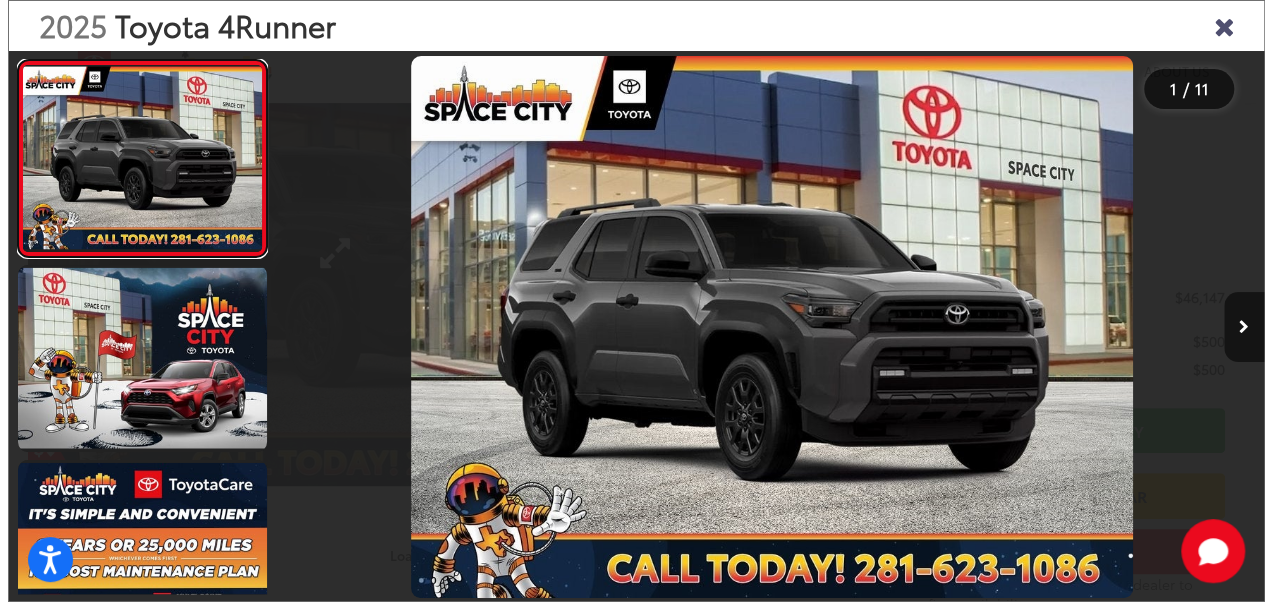 scroll, scrollTop: 321, scrollLeft: 0, axis: vertical 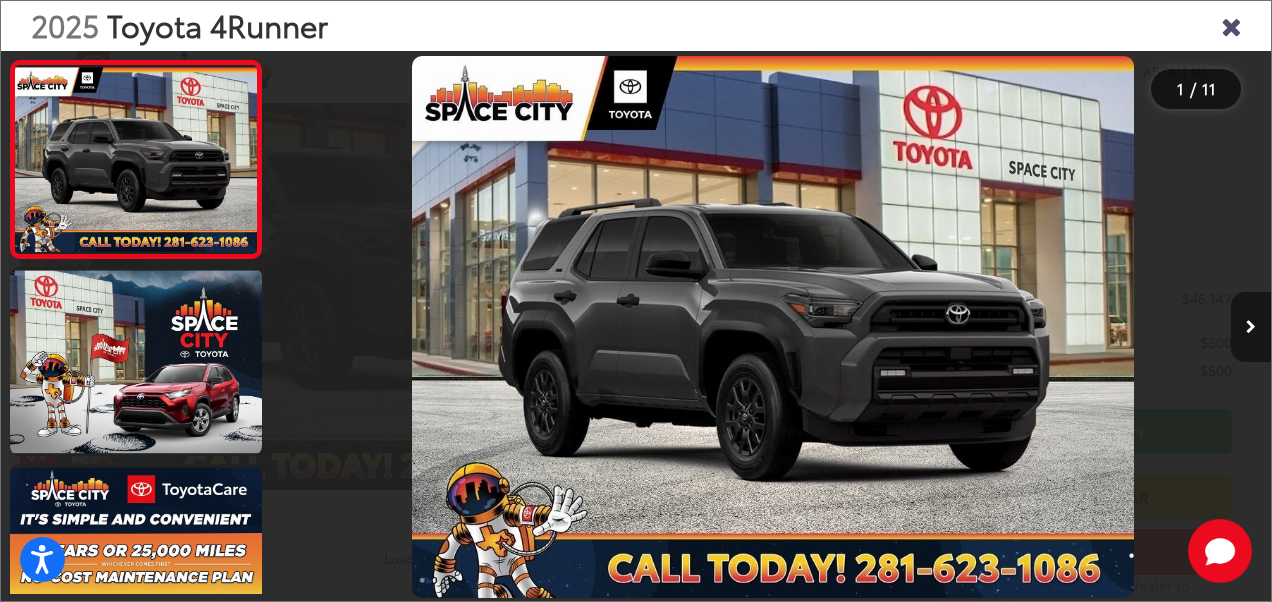 click at bounding box center [1251, 327] 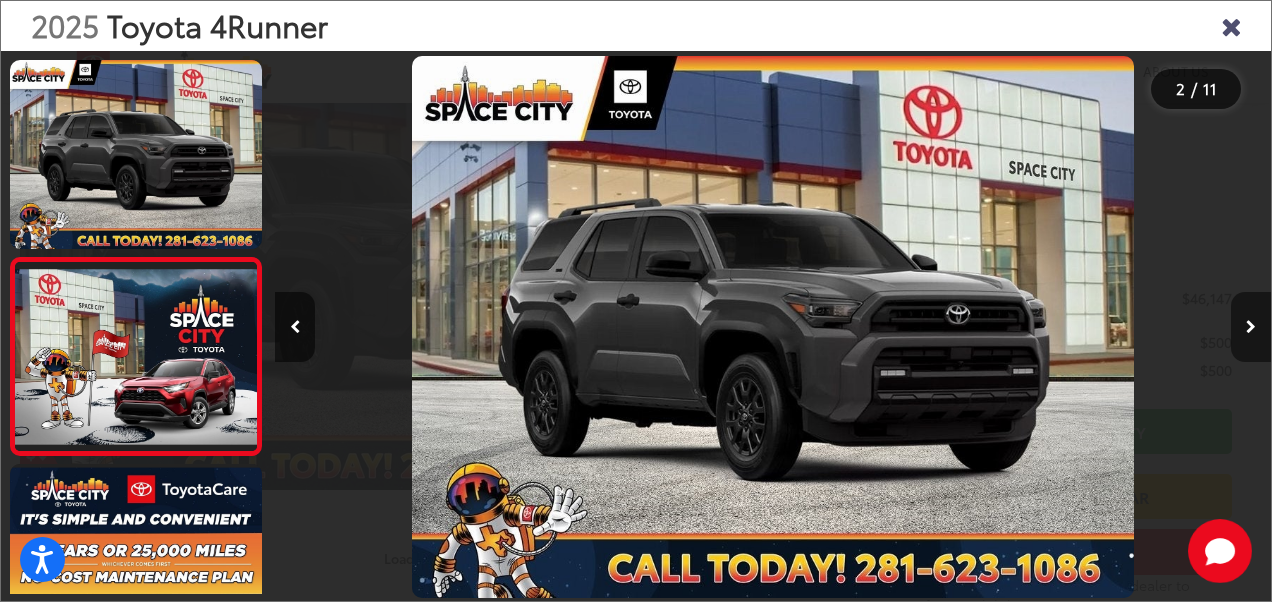scroll, scrollTop: 0, scrollLeft: 66, axis: horizontal 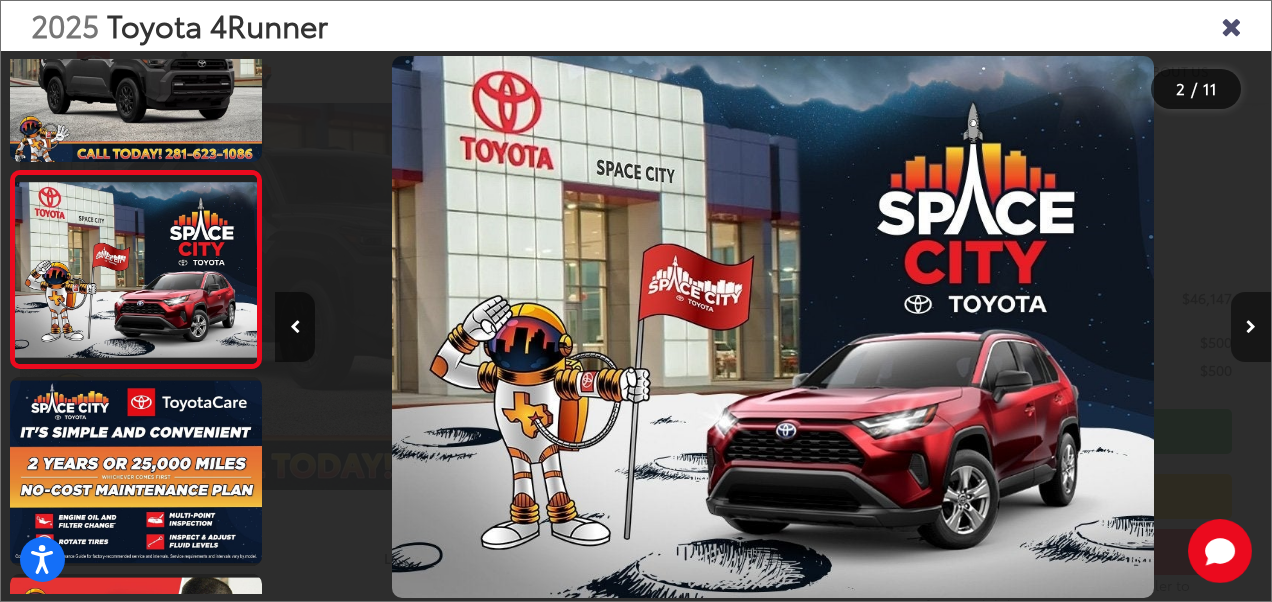 click at bounding box center (1251, 327) 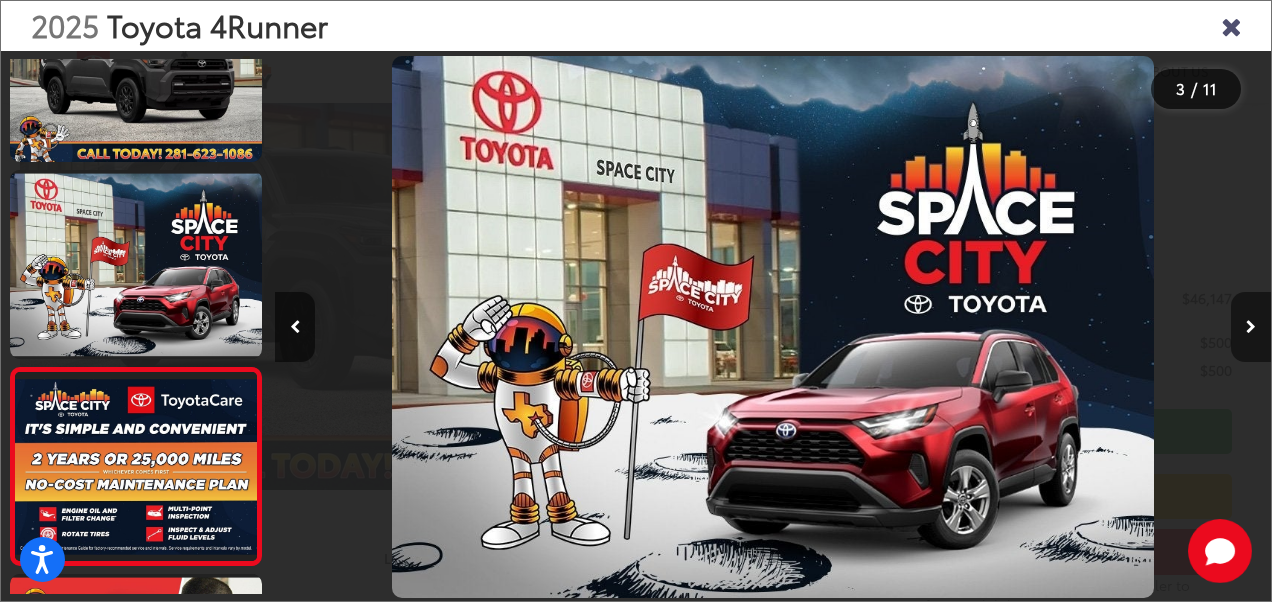 scroll, scrollTop: 0, scrollLeft: 1062, axis: horizontal 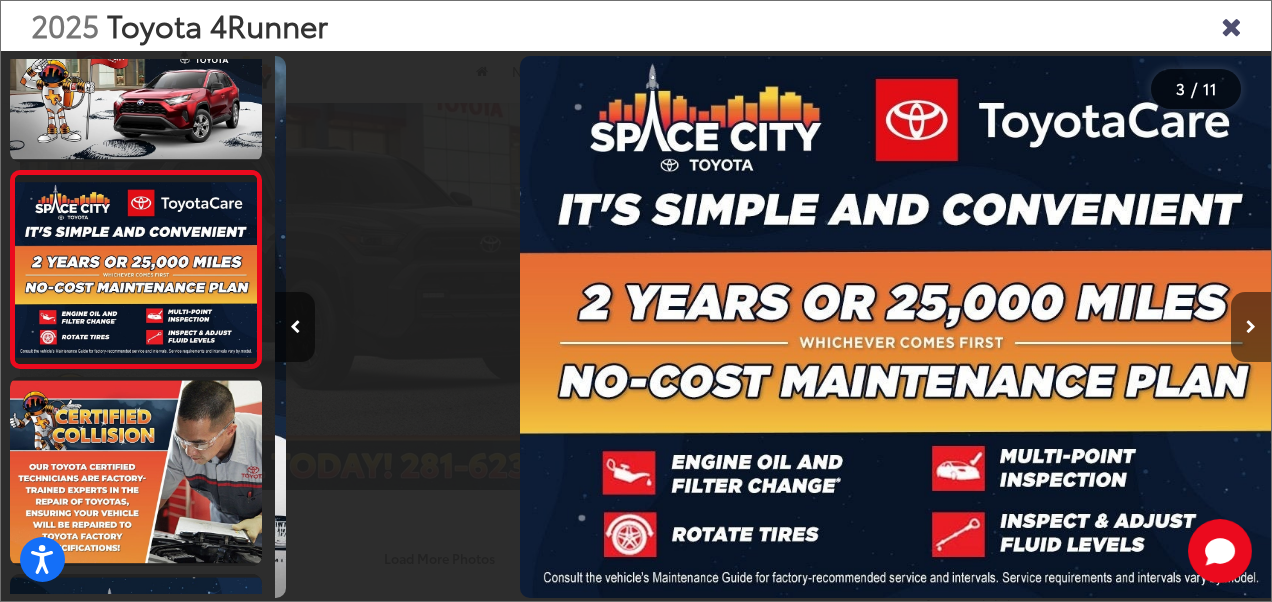 click at bounding box center [1251, 327] 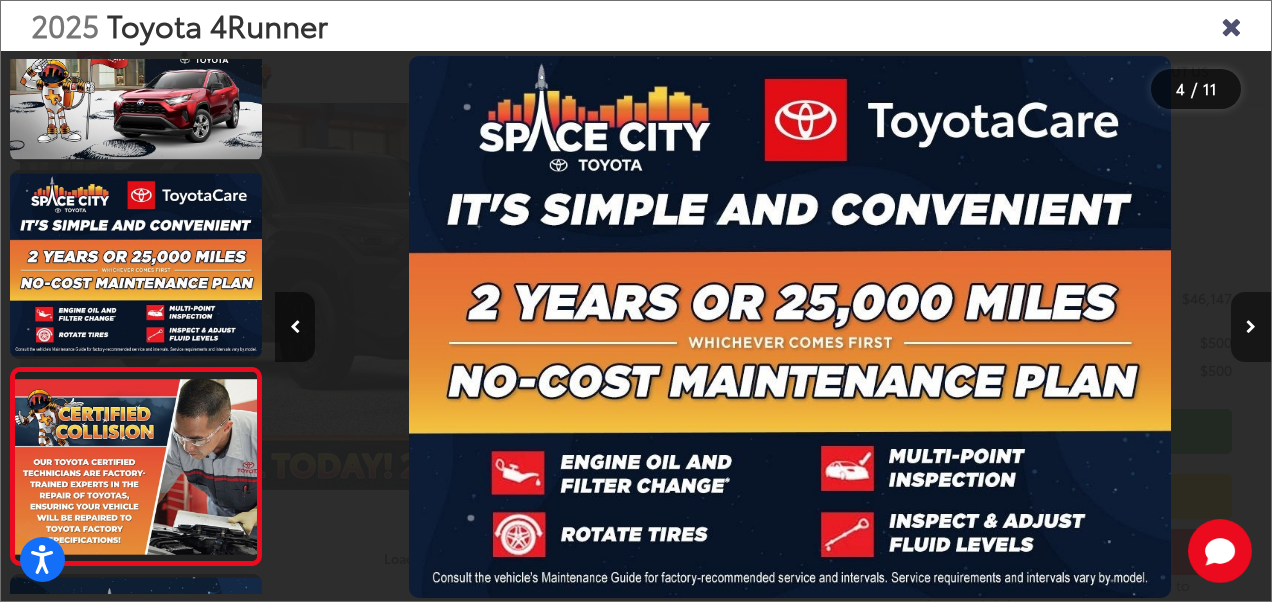 scroll, scrollTop: 0, scrollLeft: 2023, axis: horizontal 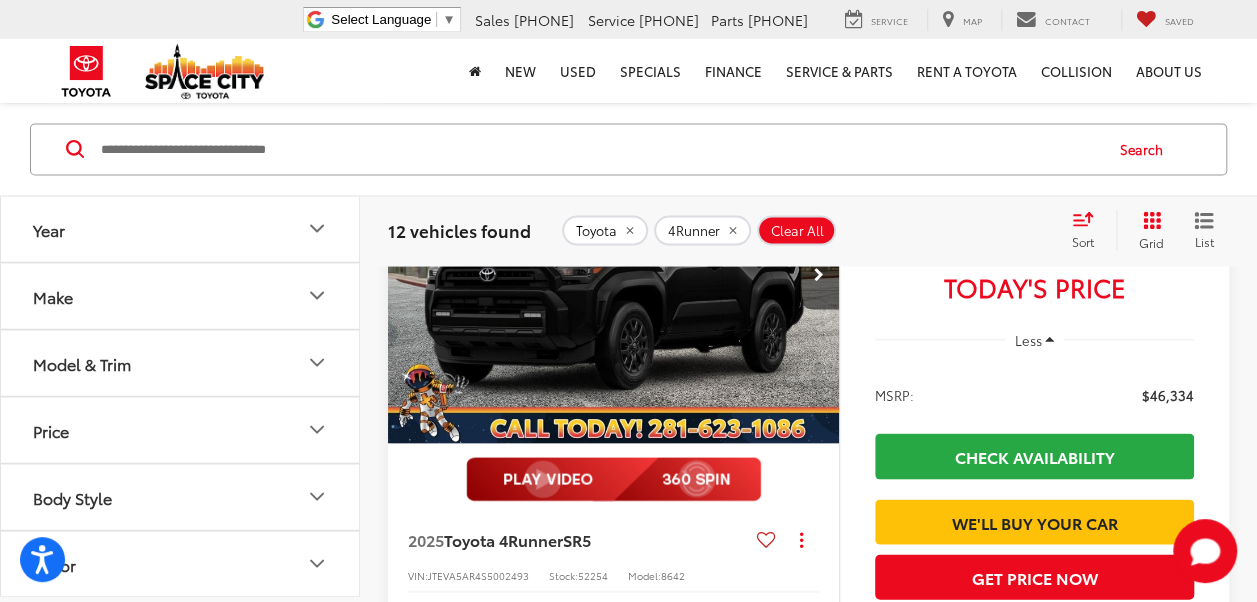 click at bounding box center [614, 274] 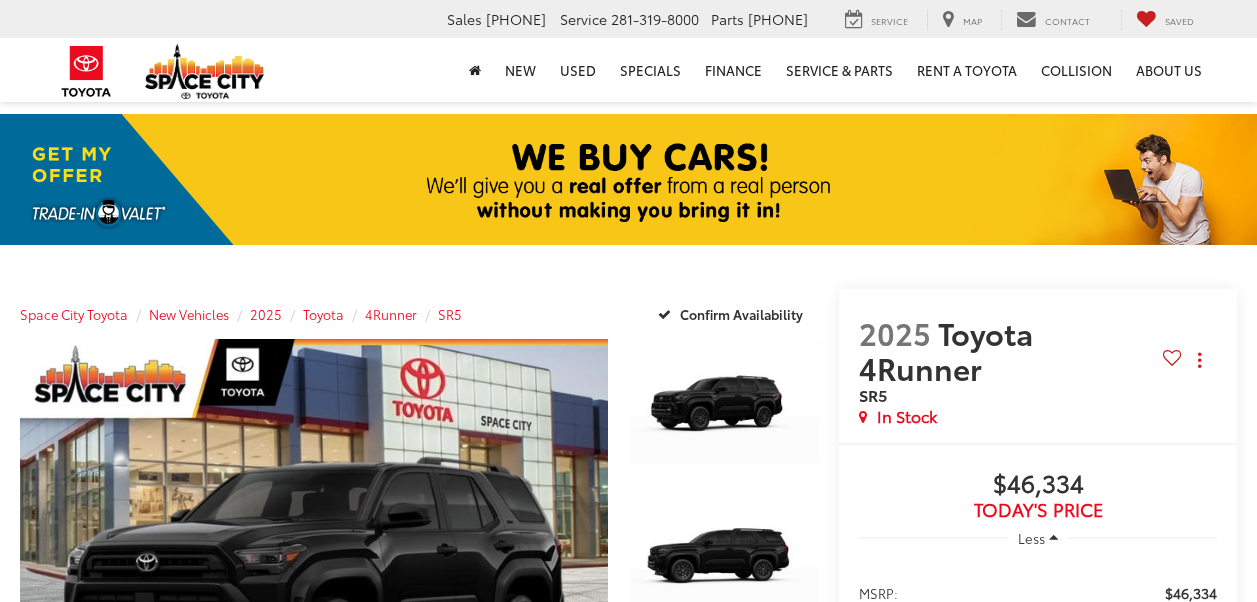 scroll, scrollTop: 0, scrollLeft: 0, axis: both 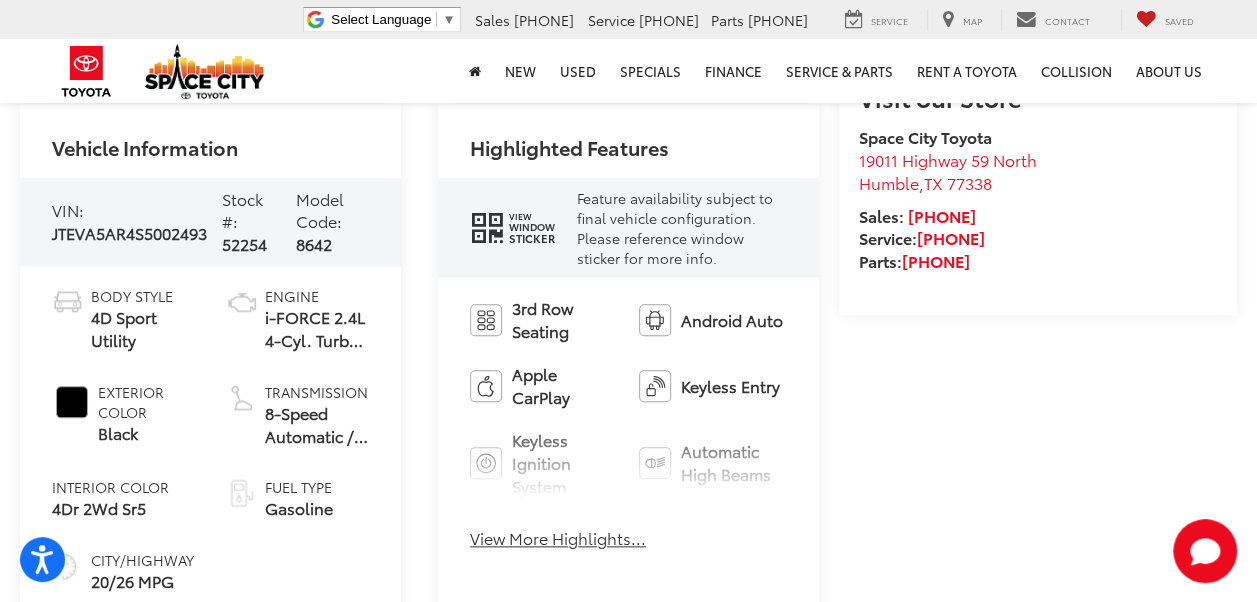 click on "View More Highlights..." at bounding box center (558, 538) 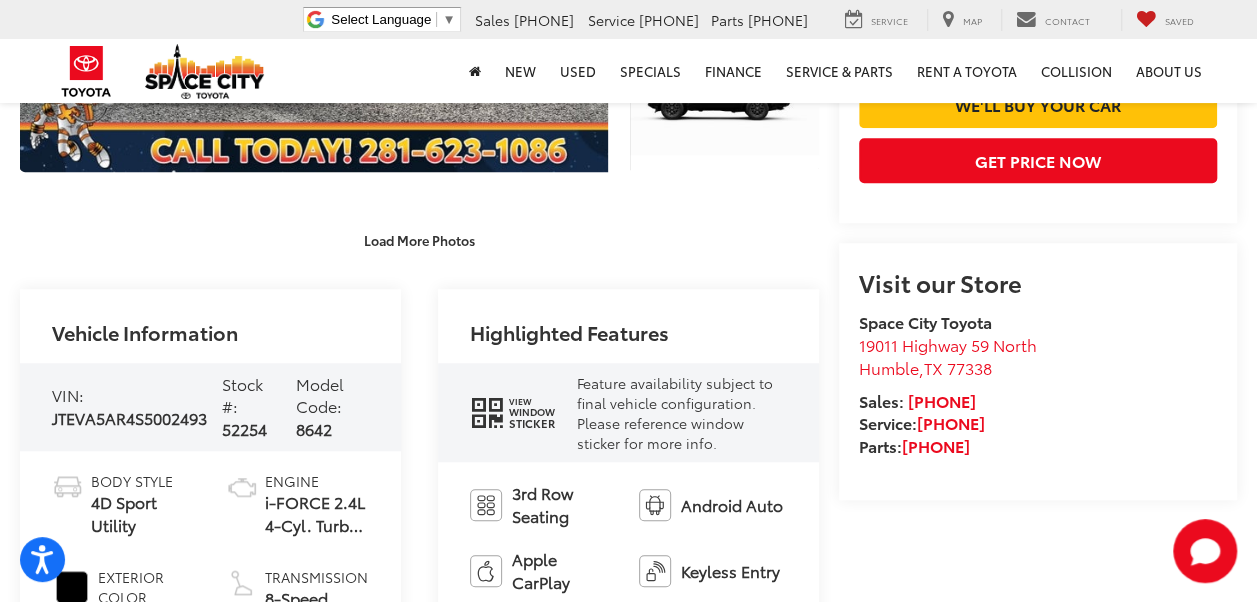 scroll, scrollTop: 600, scrollLeft: 0, axis: vertical 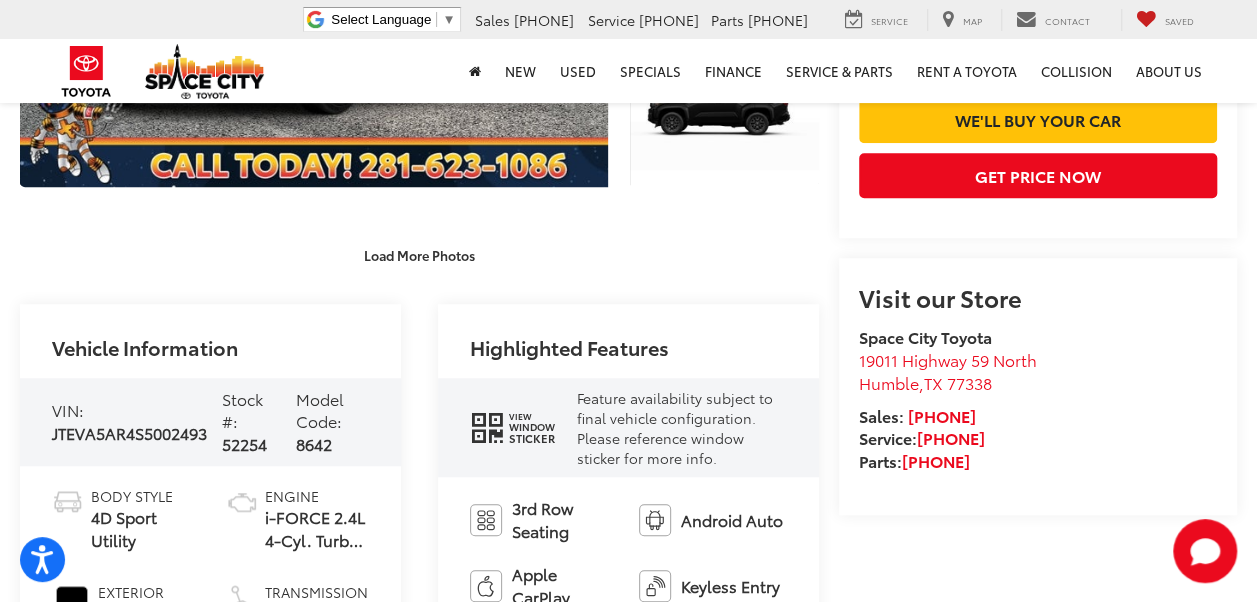 drag, startPoint x: 1265, startPoint y: 10, endPoint x: 710, endPoint y: 272, distance: 613.73364 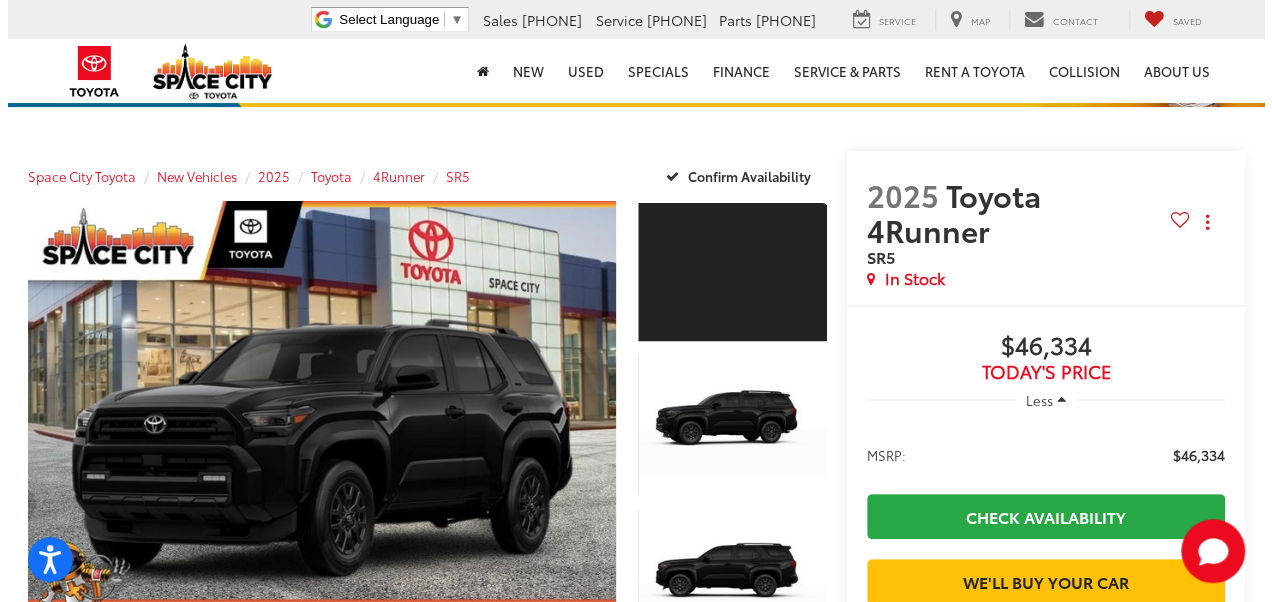 scroll, scrollTop: 120, scrollLeft: 0, axis: vertical 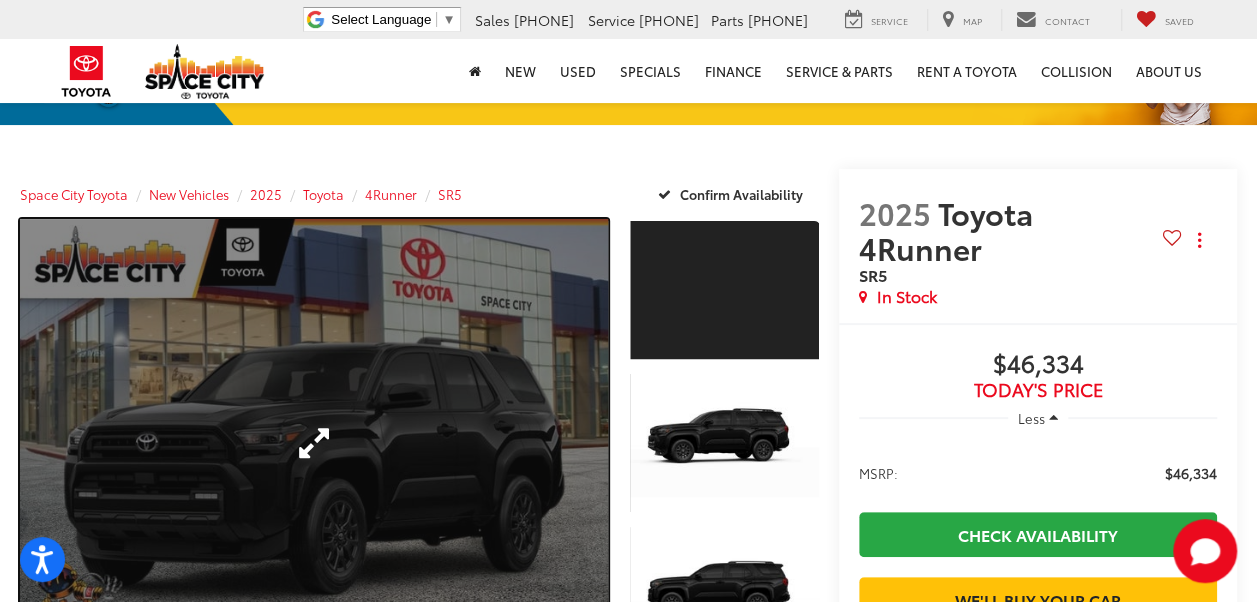 click at bounding box center (314, 443) 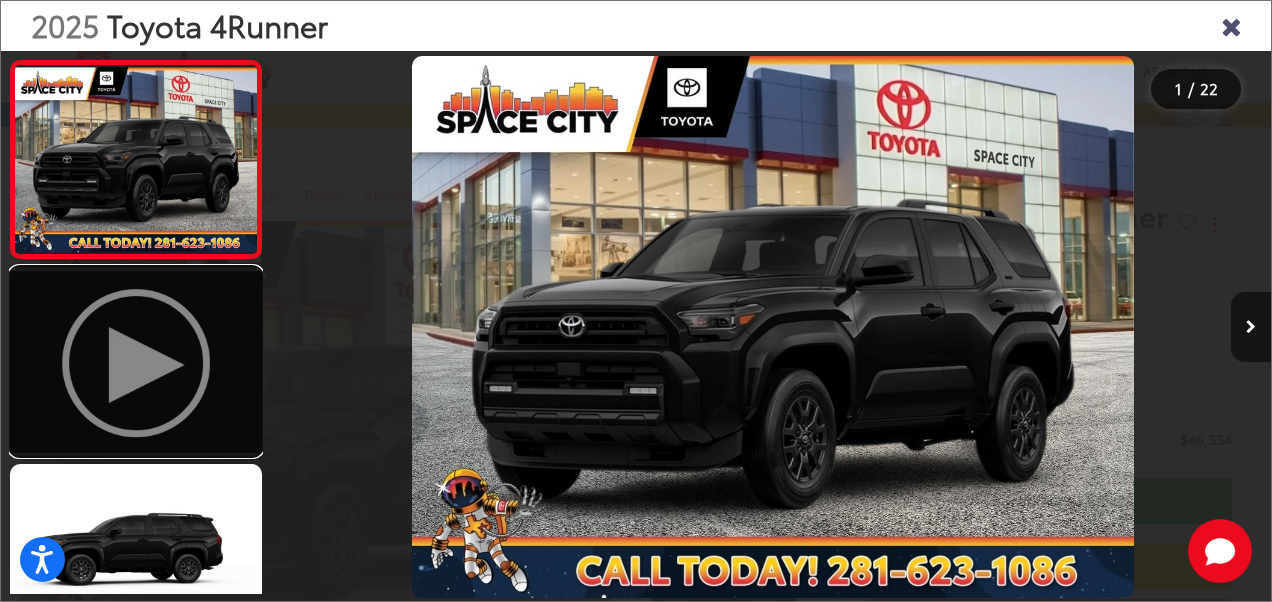 click at bounding box center [136, 361] 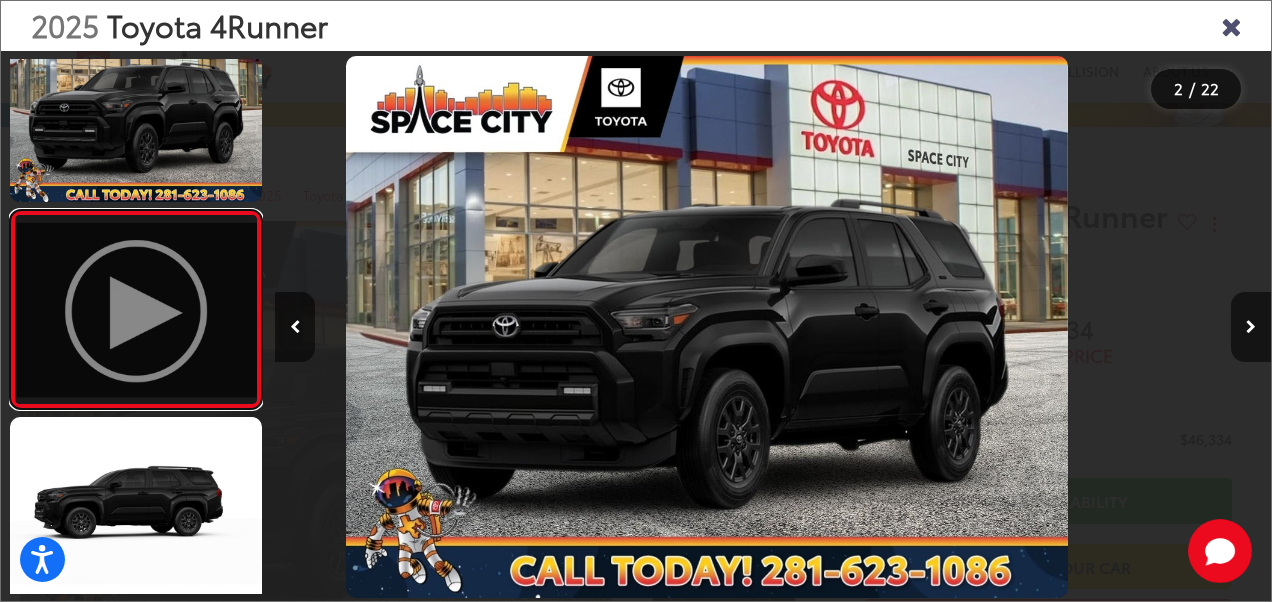 scroll, scrollTop: 87, scrollLeft: 0, axis: vertical 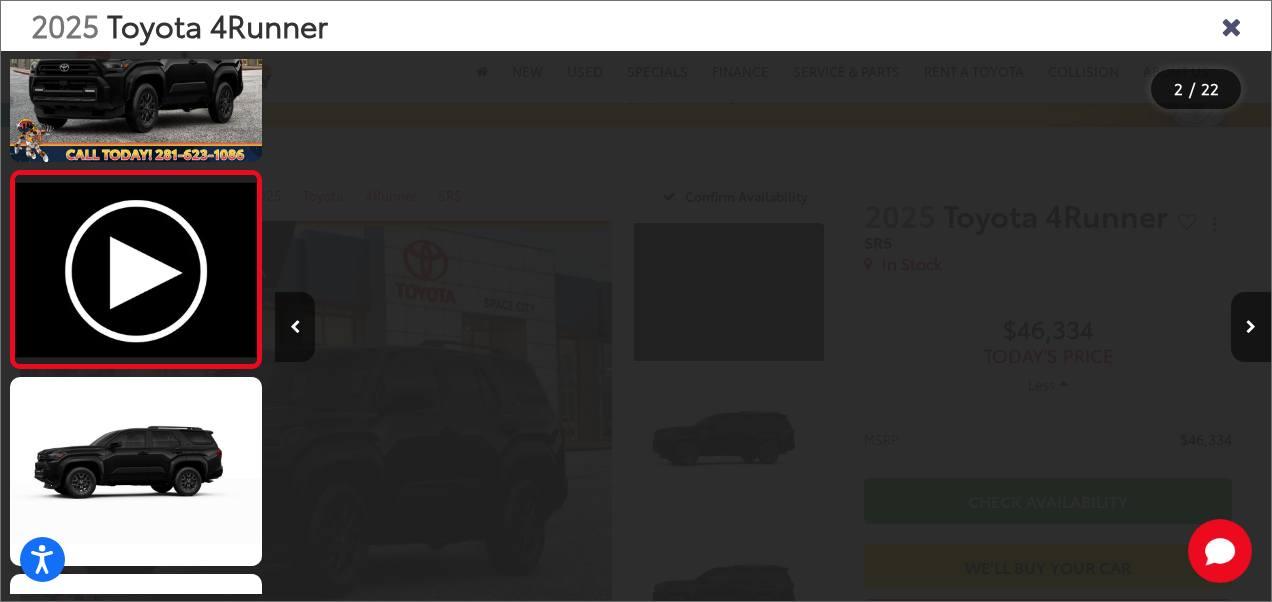 click at bounding box center (1231, 25) 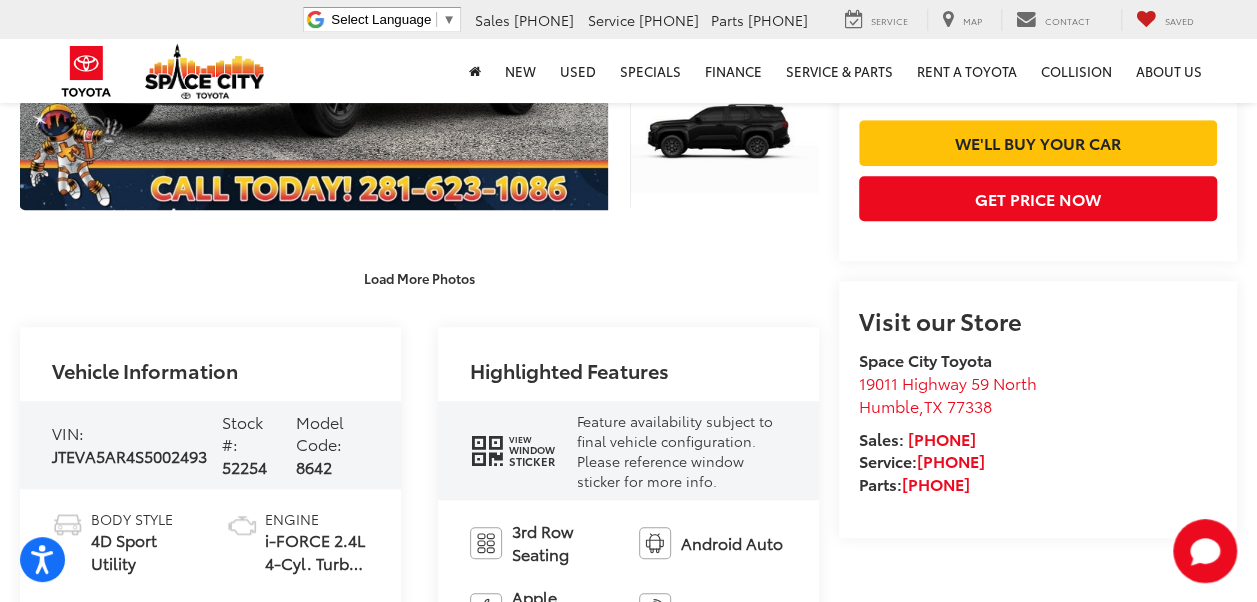 scroll, scrollTop: 600, scrollLeft: 0, axis: vertical 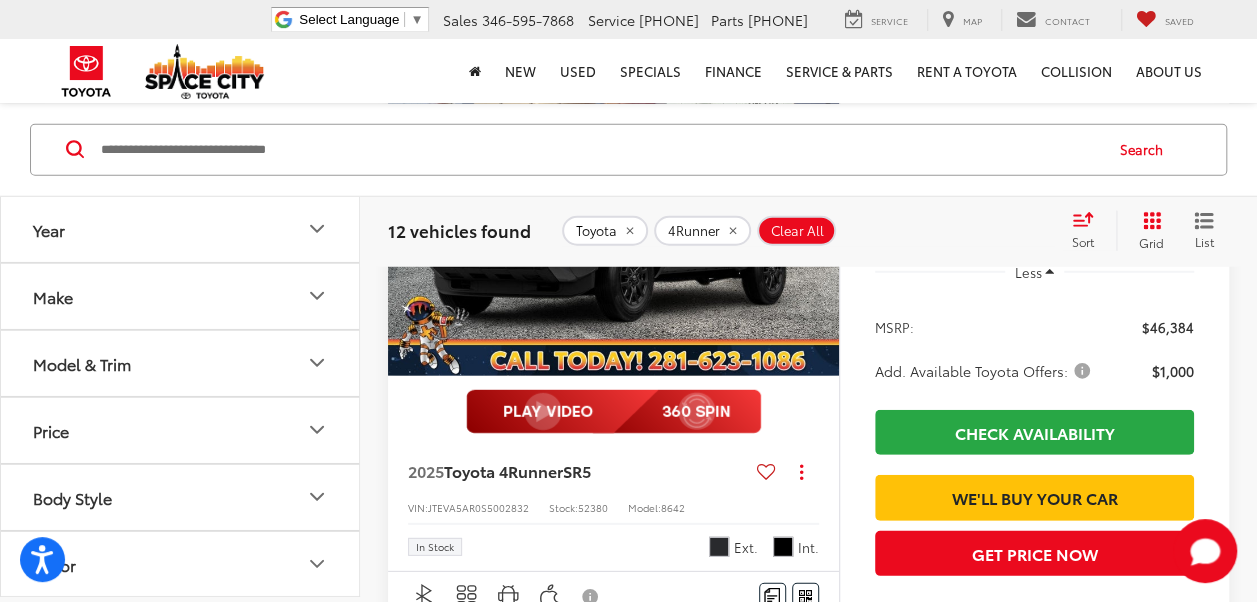 click at bounding box center [614, 207] 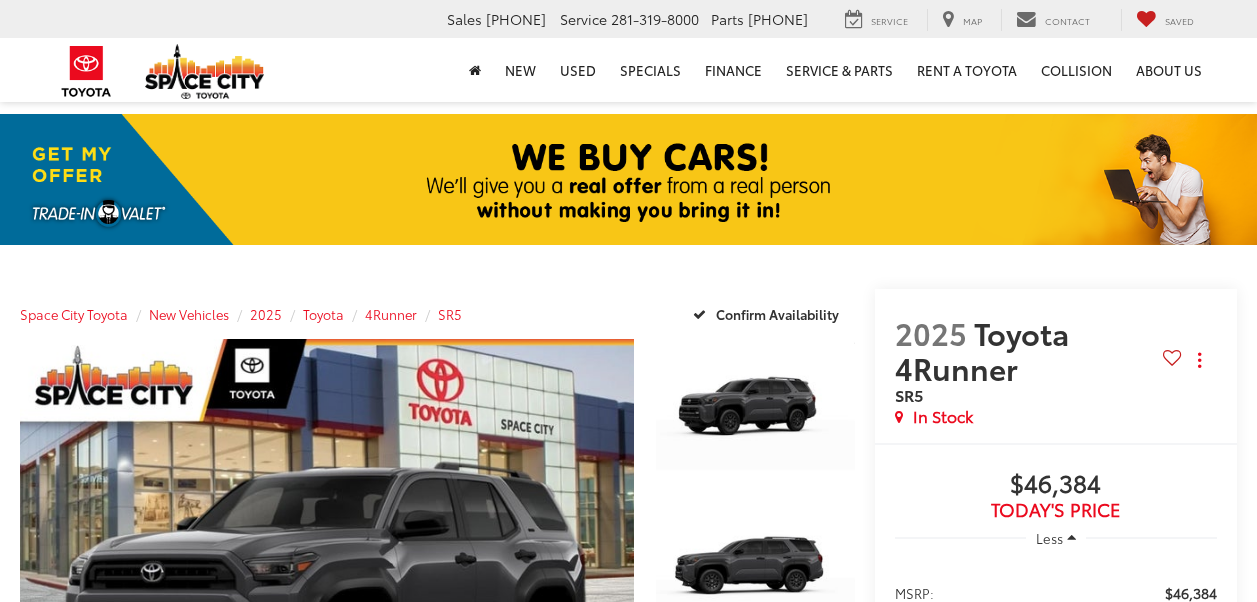 scroll, scrollTop: 0, scrollLeft: 0, axis: both 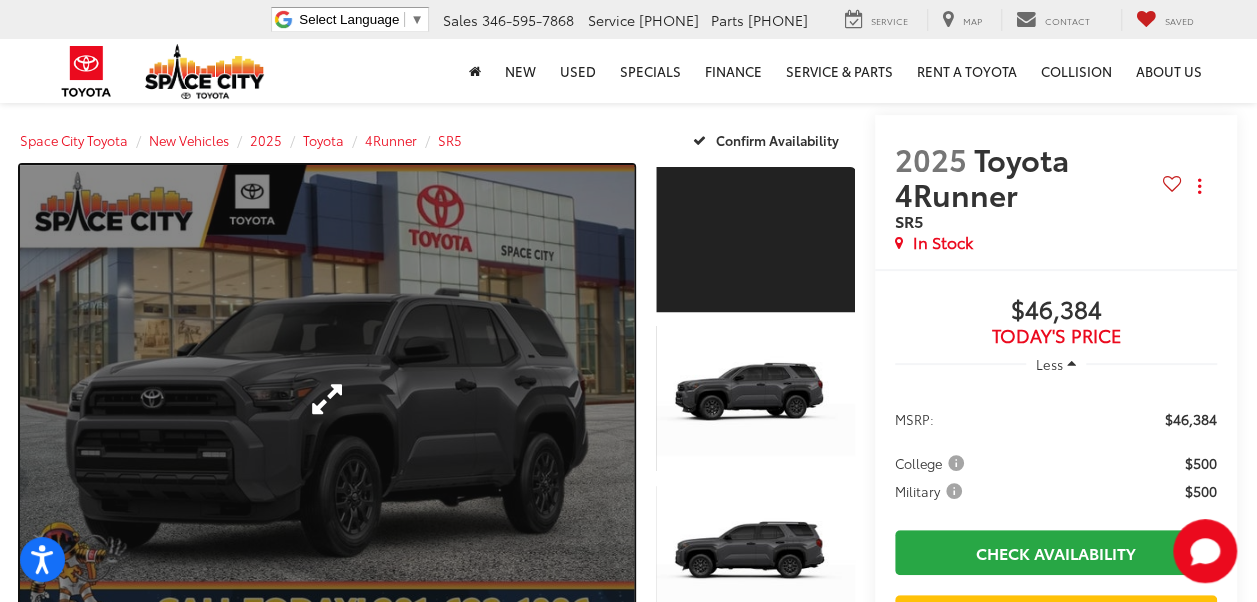 click at bounding box center (327, 399) 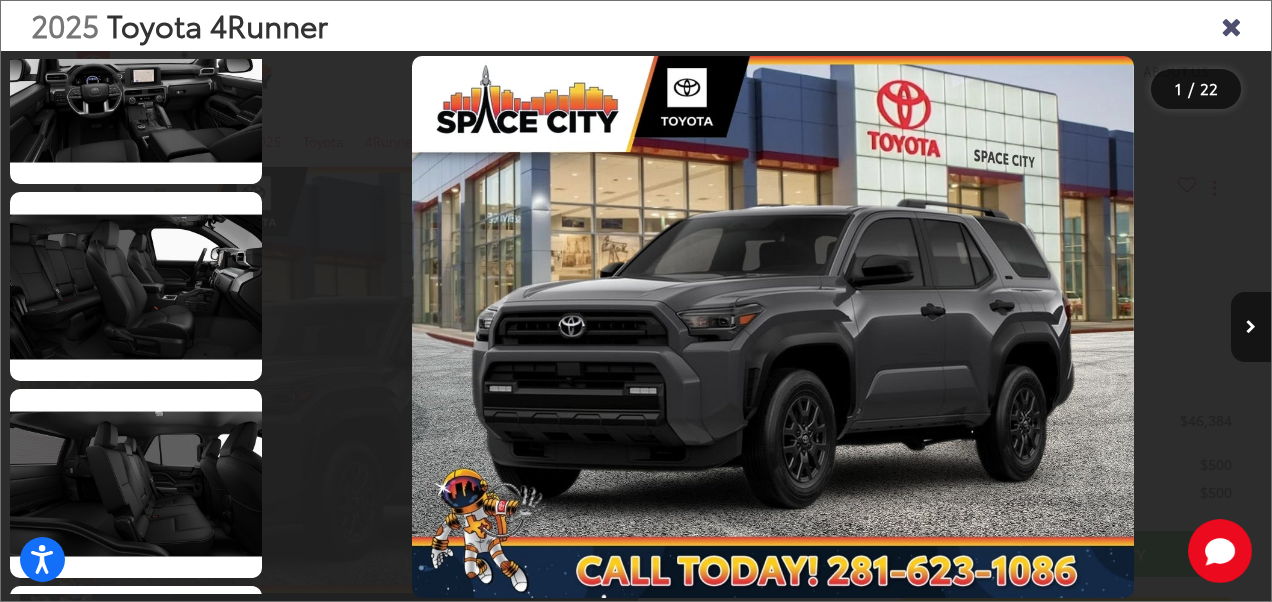 scroll, scrollTop: 3622, scrollLeft: 0, axis: vertical 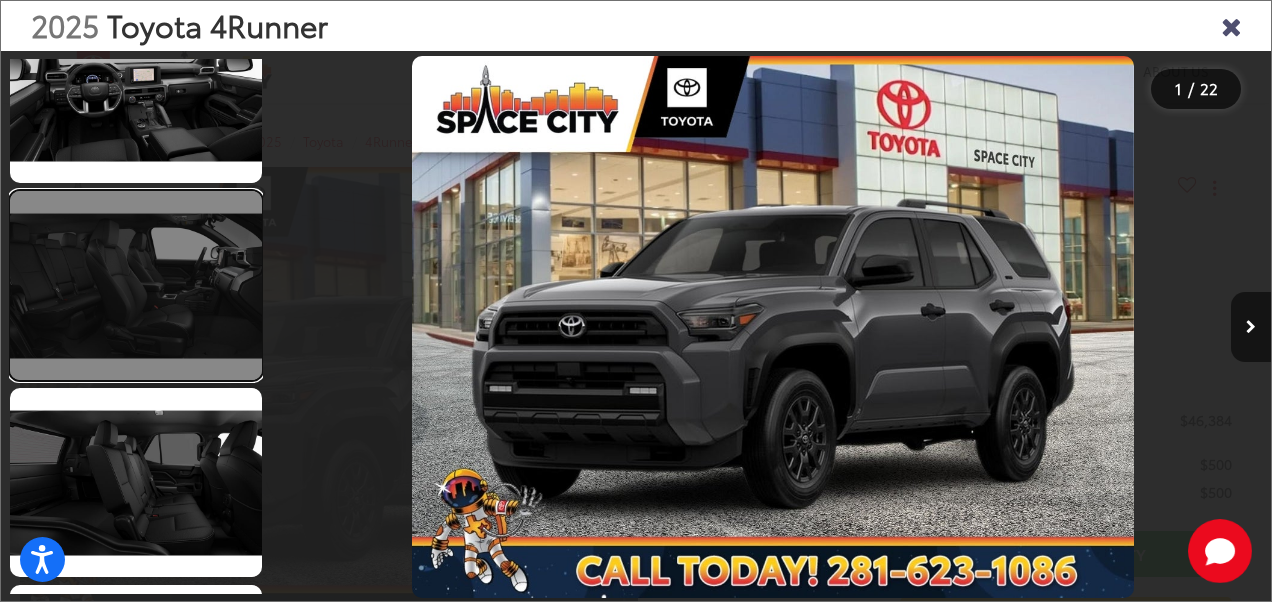 click at bounding box center (136, 285) 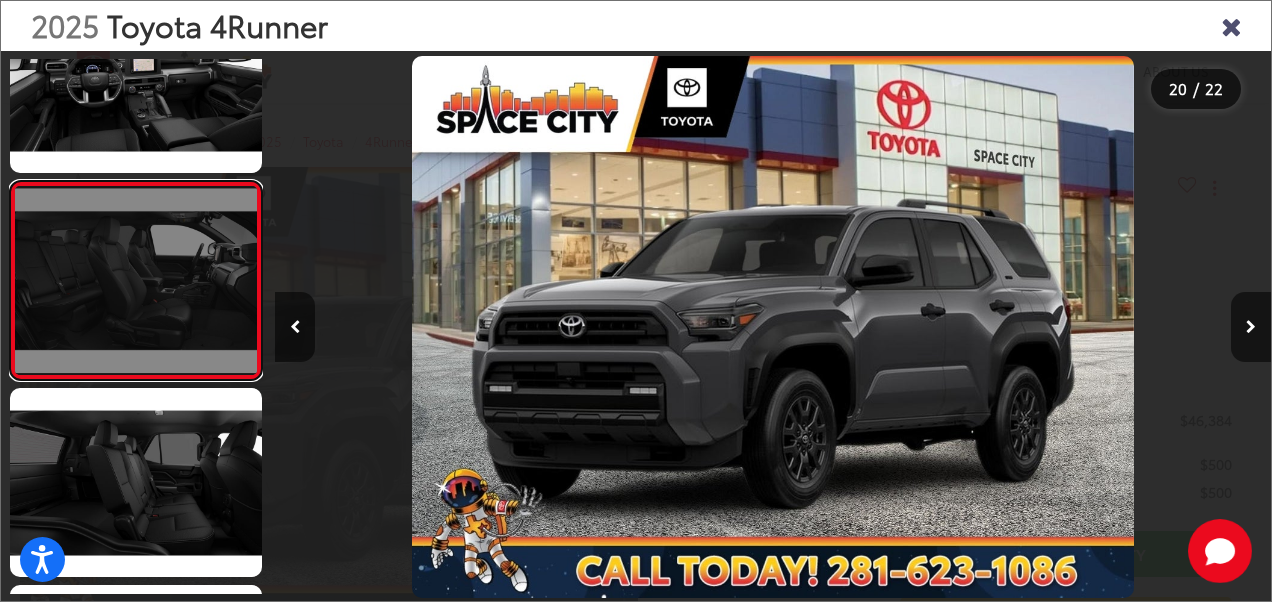 scroll, scrollTop: 3624, scrollLeft: 0, axis: vertical 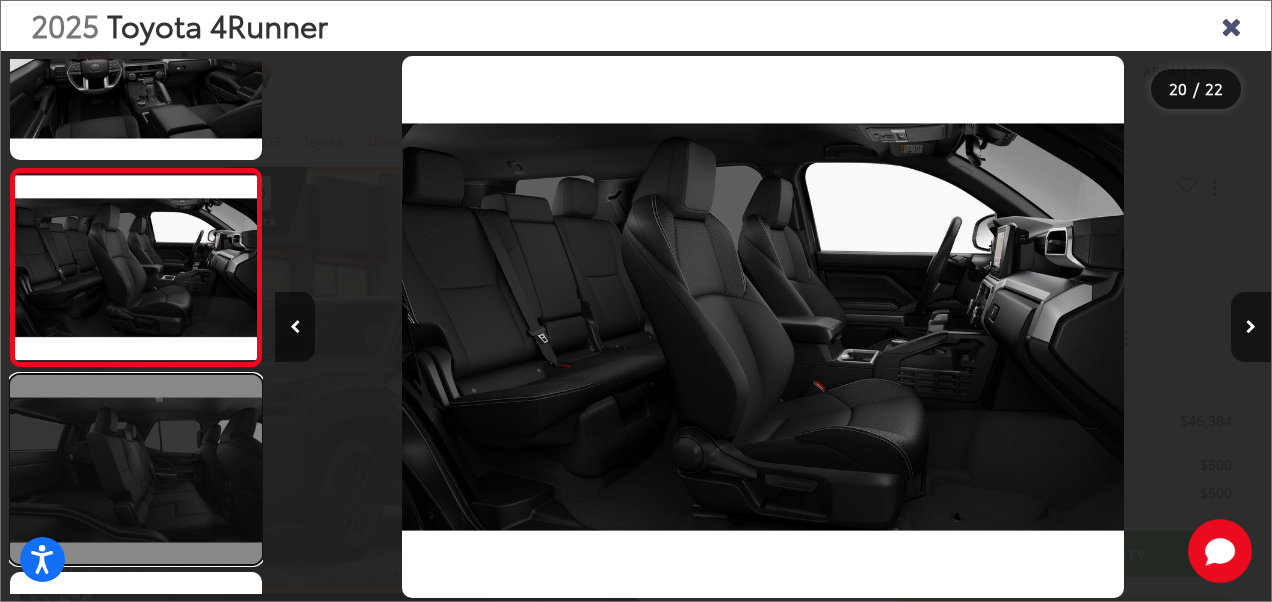 click at bounding box center [136, 469] 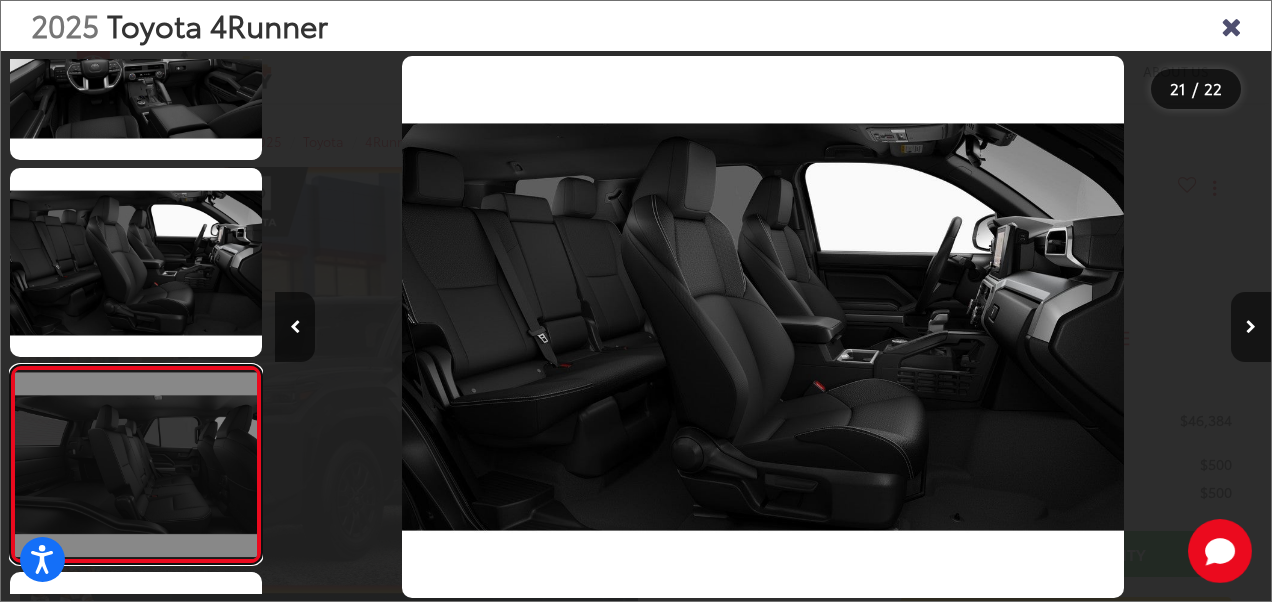 scroll, scrollTop: 0, scrollLeft: 19206, axis: horizontal 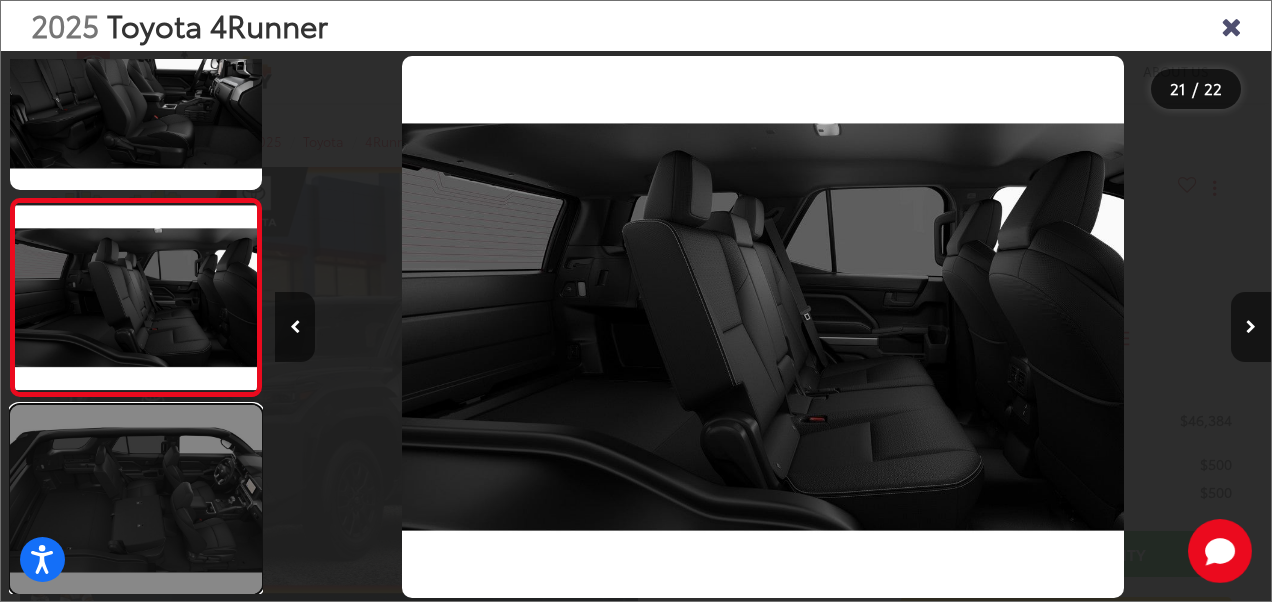 click at bounding box center [136, 499] 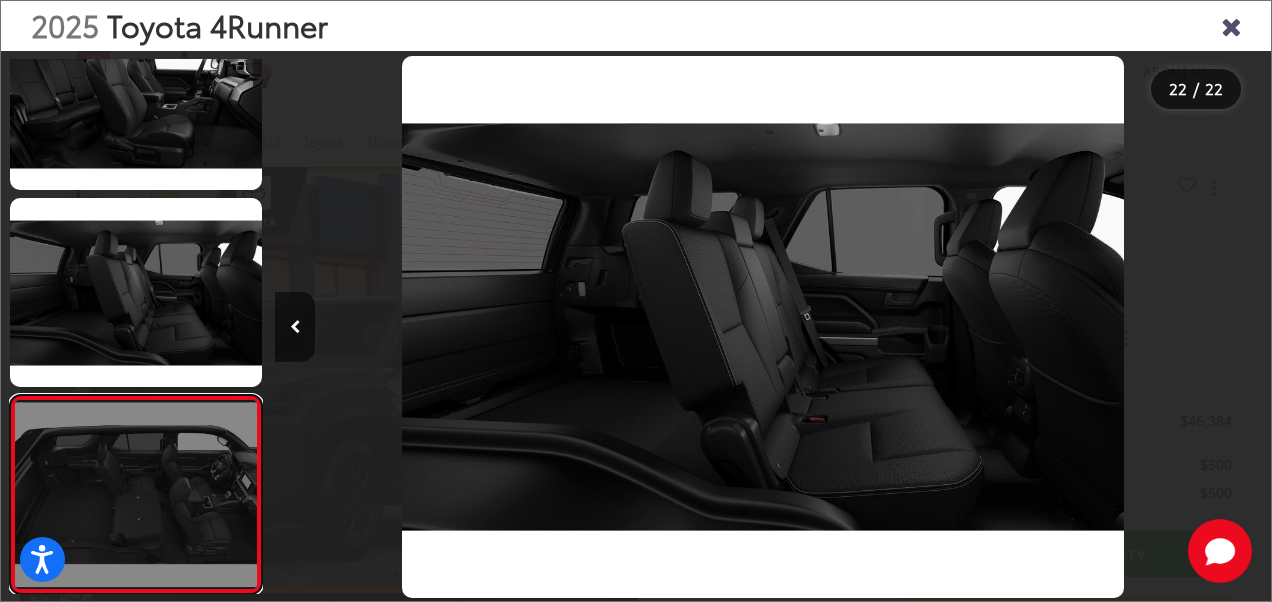 scroll, scrollTop: 3802, scrollLeft: 0, axis: vertical 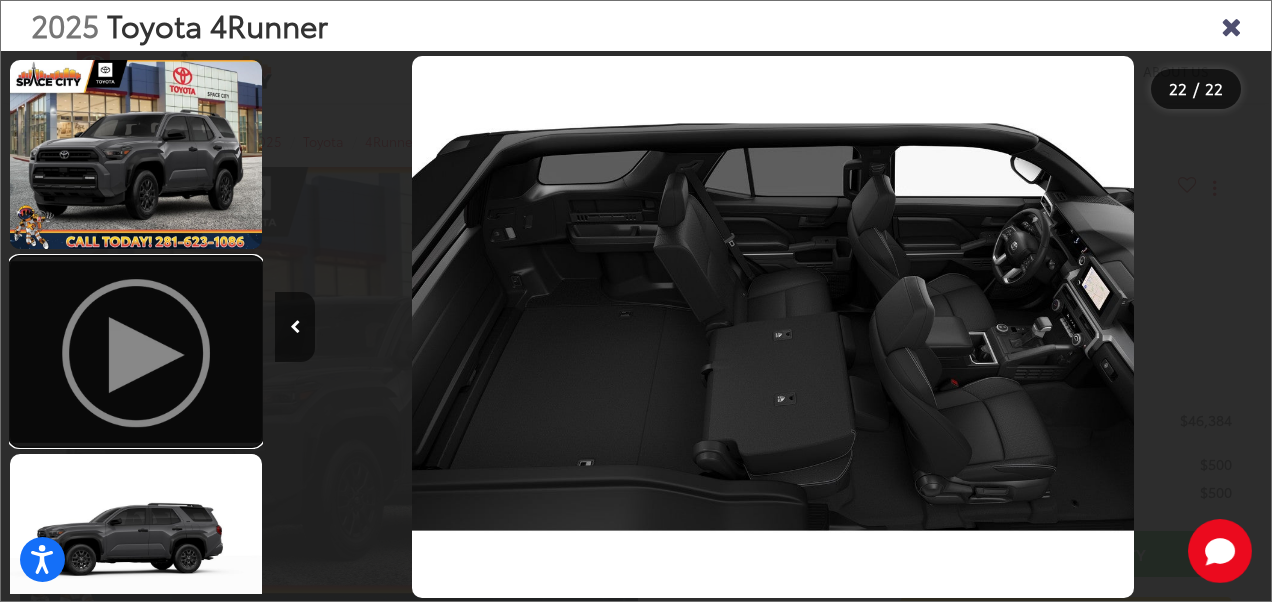 click at bounding box center [136, 351] 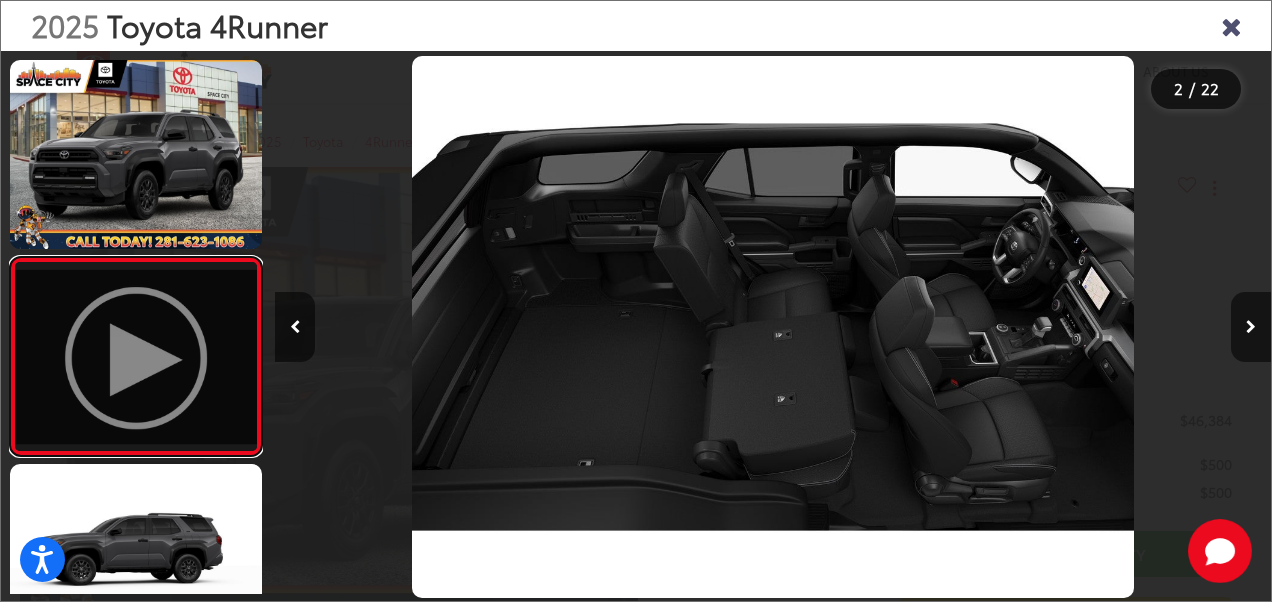 scroll, scrollTop: 0, scrollLeft: 17540, axis: horizontal 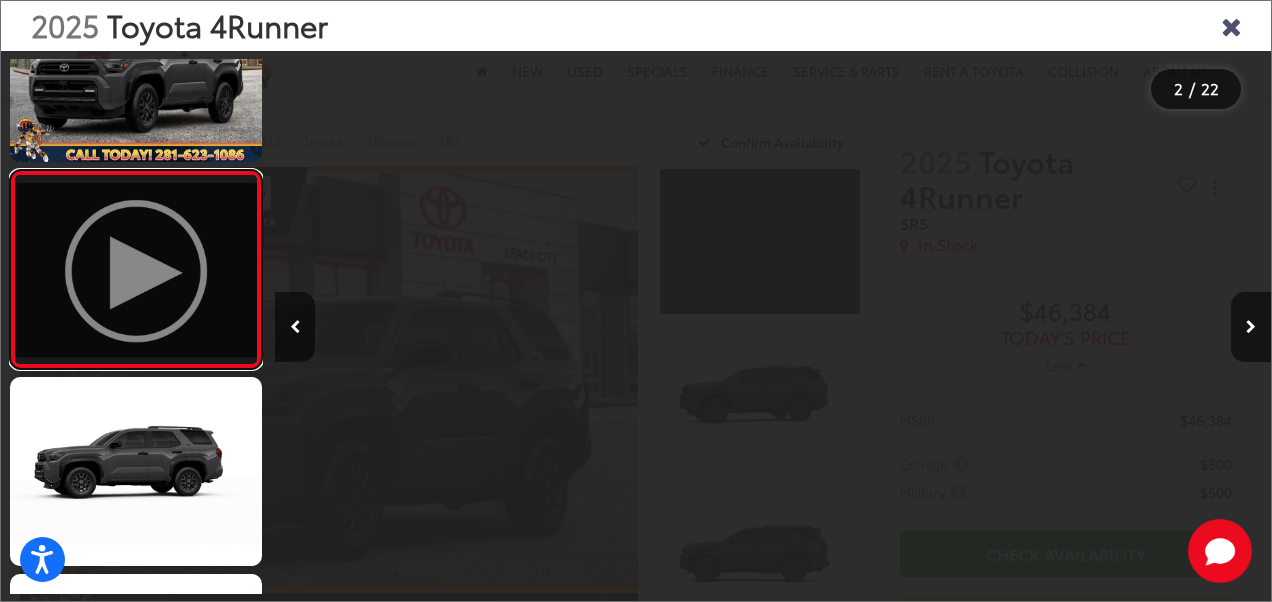click at bounding box center (136, 269) 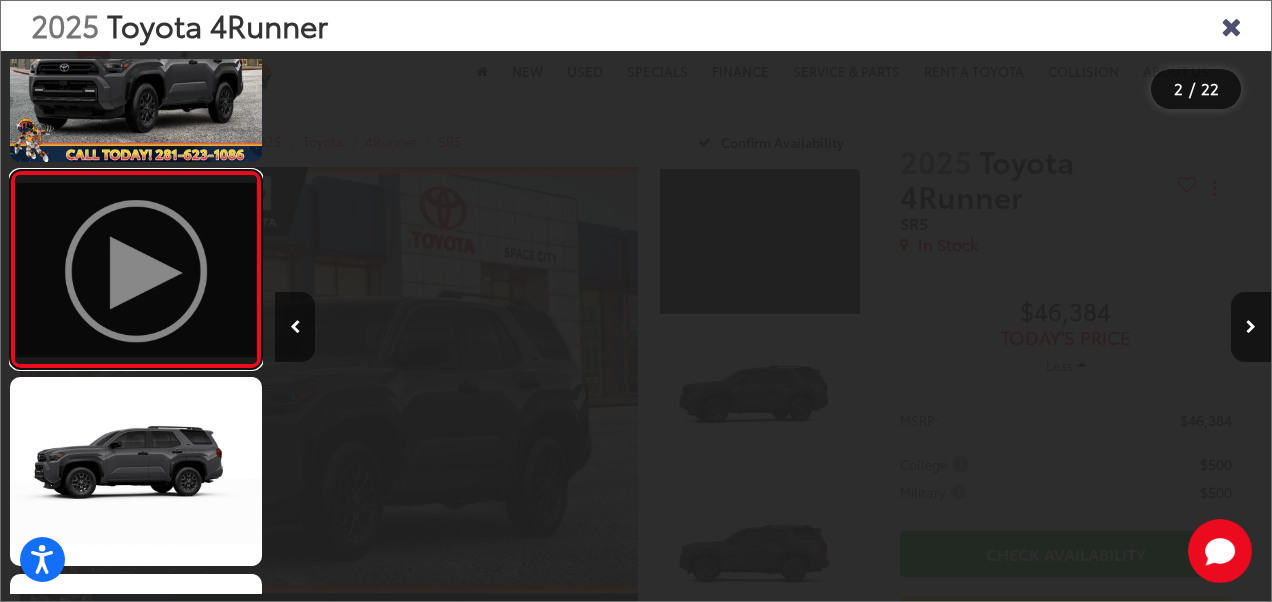 click at bounding box center [136, 269] 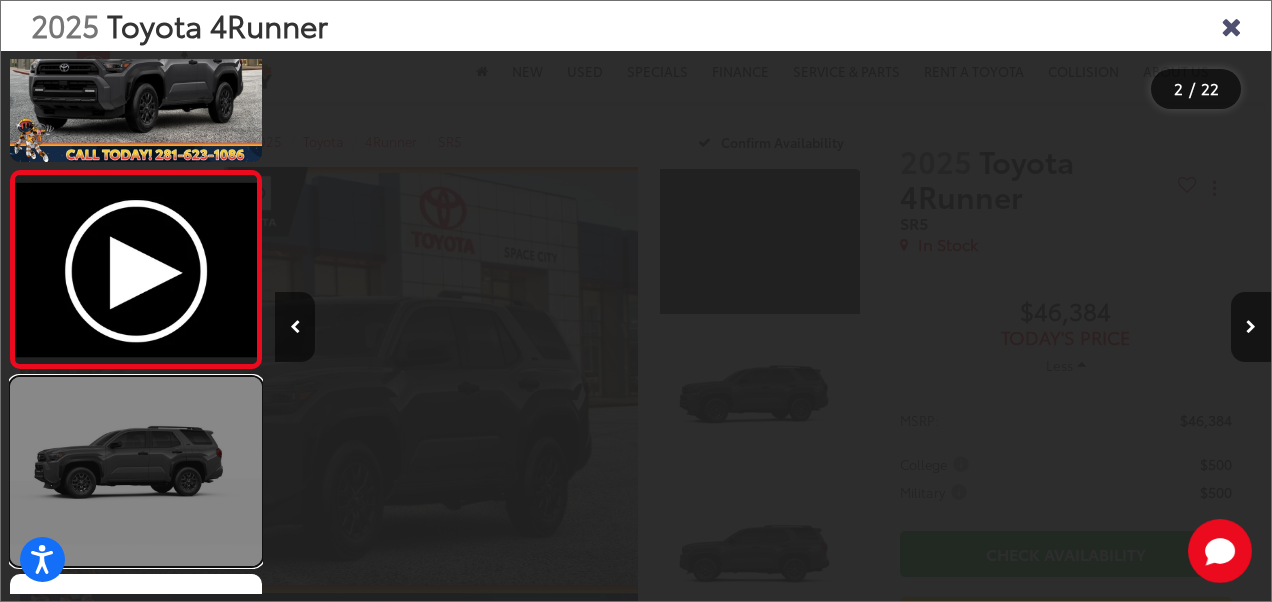 click at bounding box center [136, 471] 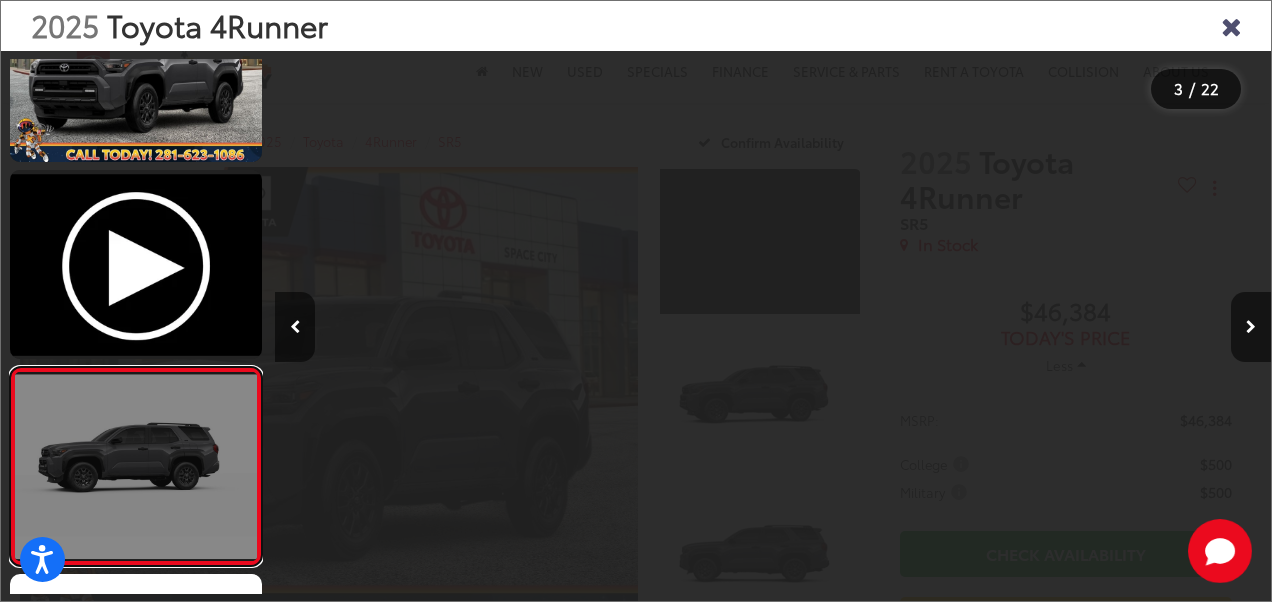 scroll, scrollTop: 0, scrollLeft: 1063, axis: horizontal 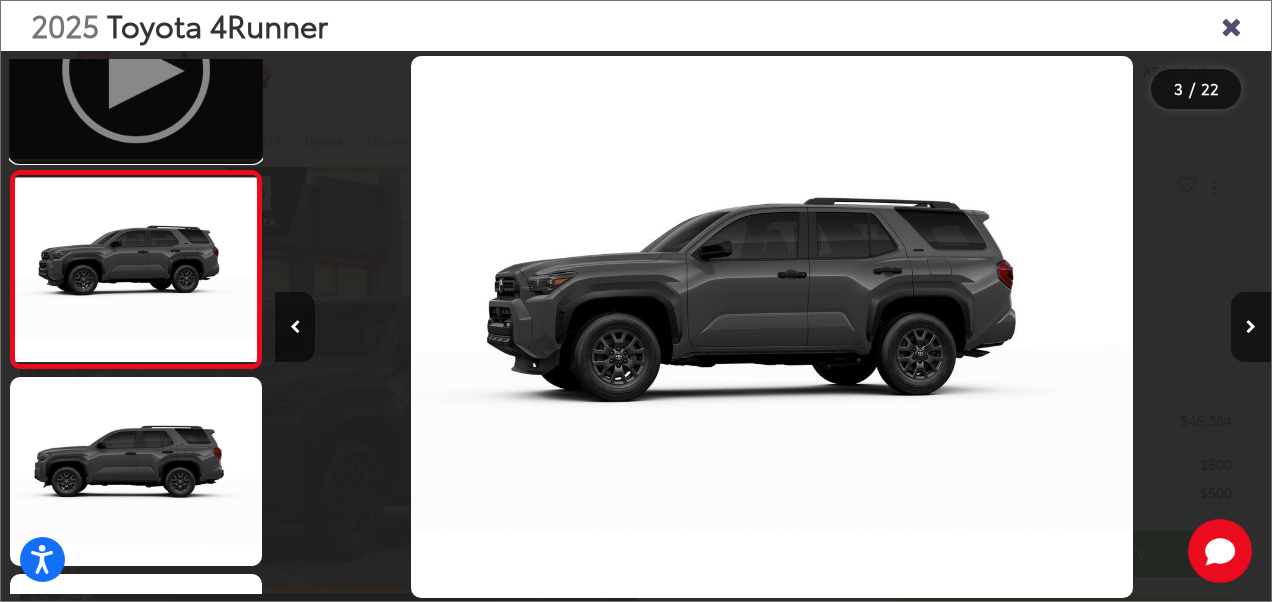 click at bounding box center (136, 67) 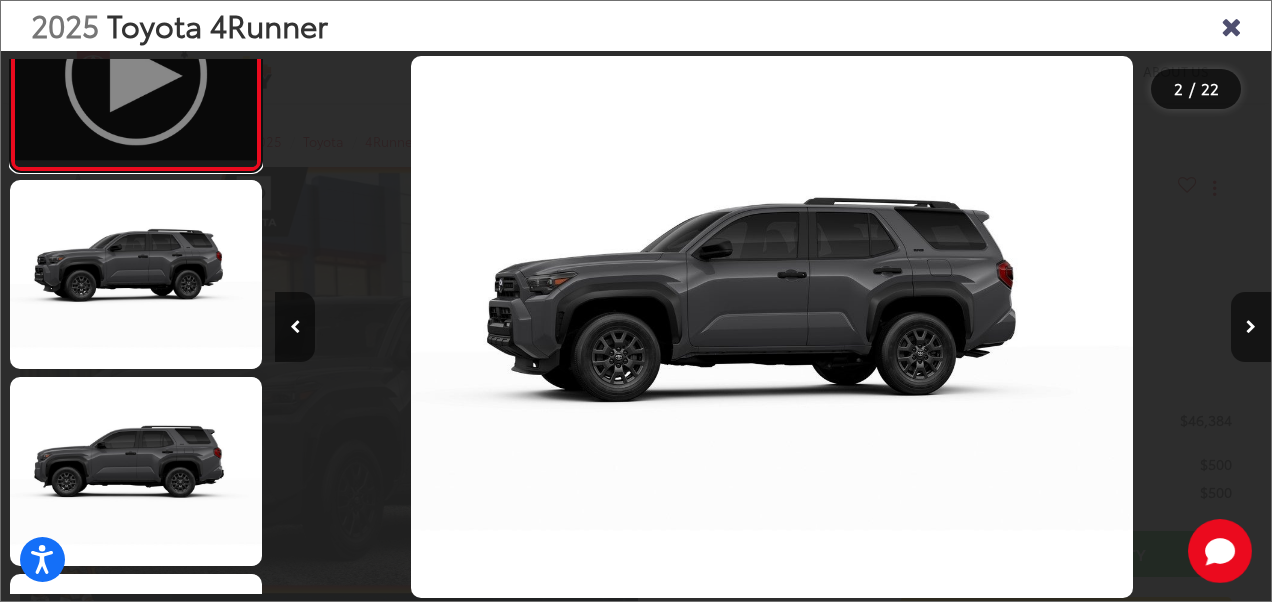scroll, scrollTop: 128, scrollLeft: 0, axis: vertical 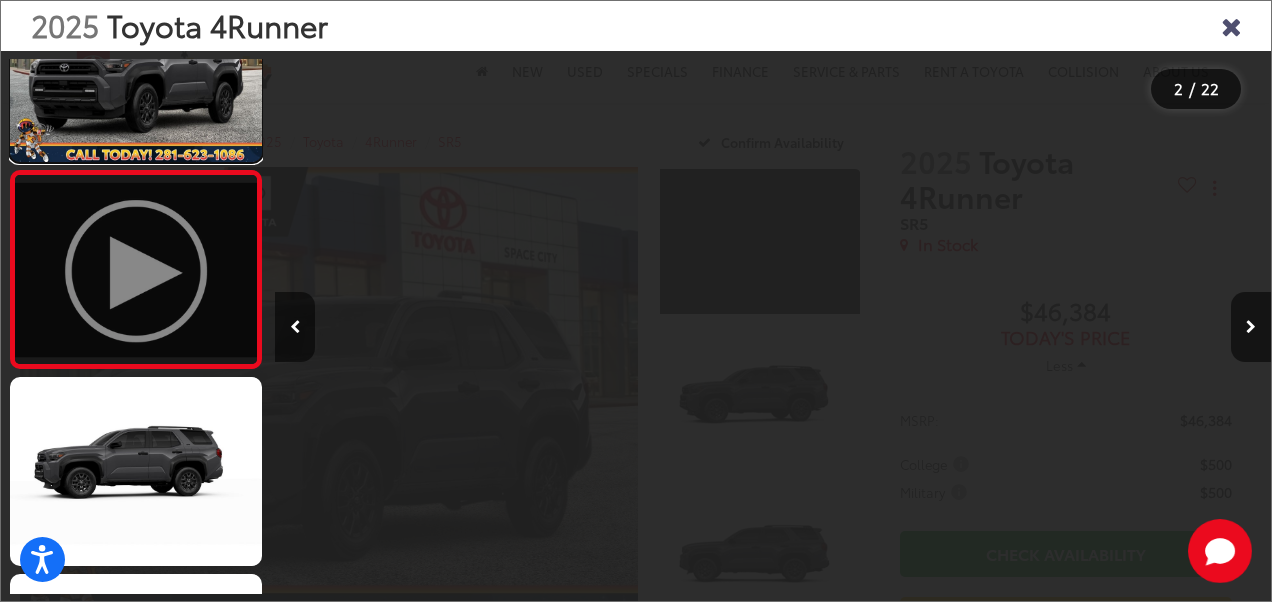 click at bounding box center (136, 67) 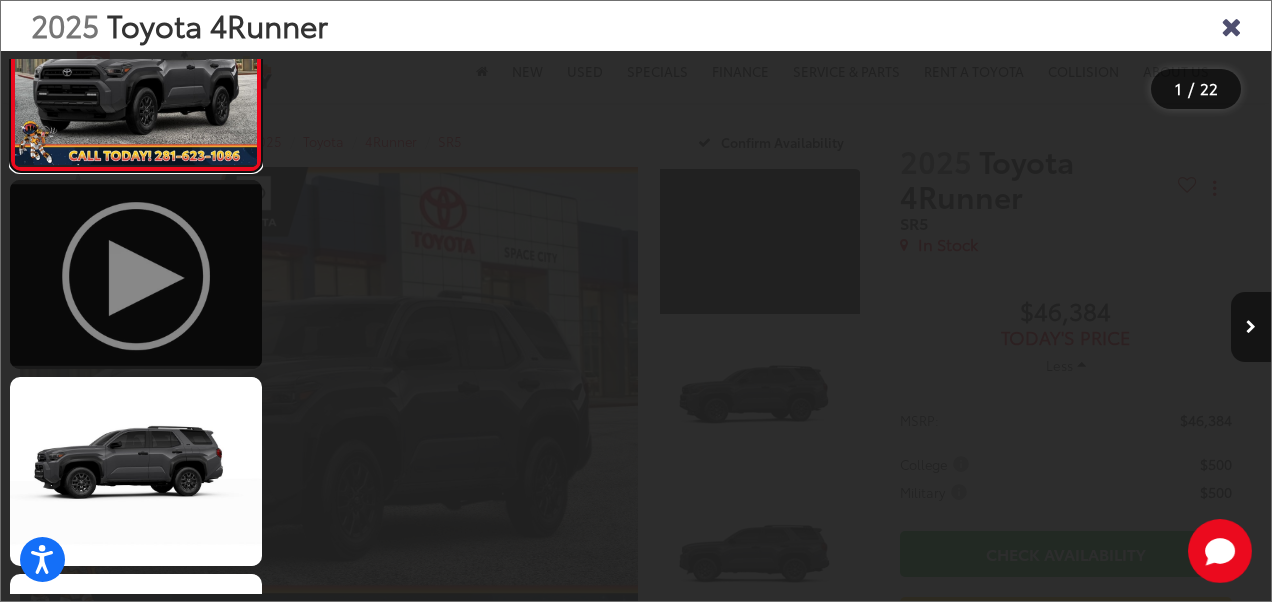 scroll, scrollTop: 4, scrollLeft: 0, axis: vertical 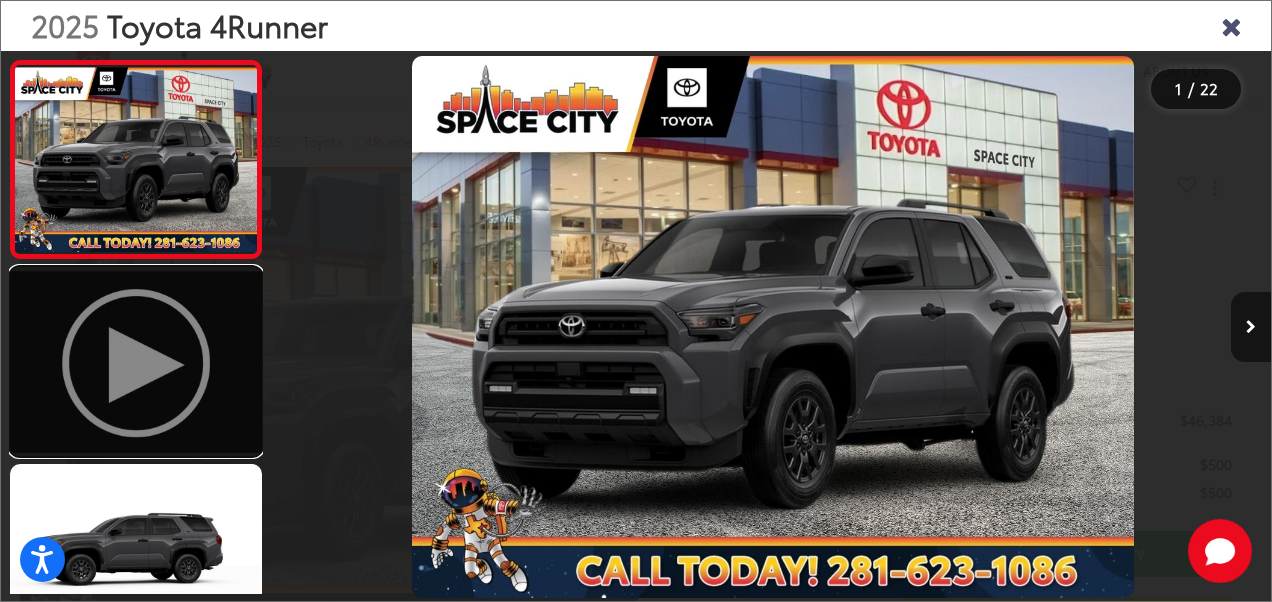 click at bounding box center (136, 361) 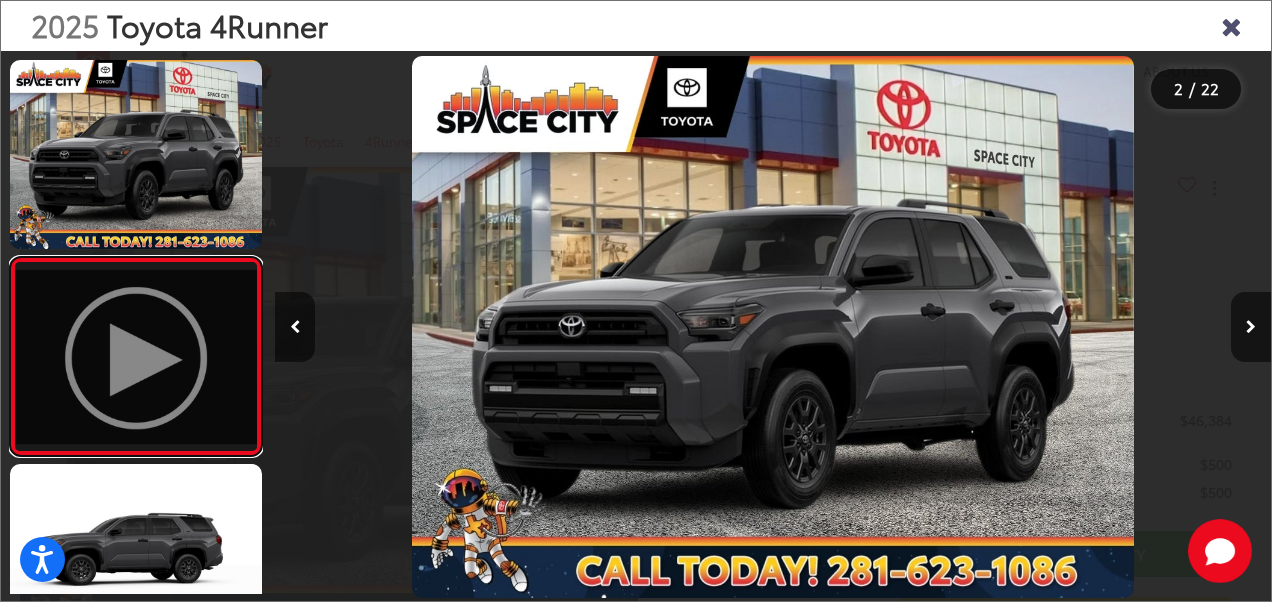 scroll, scrollTop: 0, scrollLeft: 272, axis: horizontal 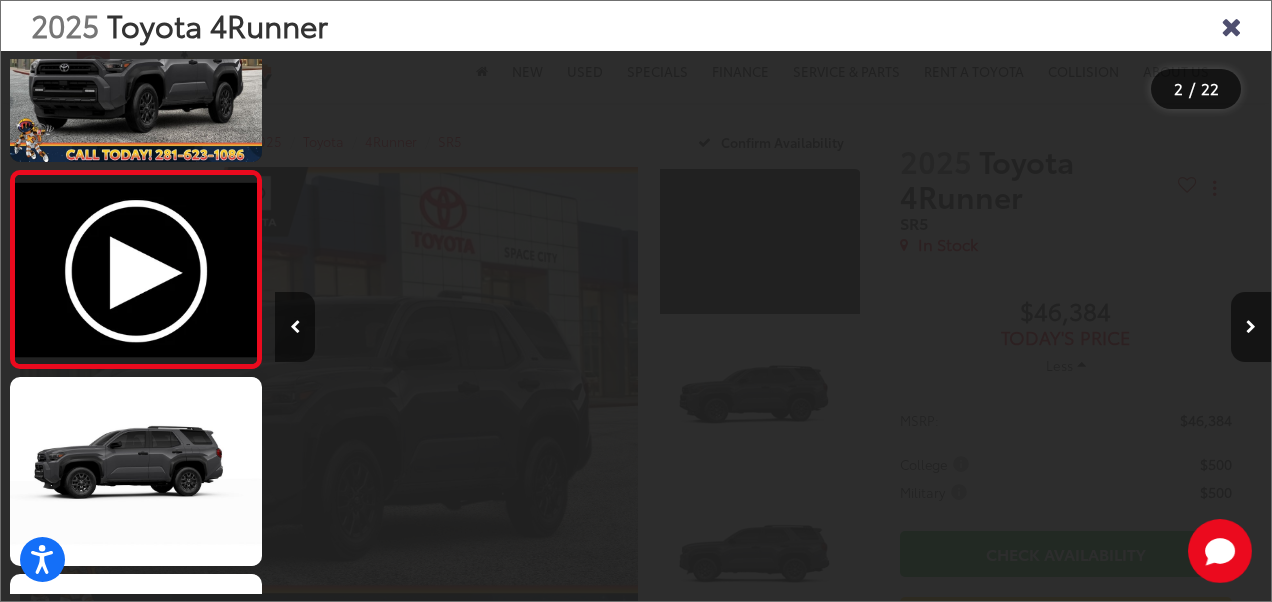 click on "2
/
22" at bounding box center [1196, 89] 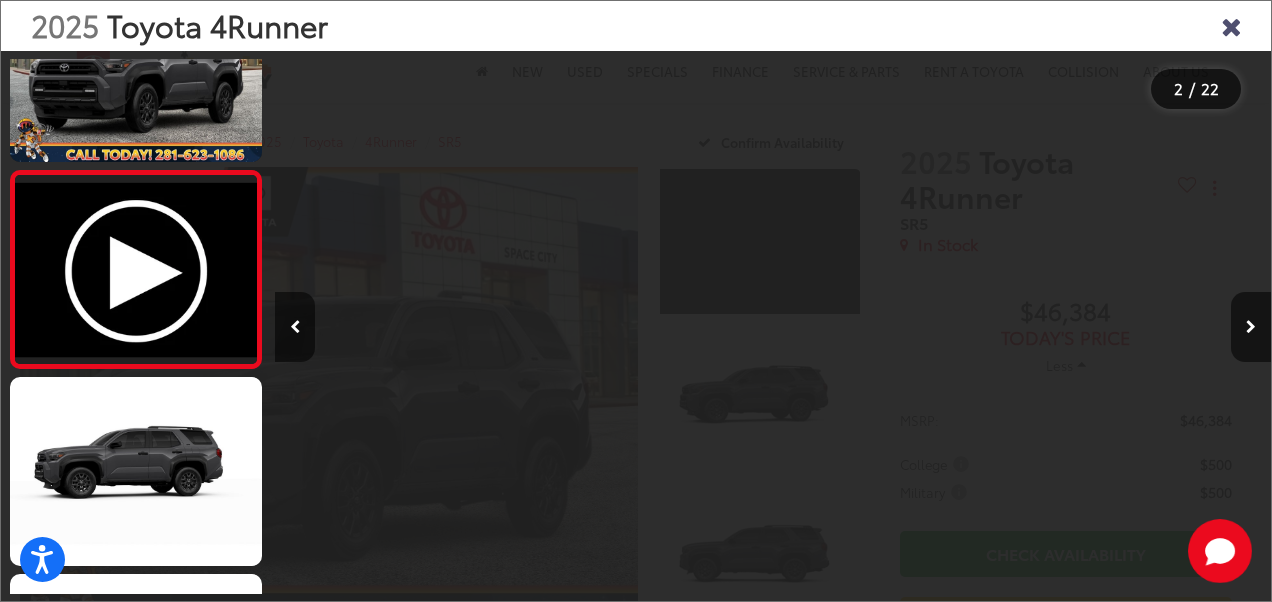 click on "2
/
22" at bounding box center (1196, 89) 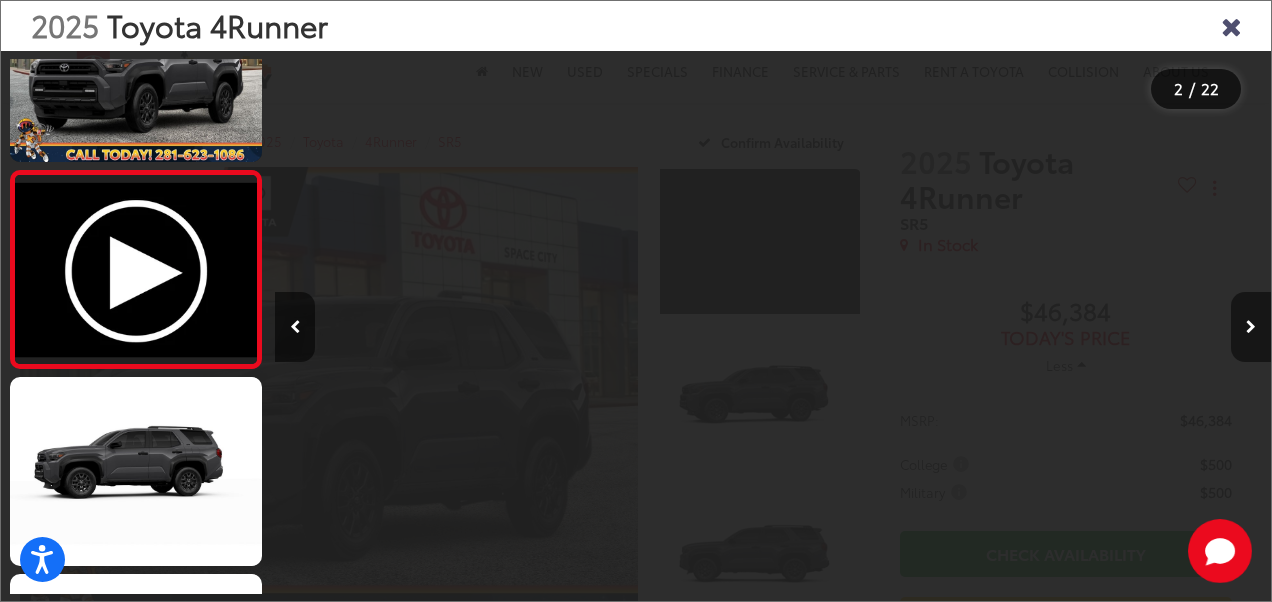 click at bounding box center [1251, 327] 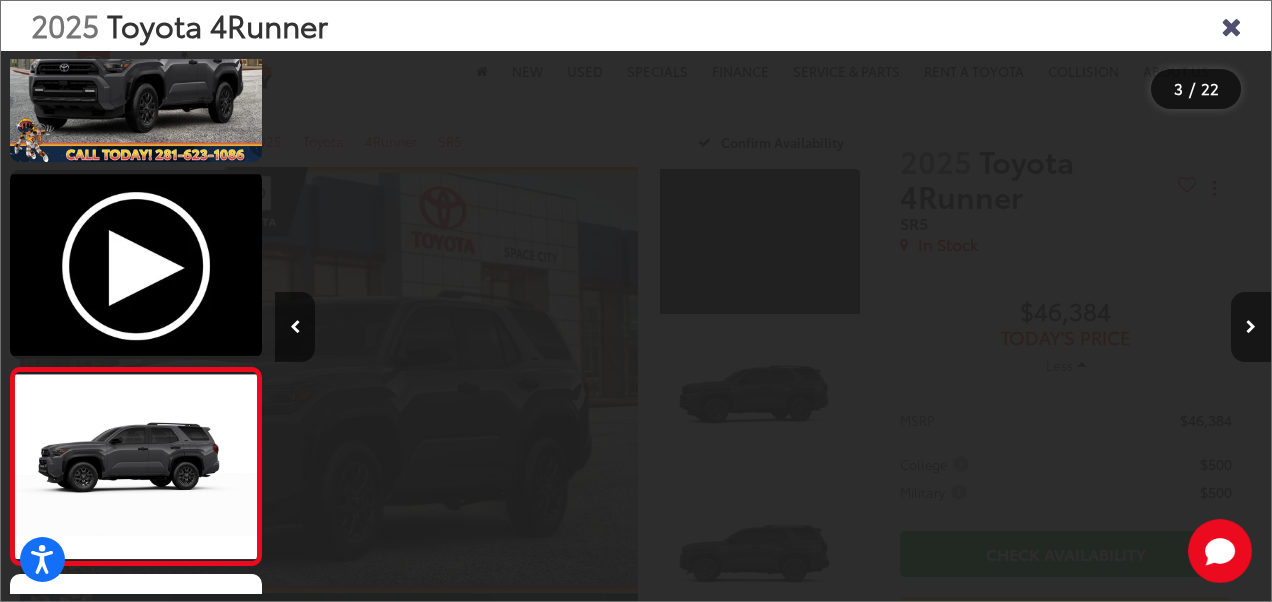 scroll, scrollTop: 0, scrollLeft: 1232, axis: horizontal 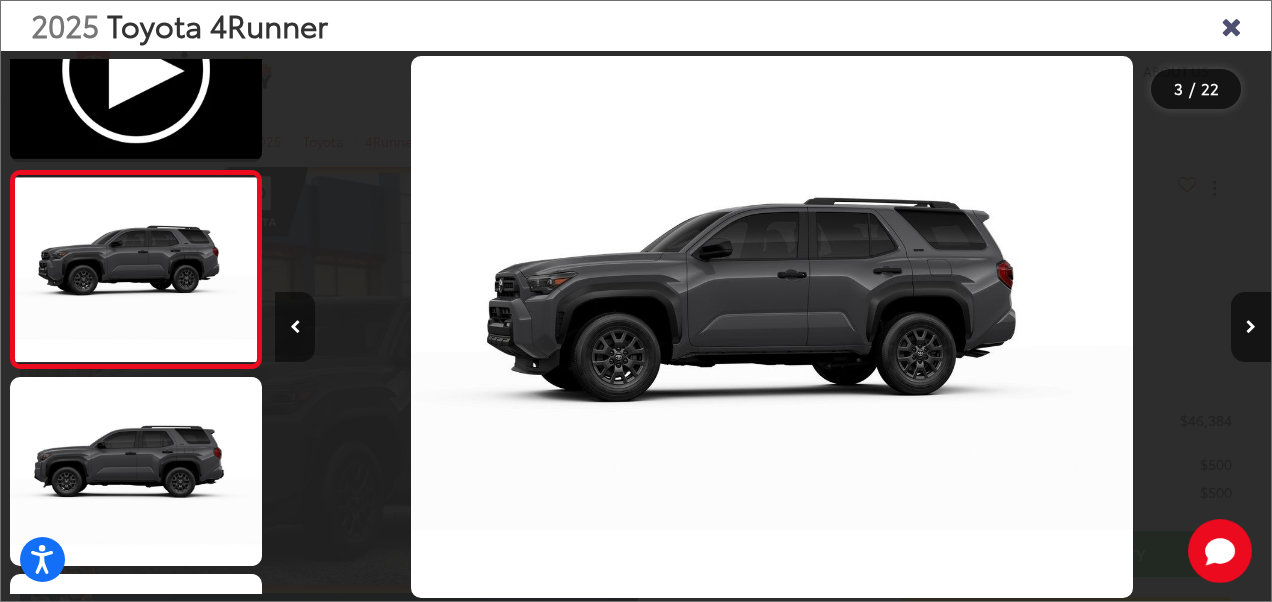 click at bounding box center [295, 327] 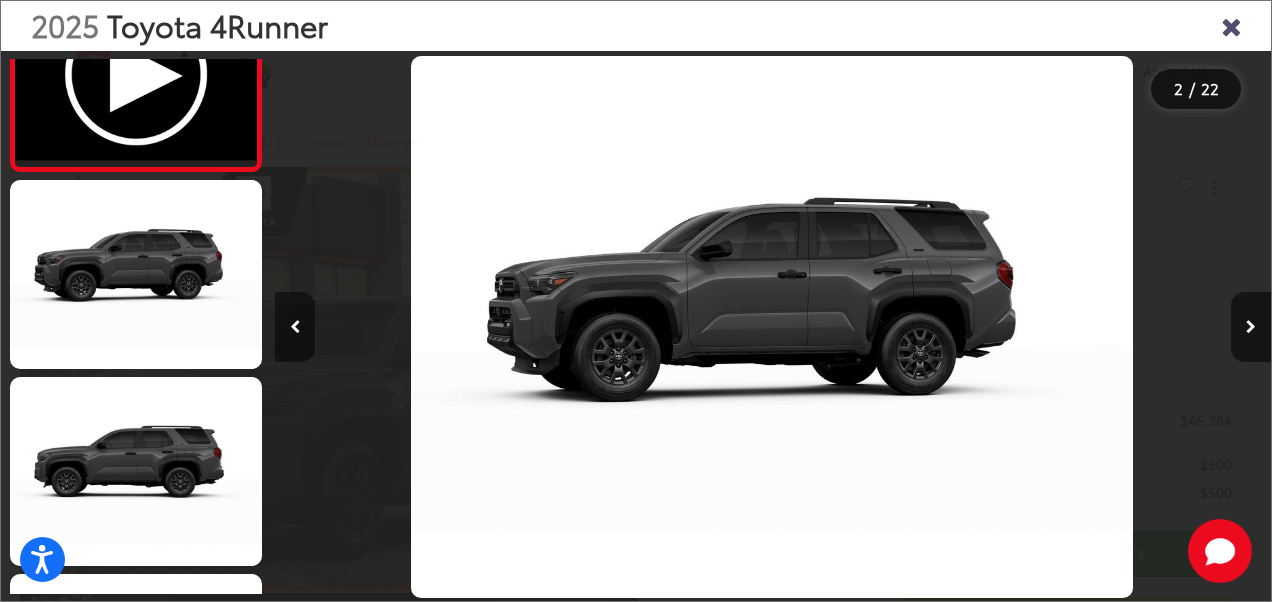 scroll, scrollTop: 254, scrollLeft: 0, axis: vertical 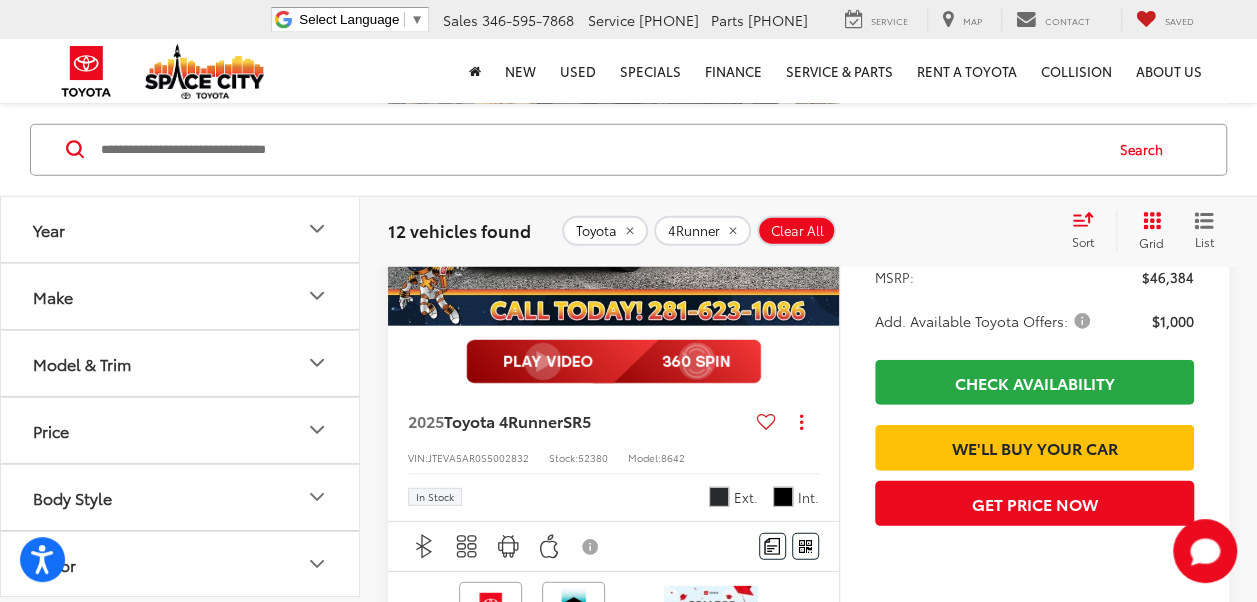 click on "Add. Available Toyota Offers:" at bounding box center (984, 321) 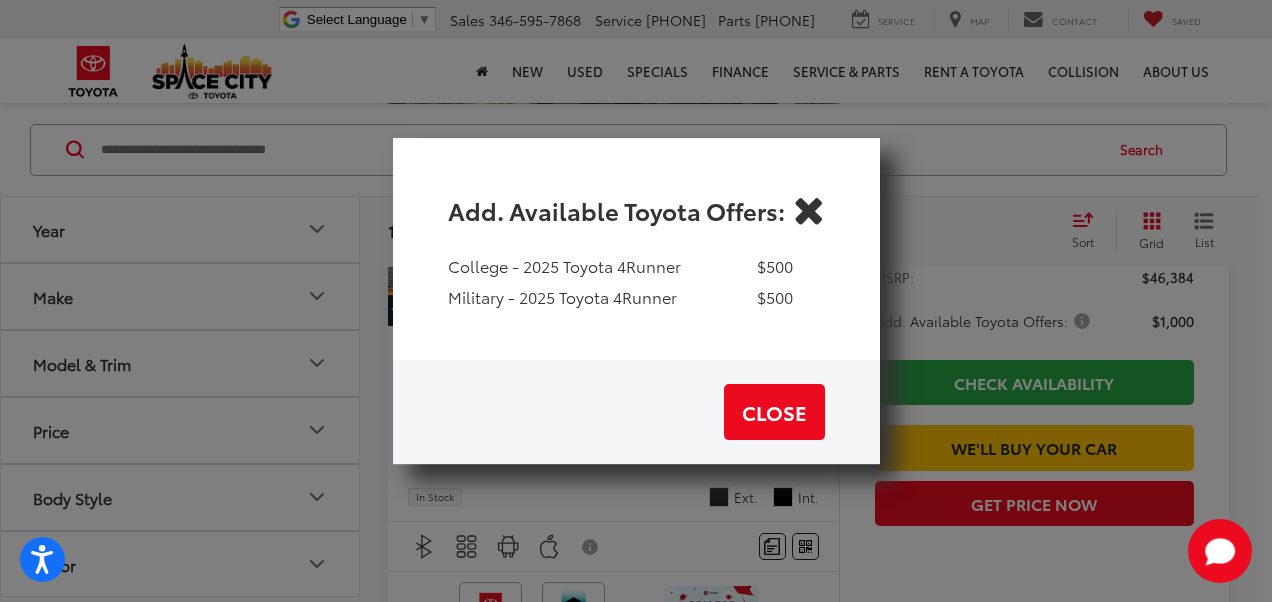 click at bounding box center (809, 210) 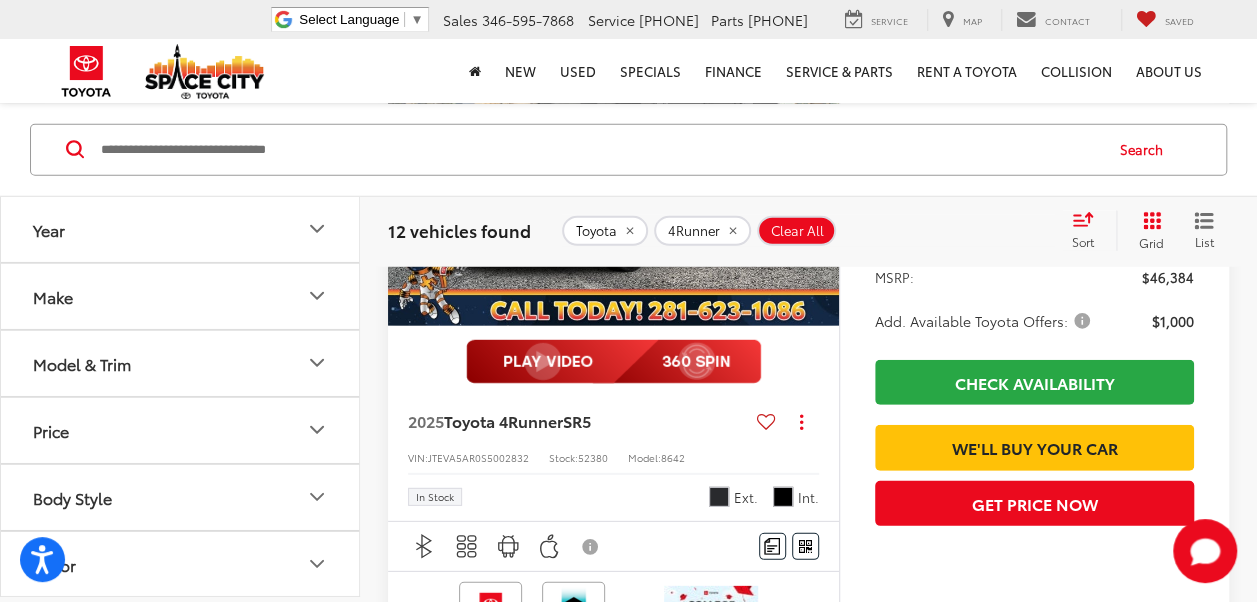 click at bounding box center [613, 362] 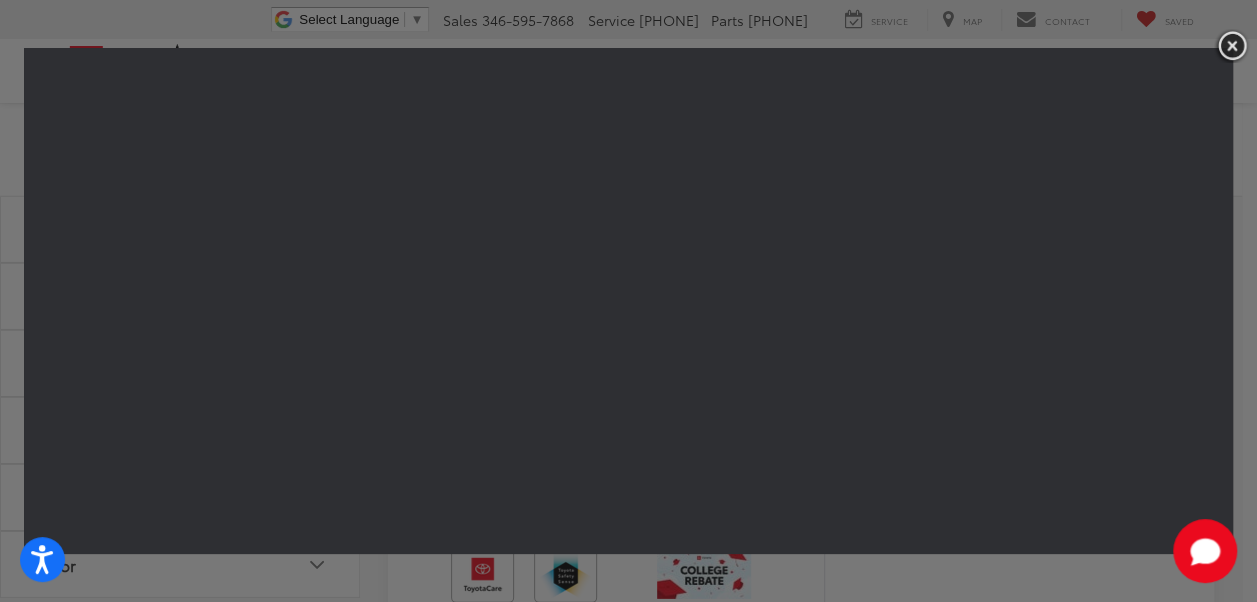 click at bounding box center (1232, 45) 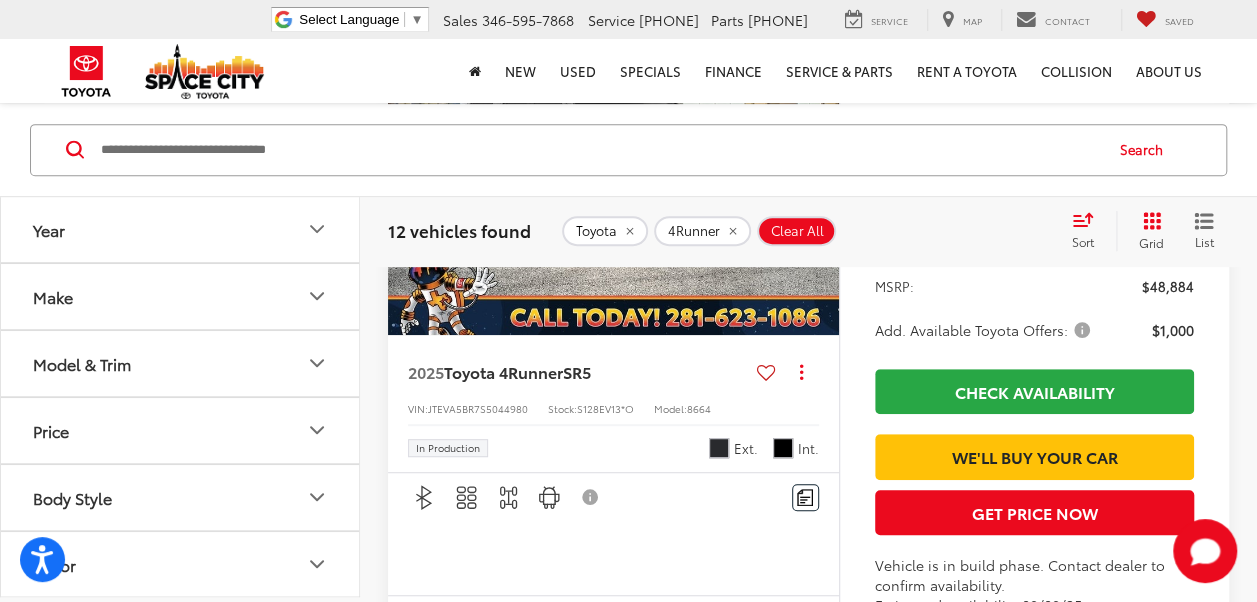 scroll, scrollTop: 4157, scrollLeft: 0, axis: vertical 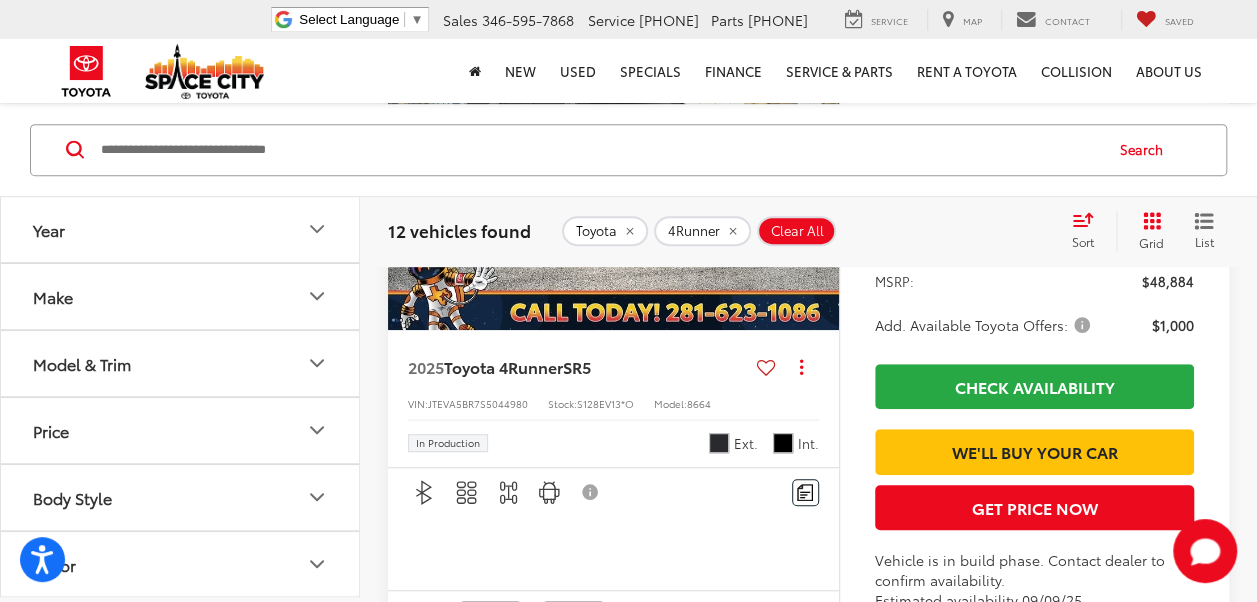 click at bounding box center (614, 161) 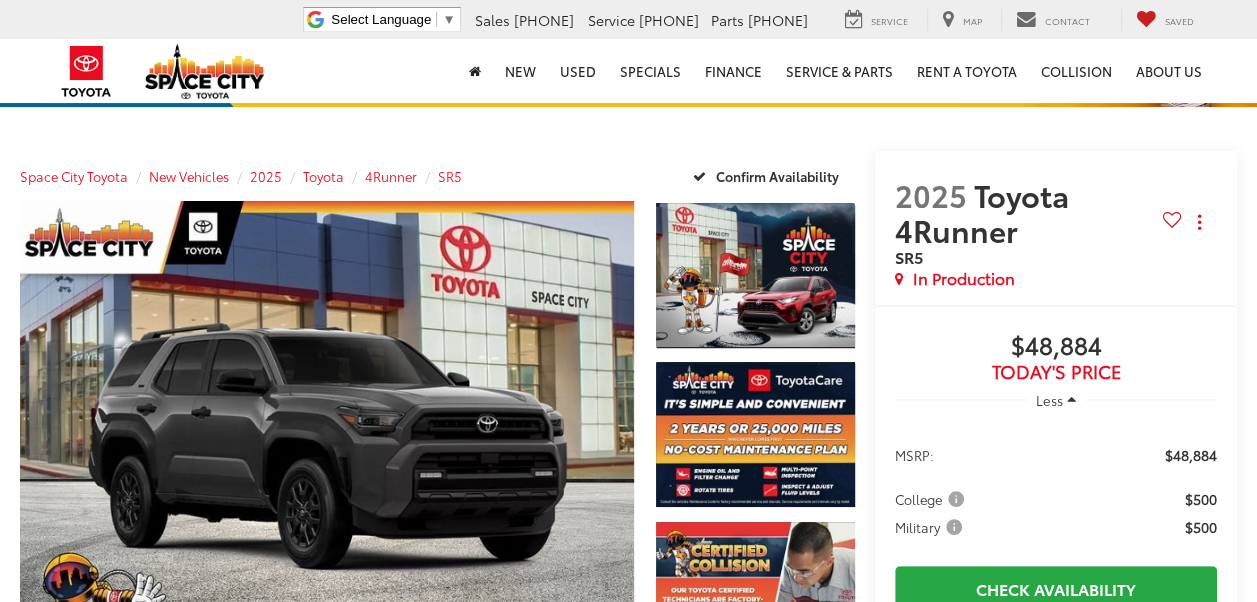 scroll, scrollTop: 299, scrollLeft: 0, axis: vertical 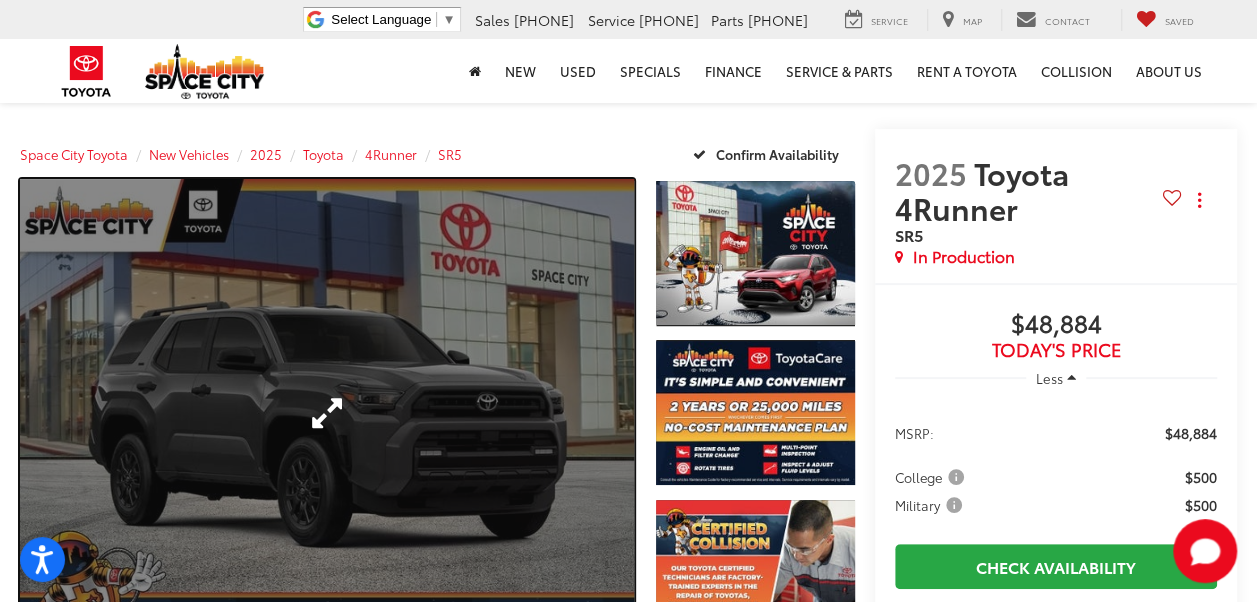 click at bounding box center [327, 413] 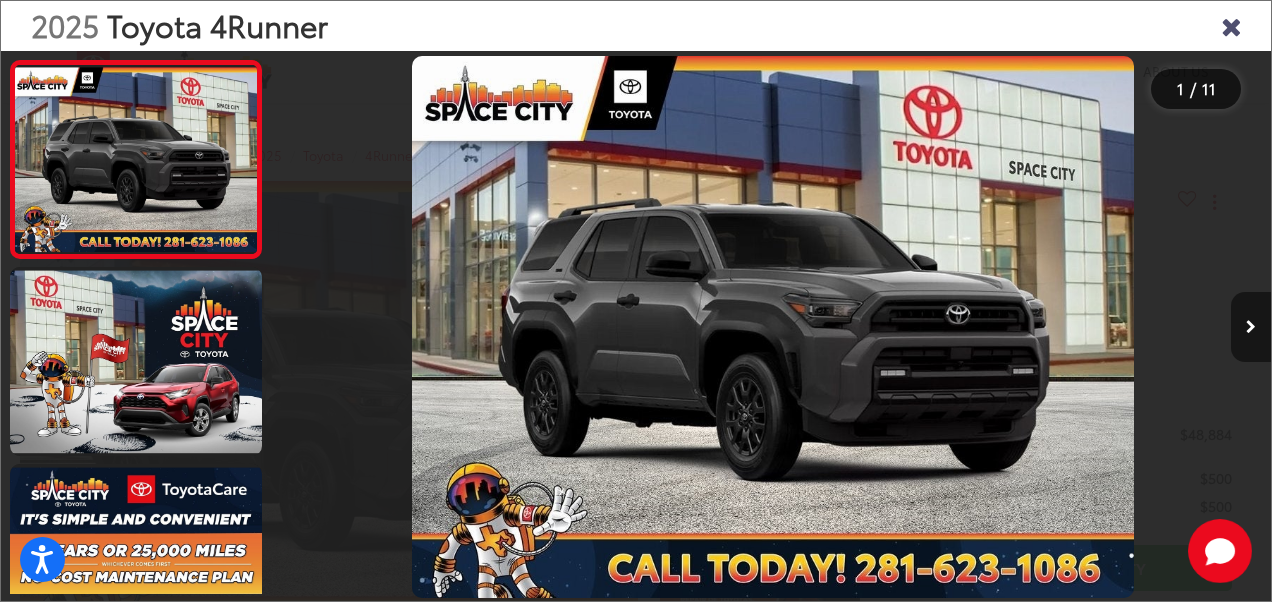 click at bounding box center (1251, 327) 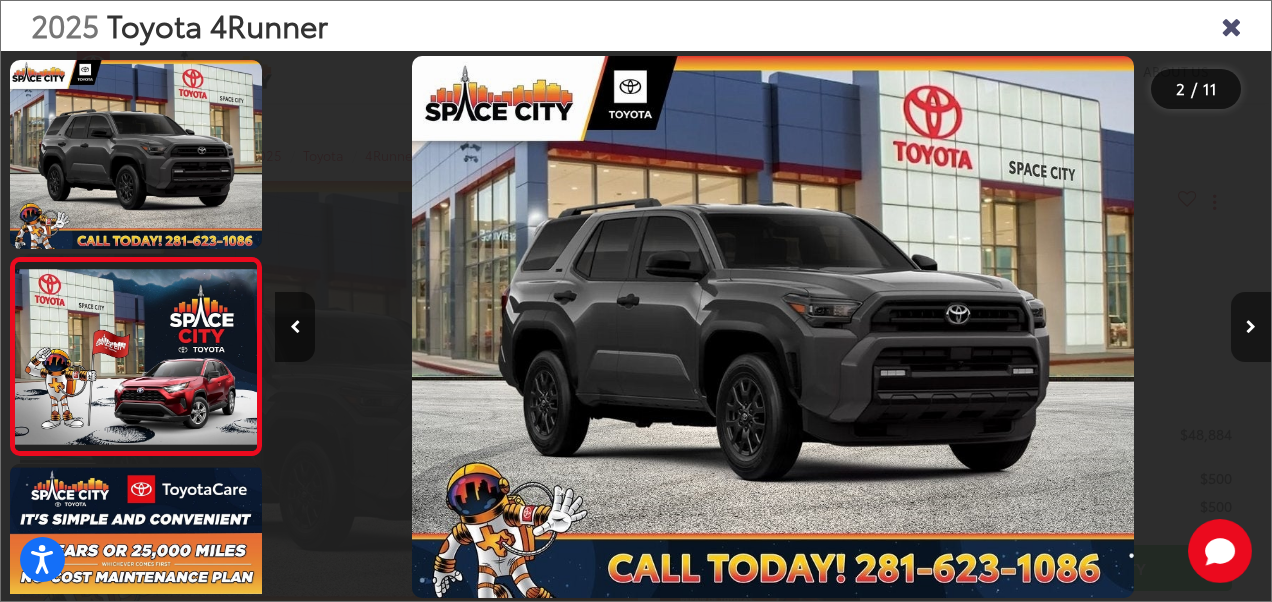 scroll, scrollTop: 0, scrollLeft: 272, axis: horizontal 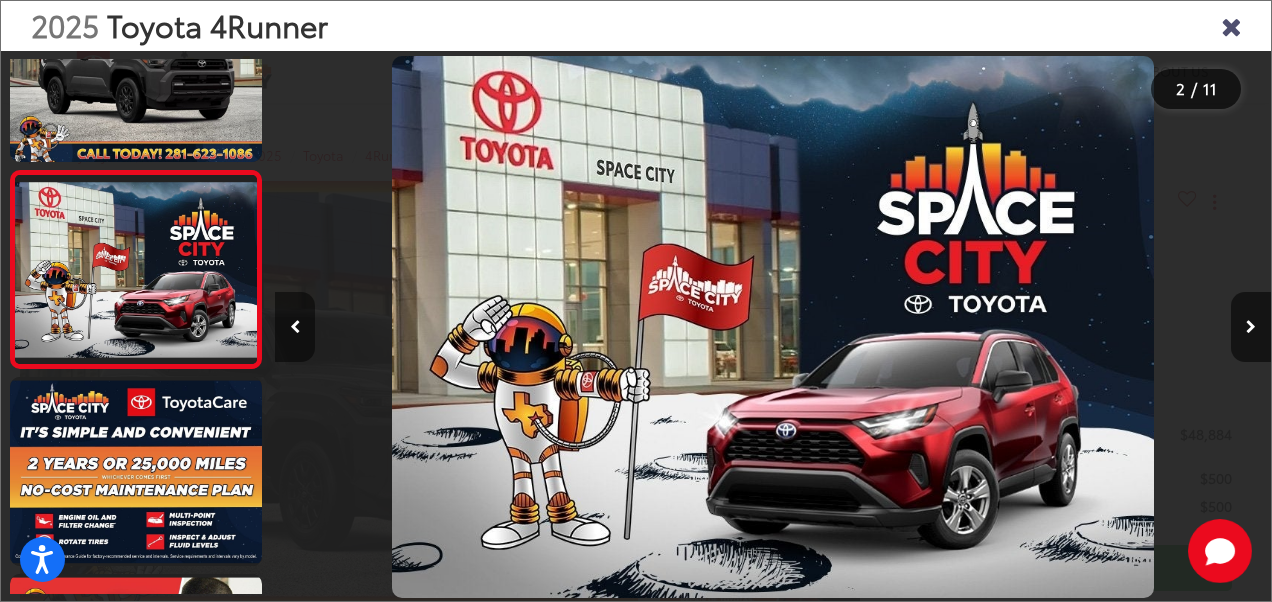 click at bounding box center [295, 327] 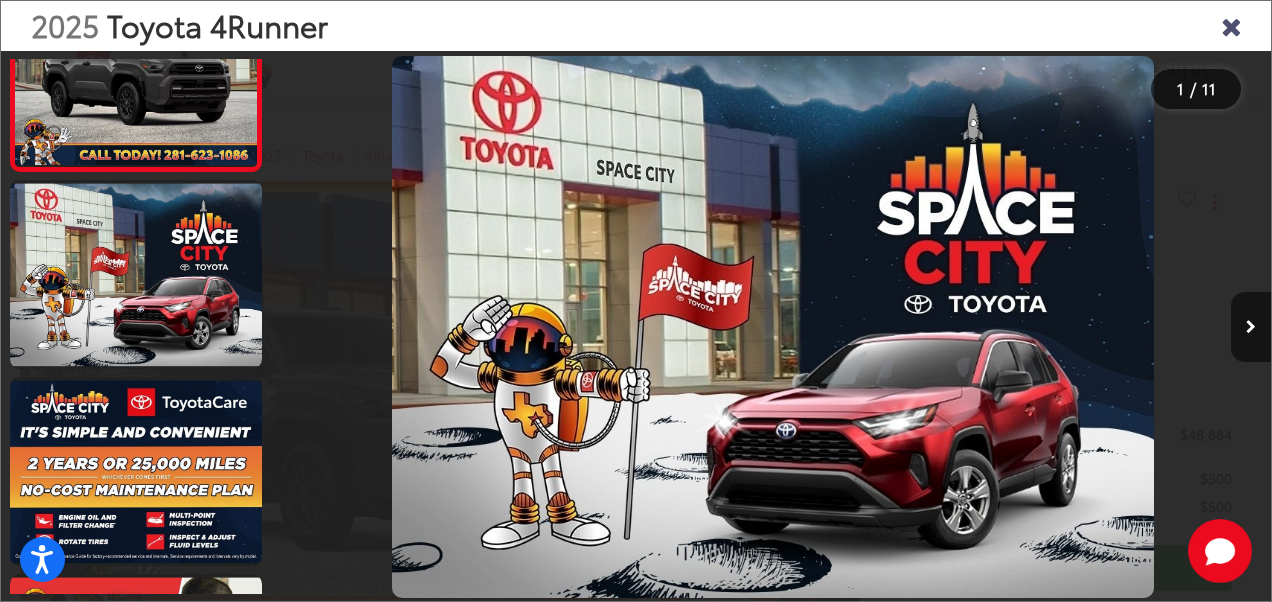 scroll, scrollTop: 0, scrollLeft: 0, axis: both 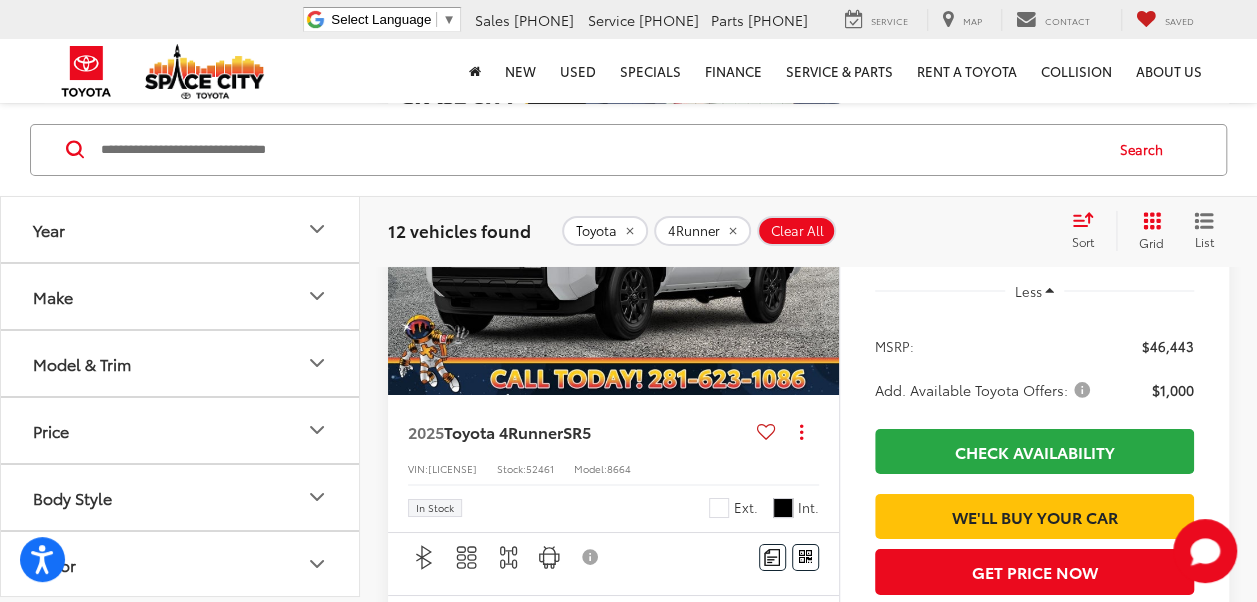 click at bounding box center [614, 226] 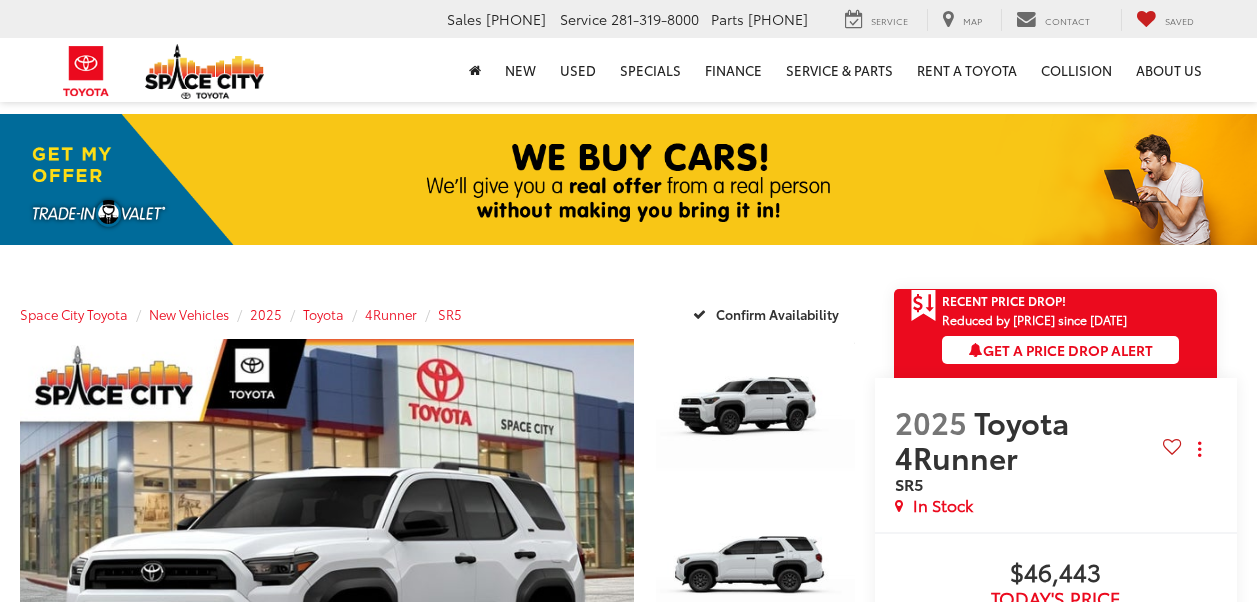 scroll, scrollTop: 0, scrollLeft: 0, axis: both 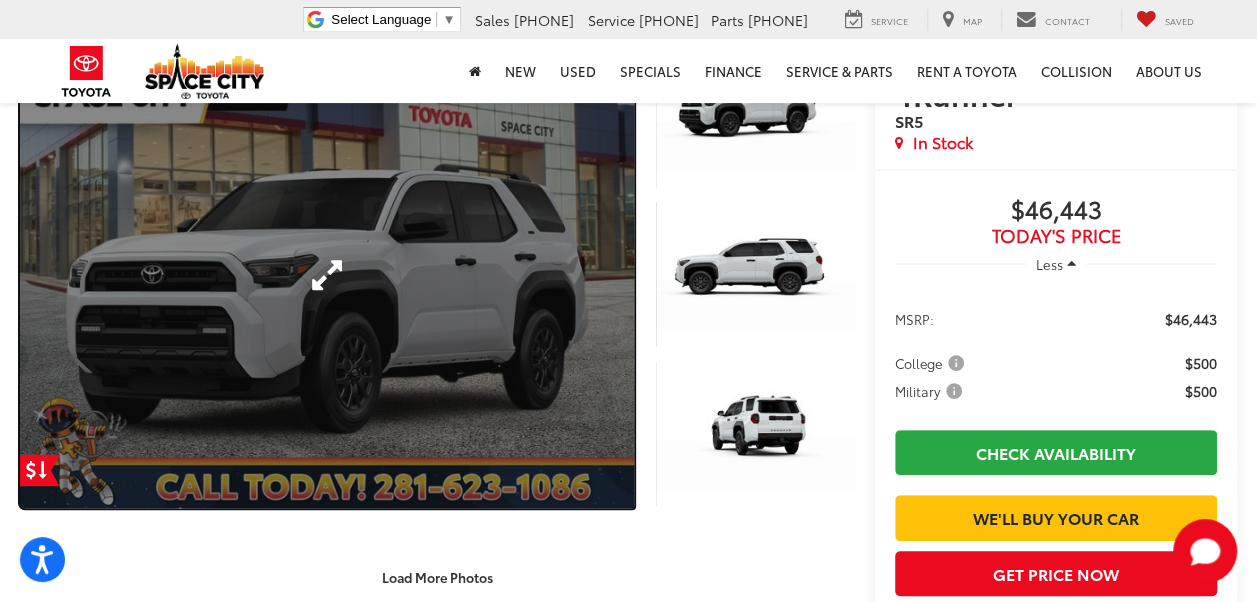 click at bounding box center (327, 275) 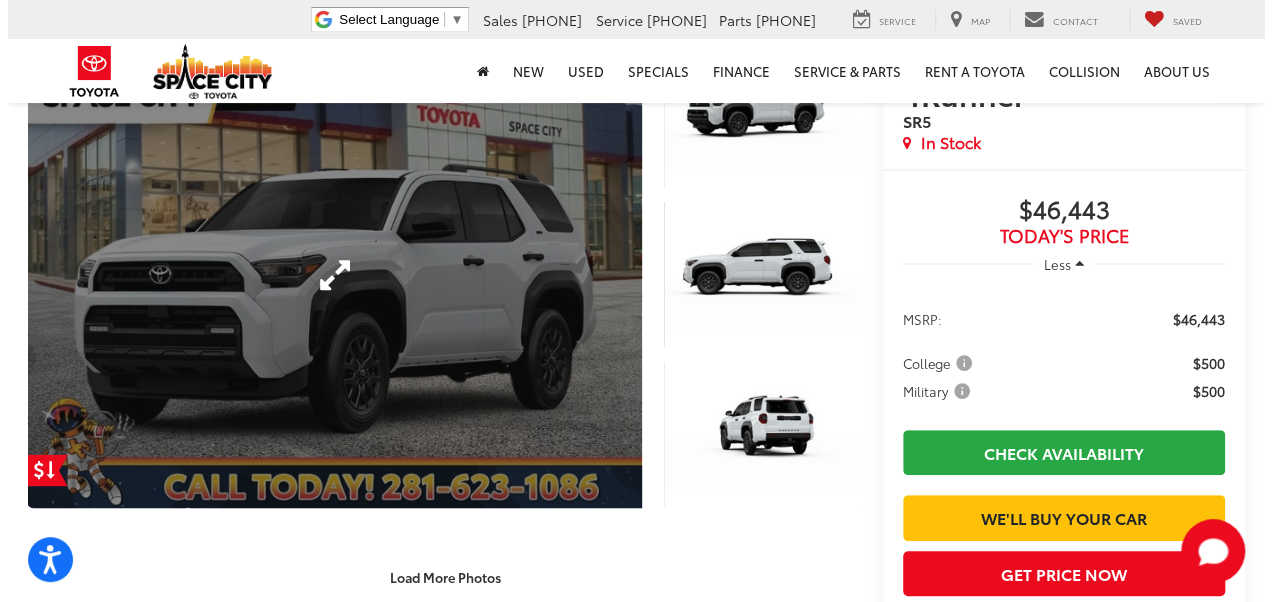 scroll, scrollTop: 299, scrollLeft: 0, axis: vertical 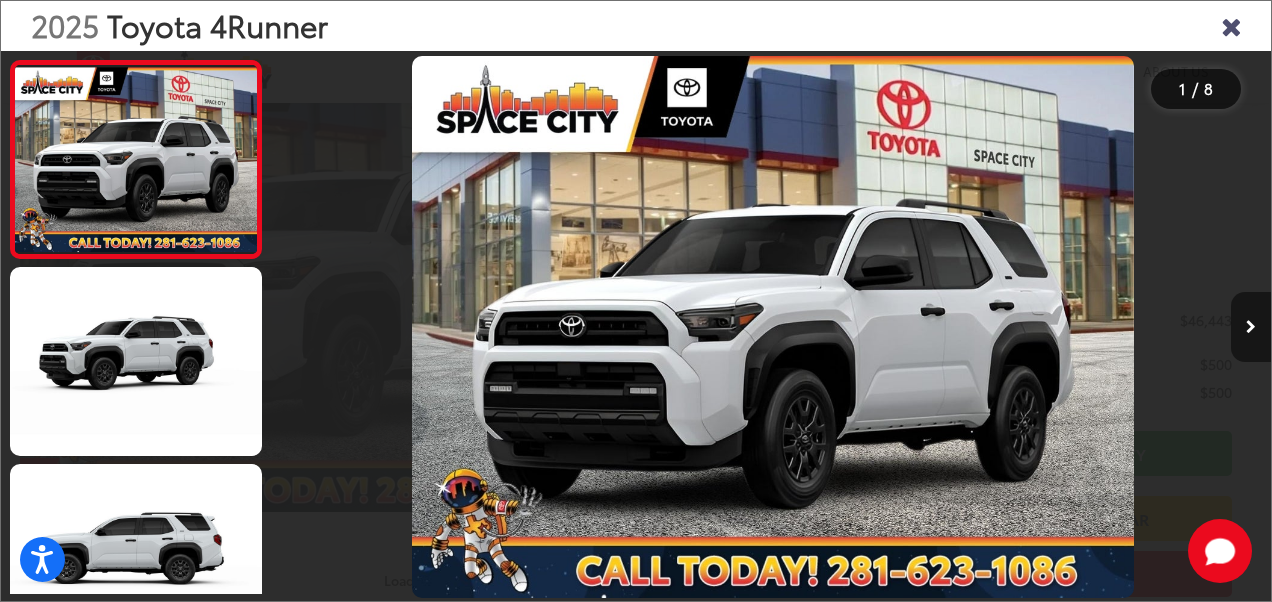 click at bounding box center (1251, 327) 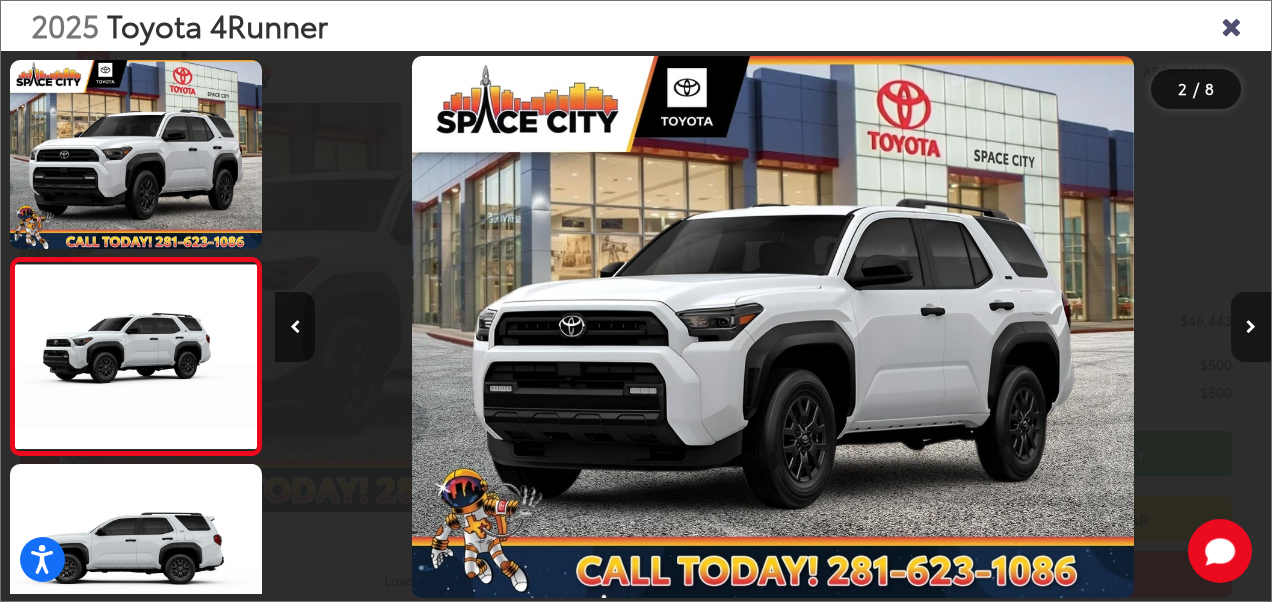 scroll, scrollTop: 0, scrollLeft: 311, axis: horizontal 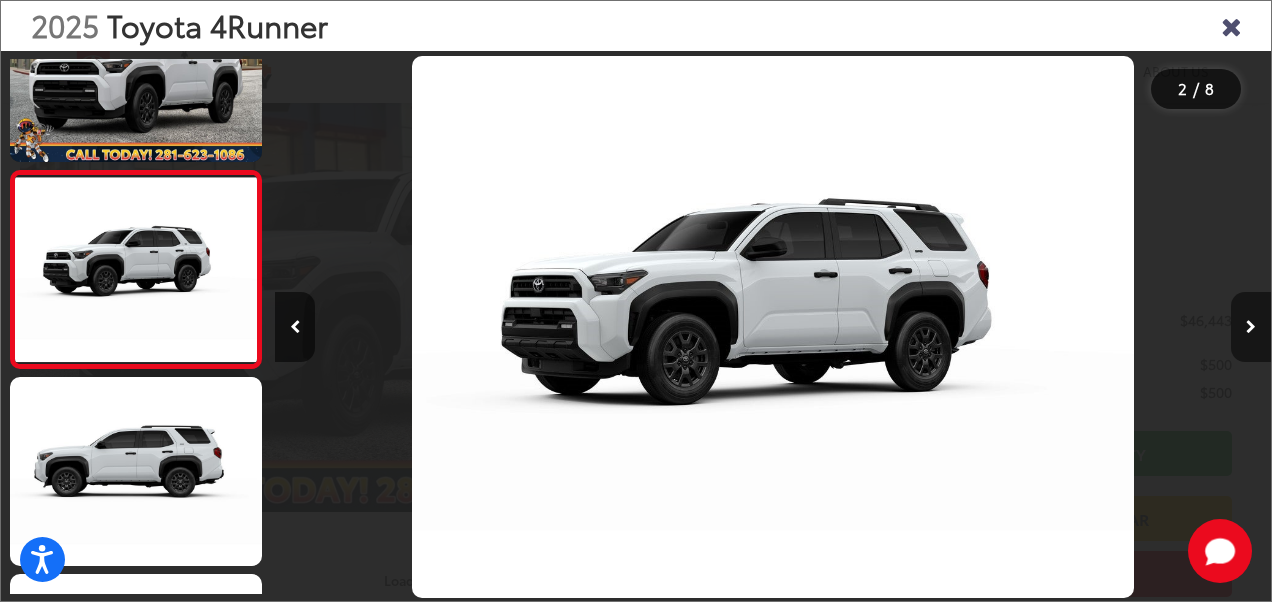 click at bounding box center (1251, 327) 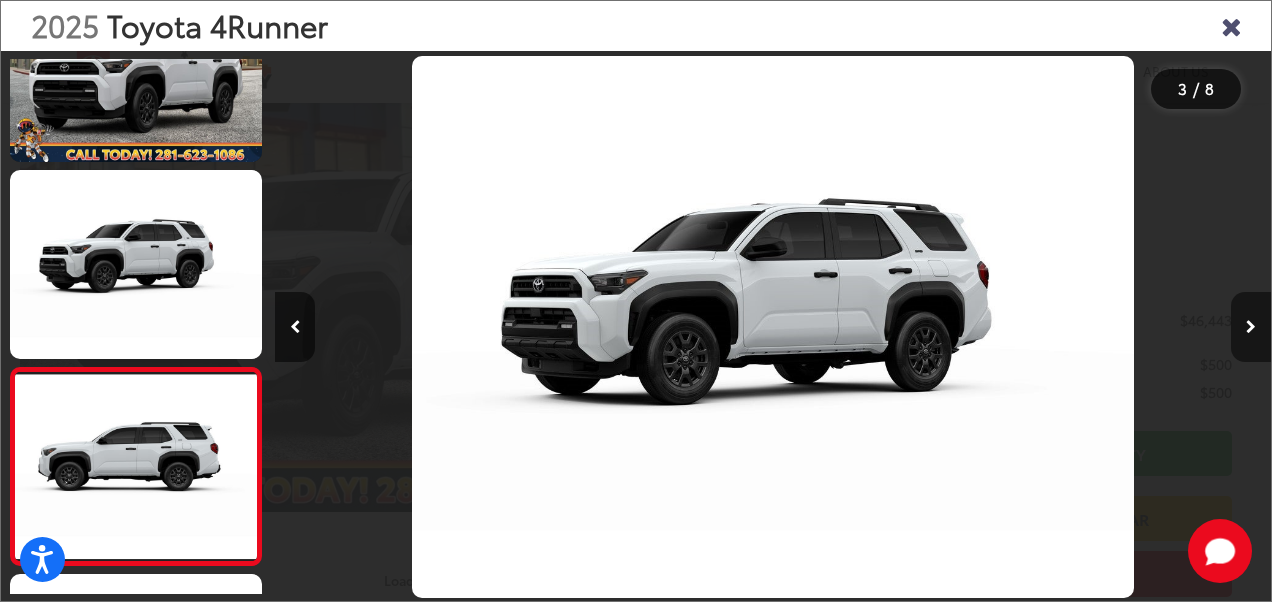 scroll, scrollTop: 0, scrollLeft: 1232, axis: horizontal 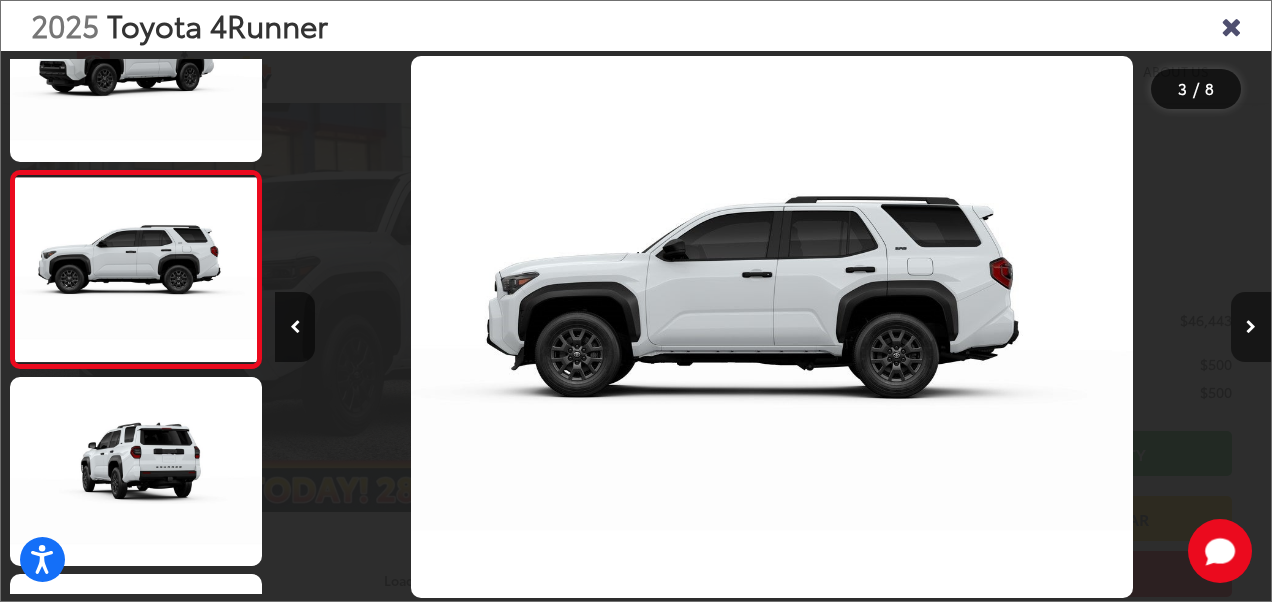 click at bounding box center (1251, 327) 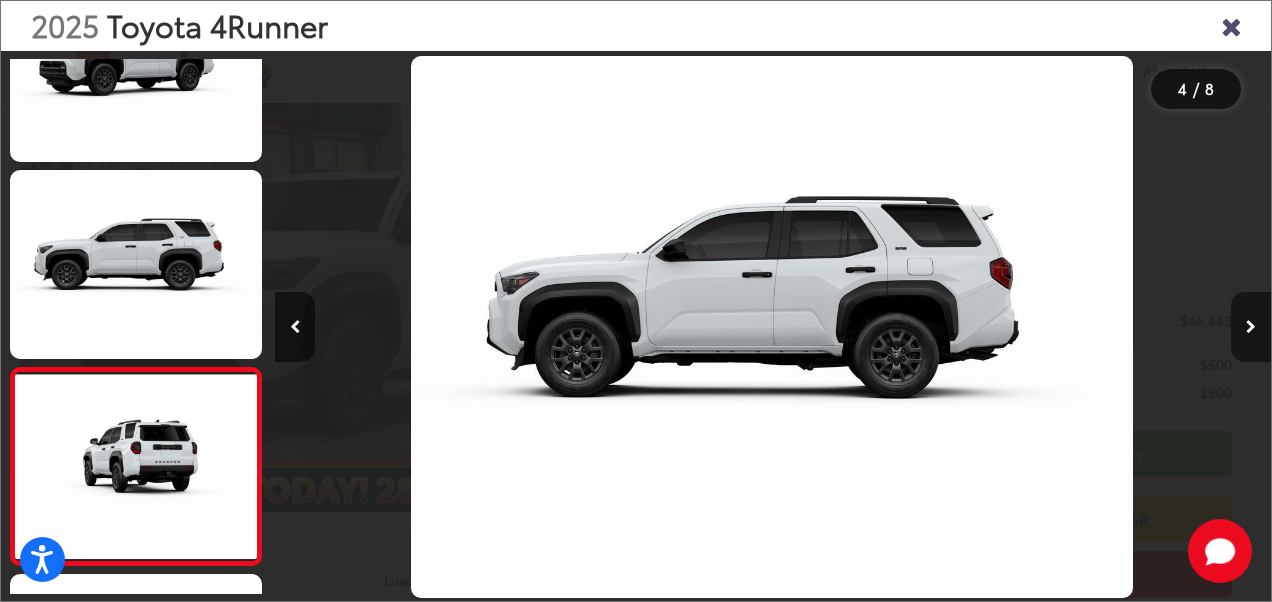 scroll, scrollTop: 0, scrollLeft: 2265, axis: horizontal 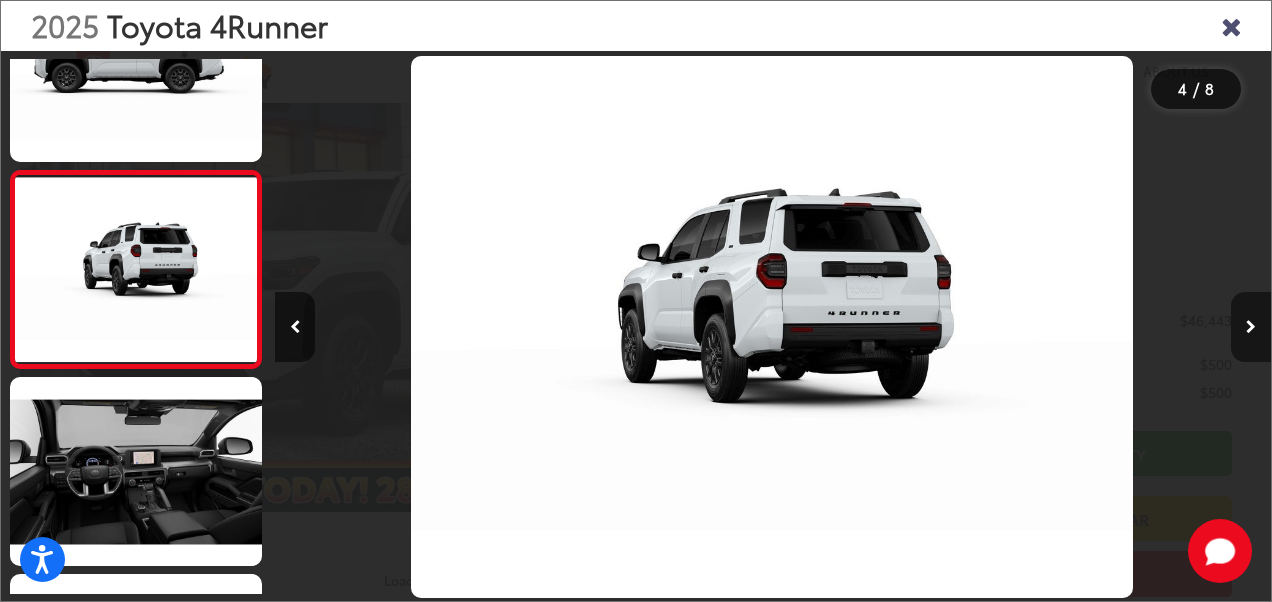 click at bounding box center (1251, 327) 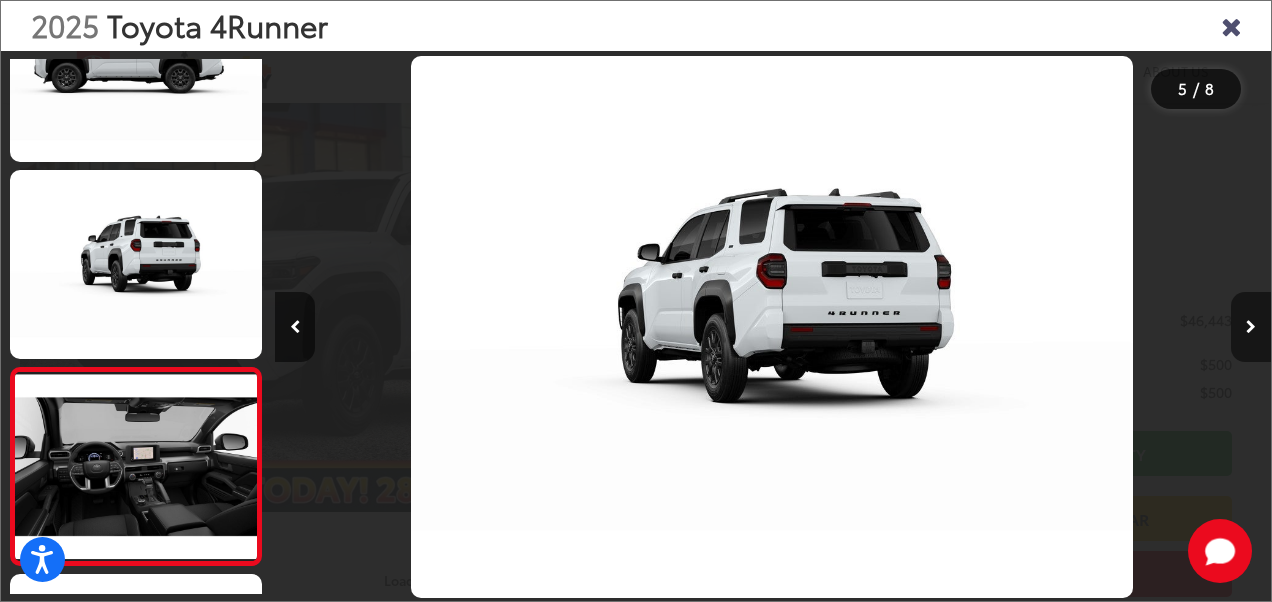 scroll, scrollTop: 0, scrollLeft: 3056, axis: horizontal 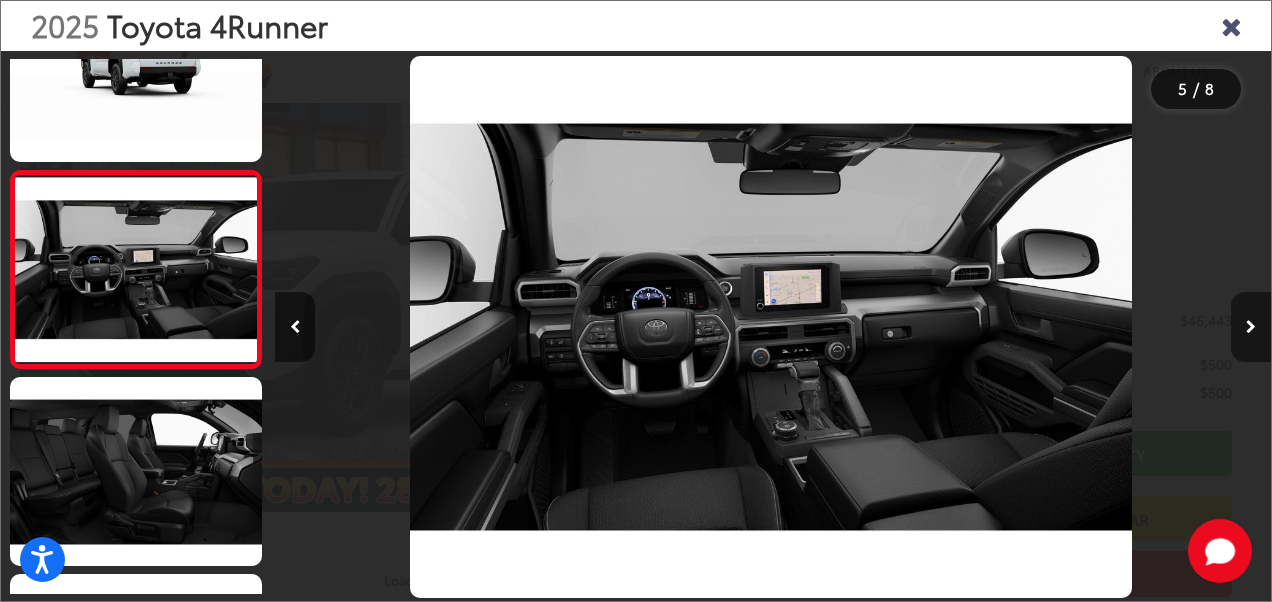 click at bounding box center (1251, 327) 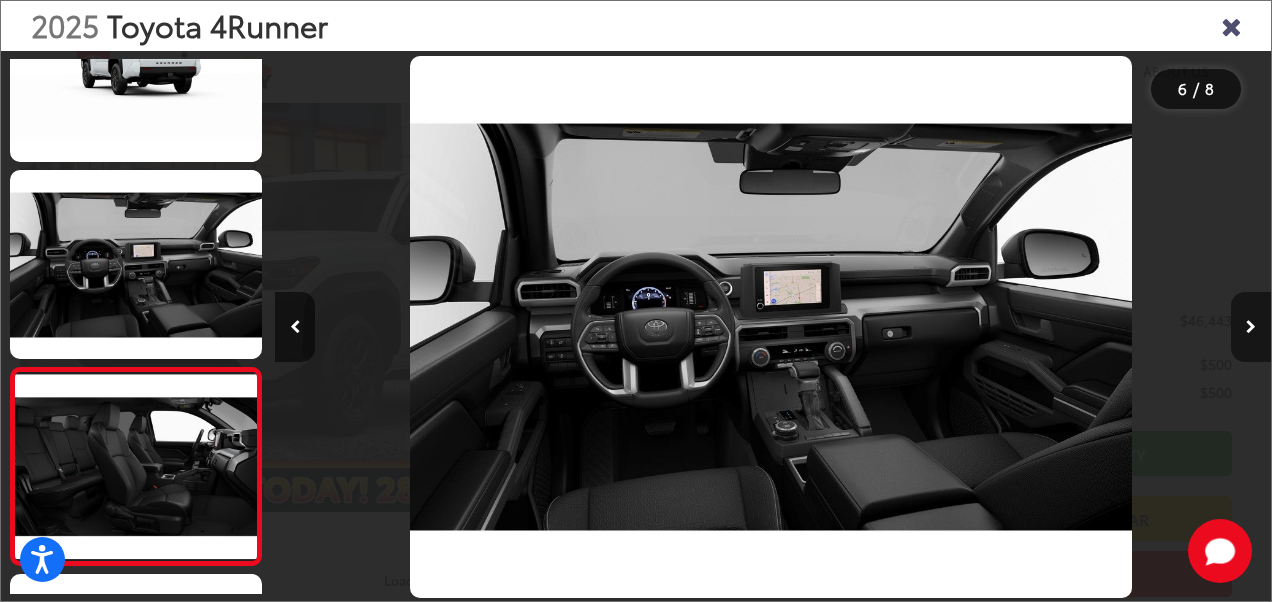 scroll, scrollTop: 0, scrollLeft: 4186, axis: horizontal 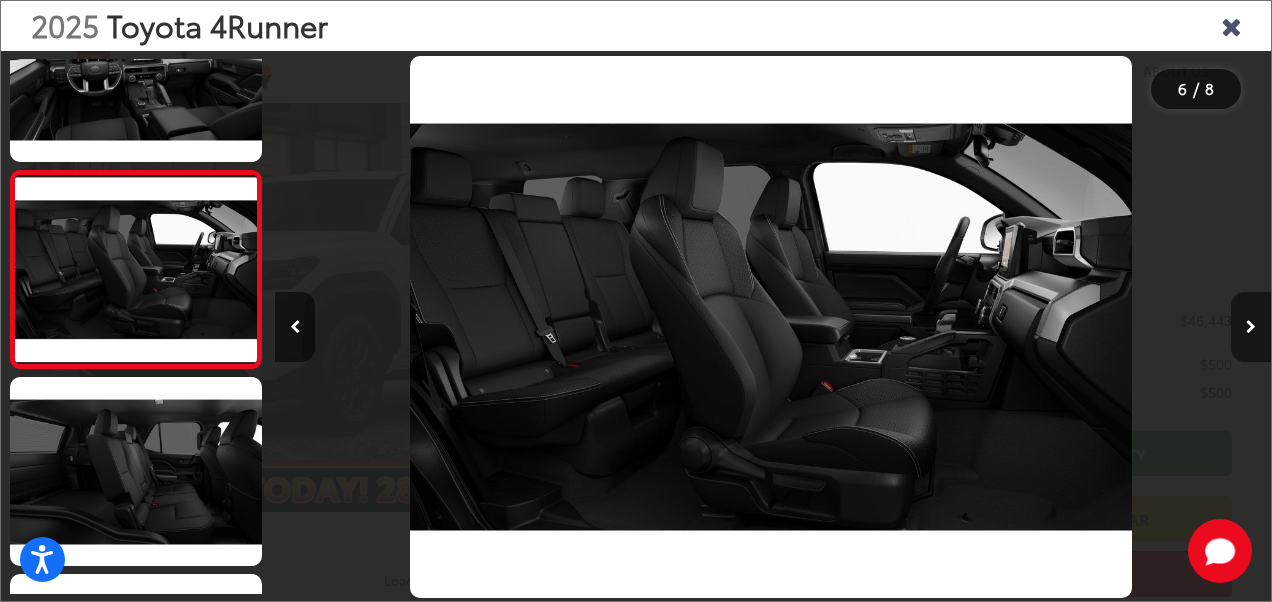 click at bounding box center [1251, 327] 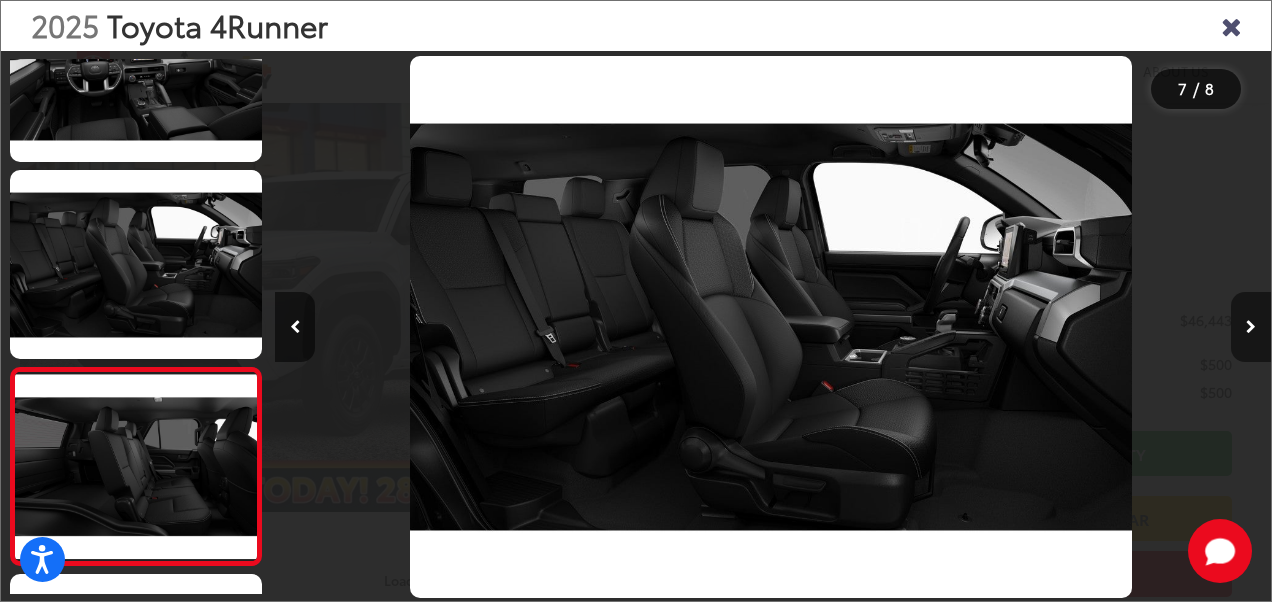 scroll, scrollTop: 0, scrollLeft: 5254, axis: horizontal 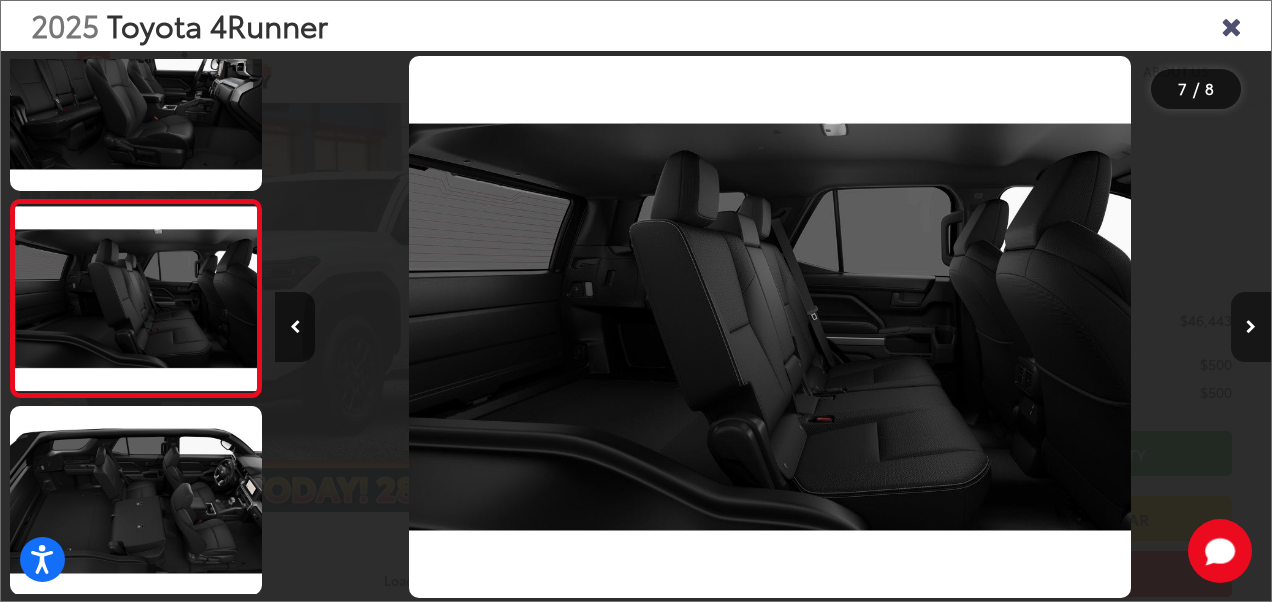 click at bounding box center (1251, 327) 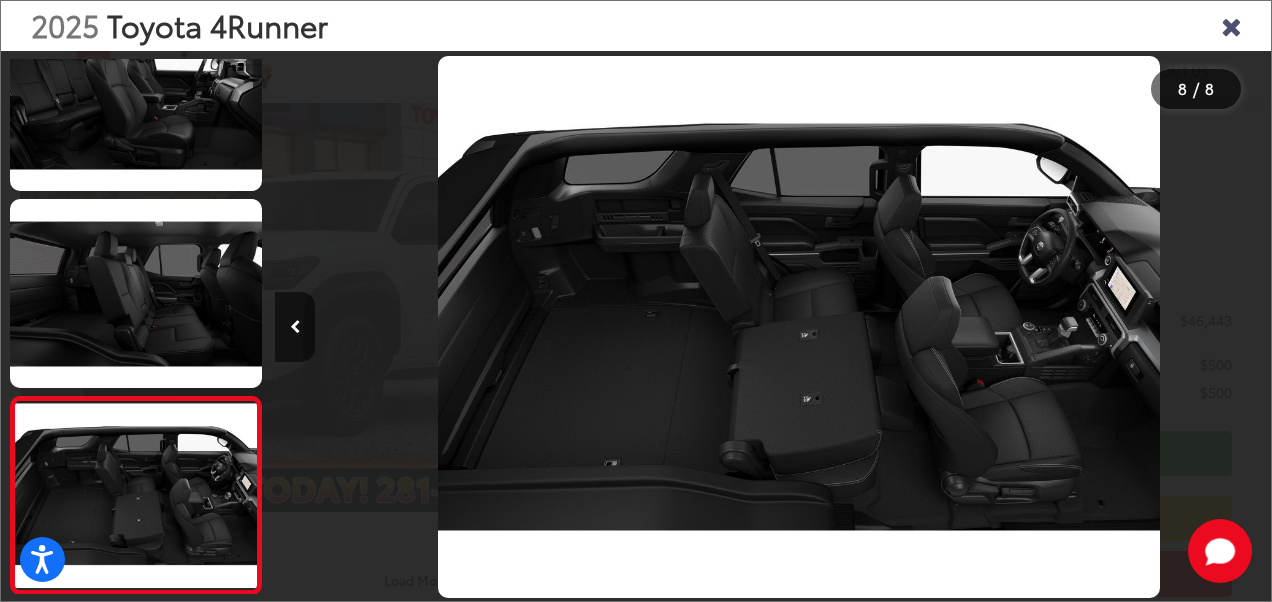 scroll, scrollTop: 0, scrollLeft: 6976, axis: horizontal 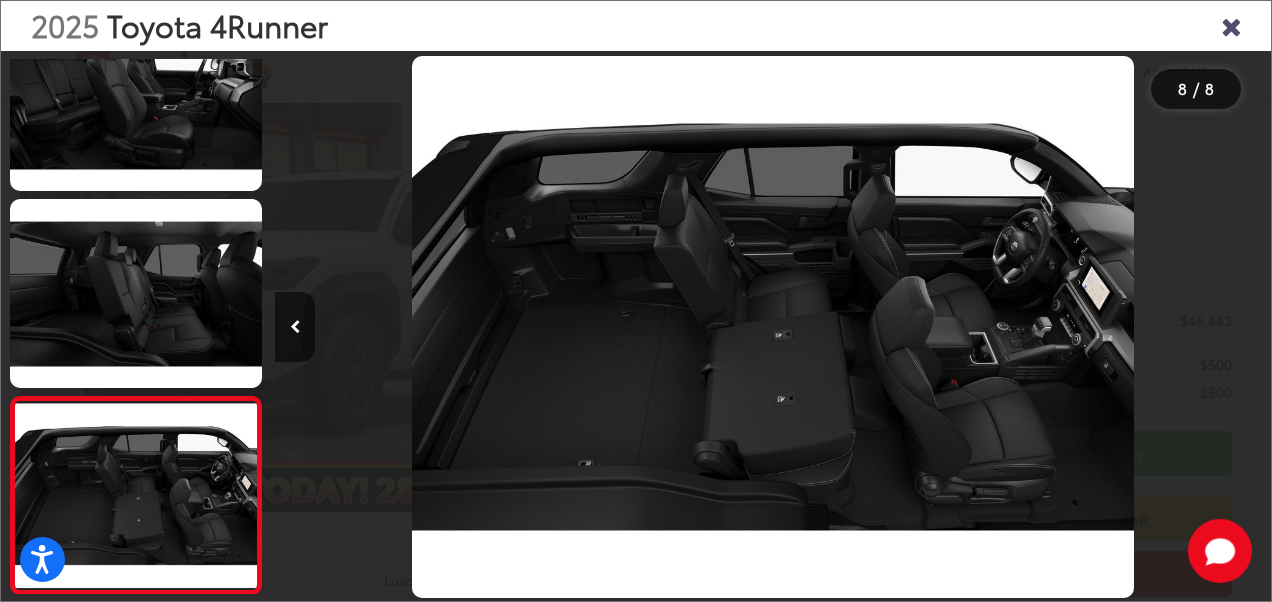click at bounding box center [1146, 327] 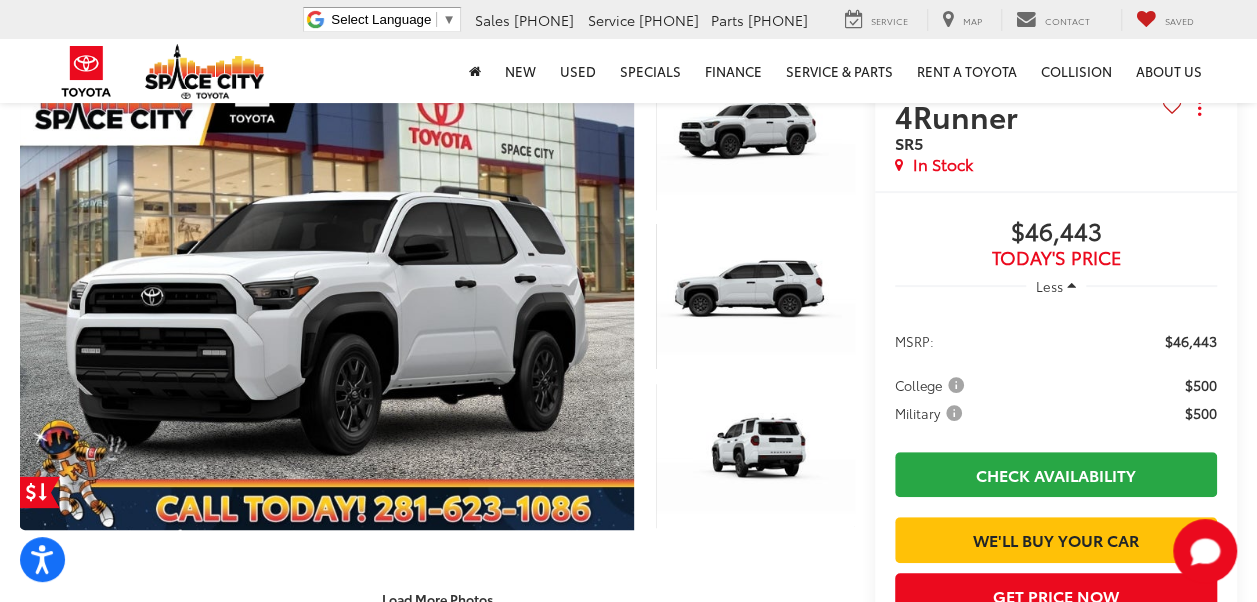 scroll, scrollTop: 55, scrollLeft: 0, axis: vertical 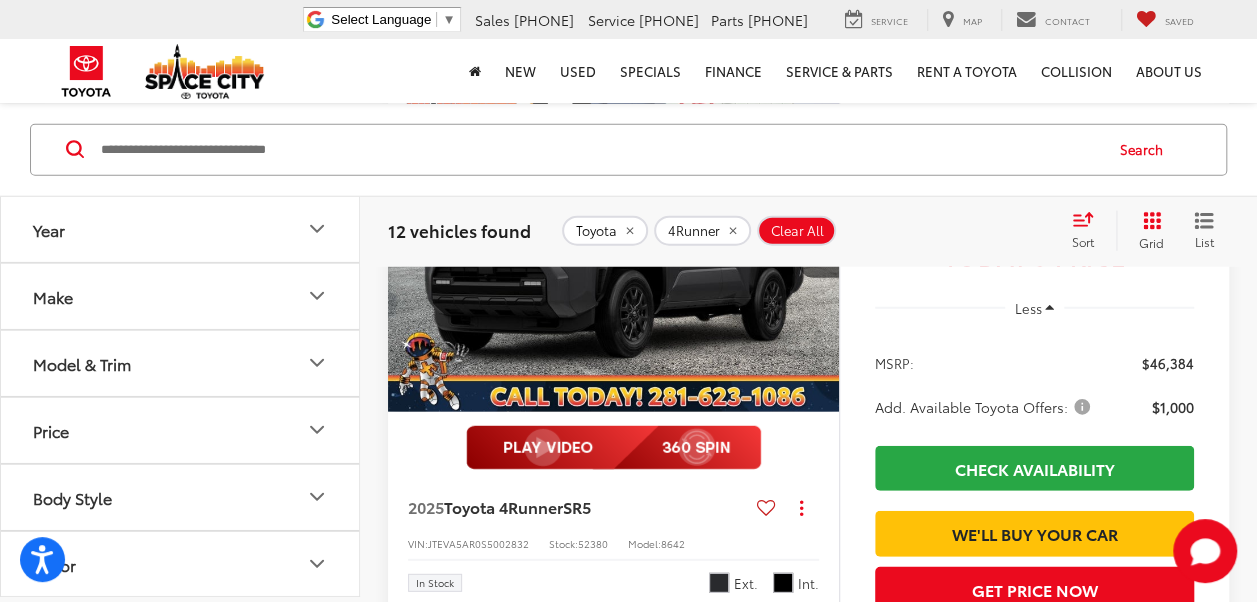 click at bounding box center (614, 243) 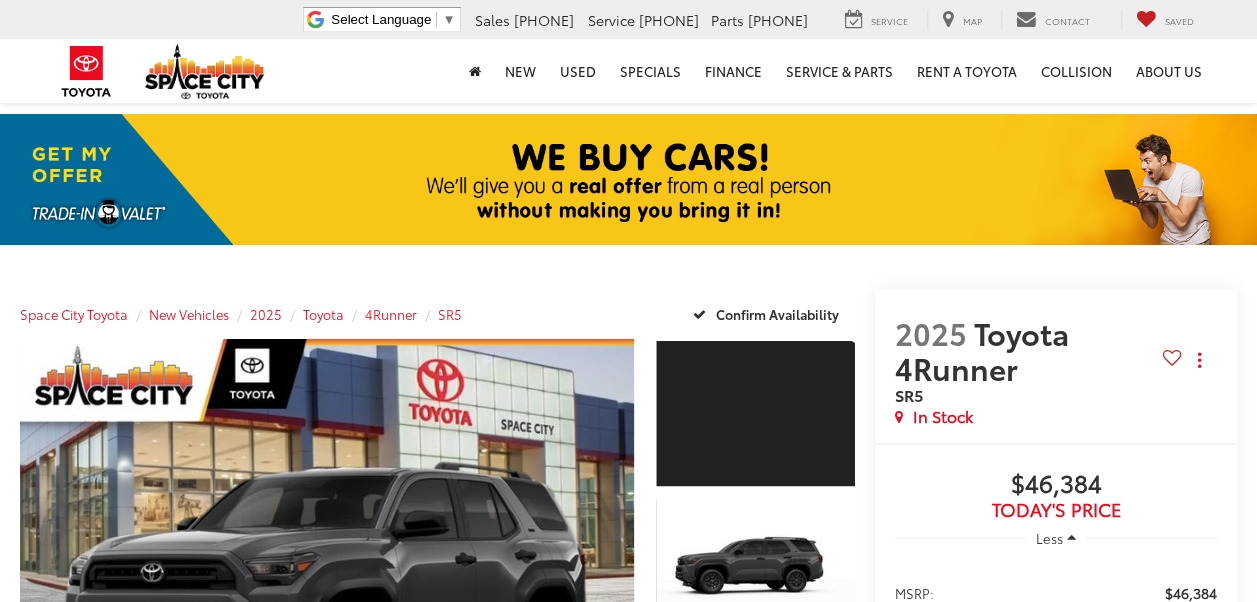 scroll, scrollTop: 101, scrollLeft: 0, axis: vertical 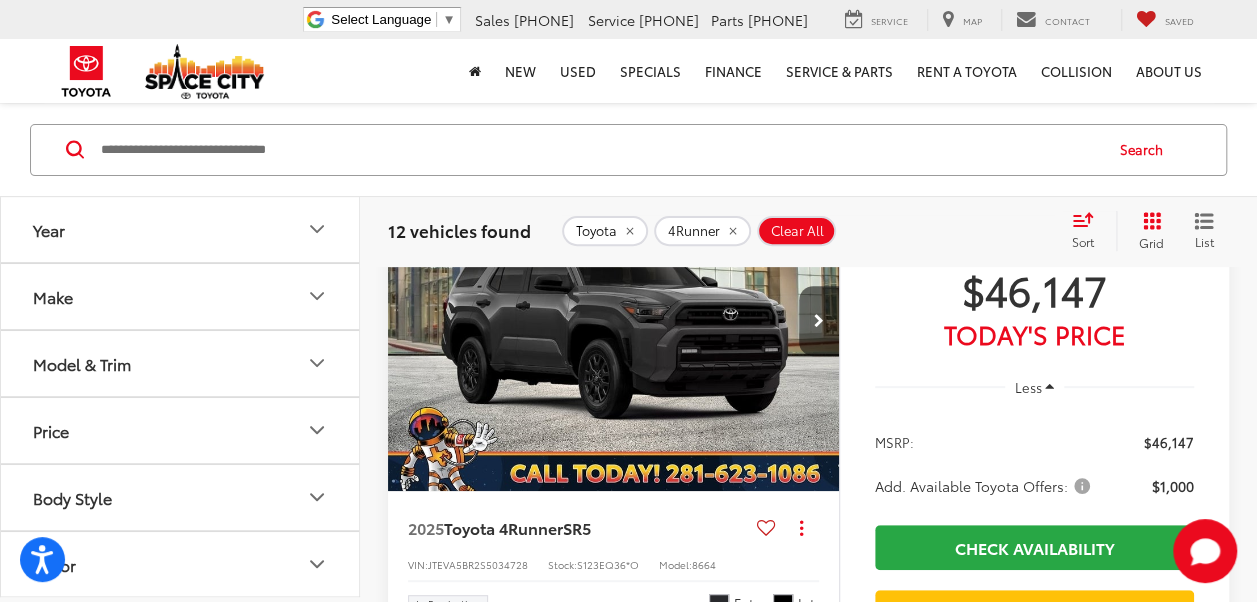 click at bounding box center (614, 322) 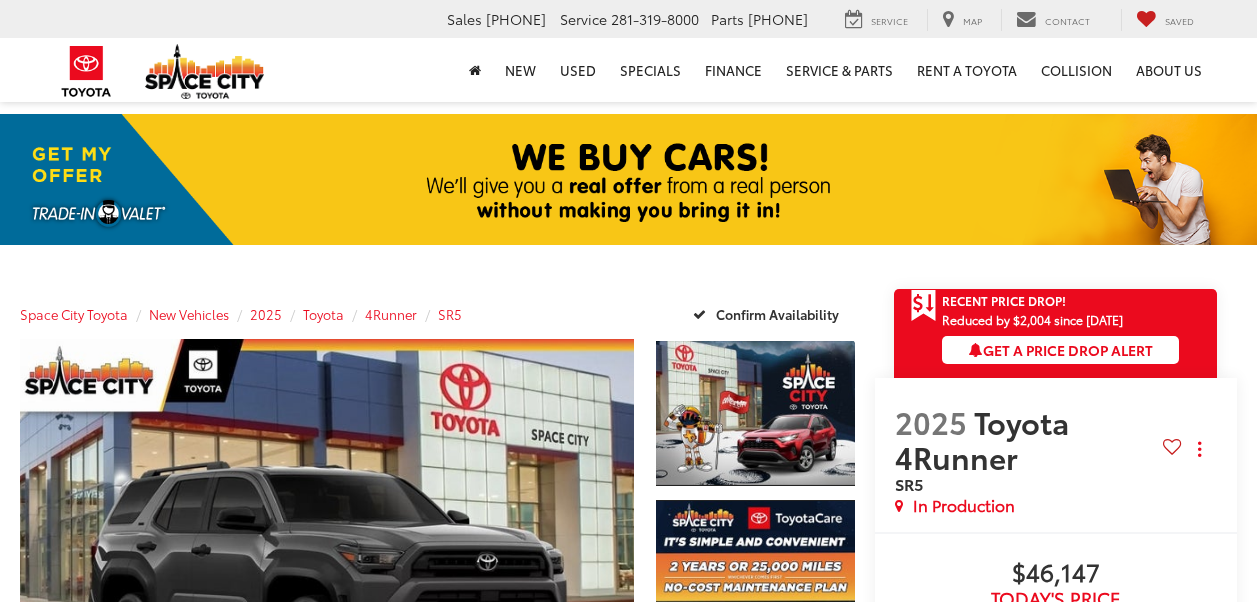 scroll, scrollTop: 0, scrollLeft: 0, axis: both 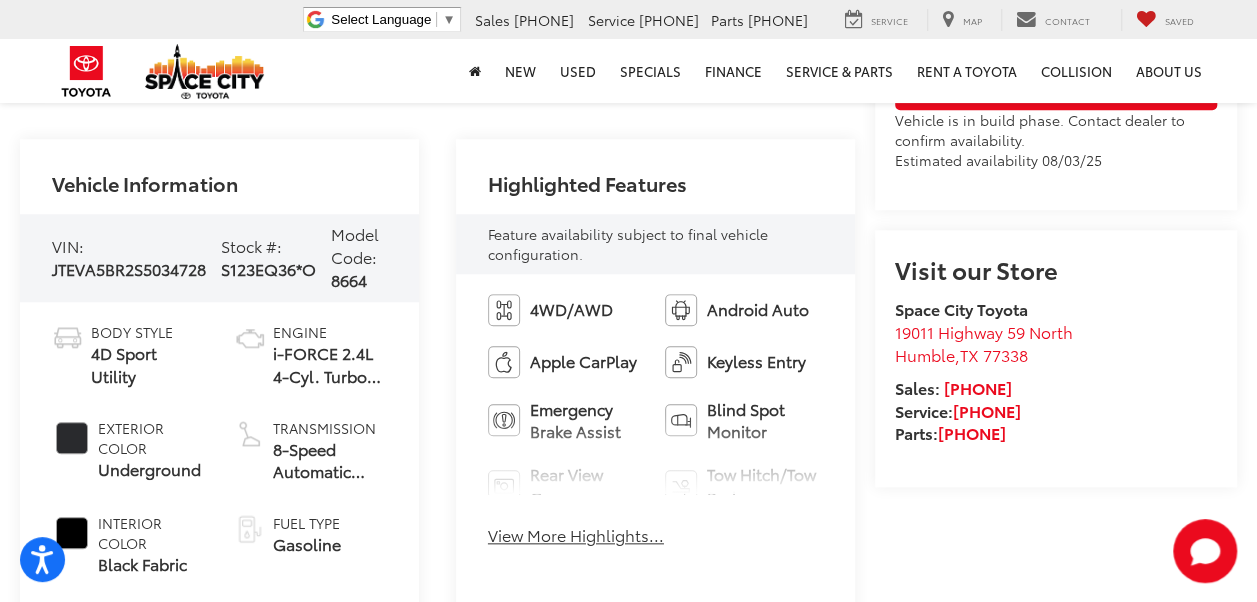 click on "View More Highlights..." at bounding box center [576, 535] 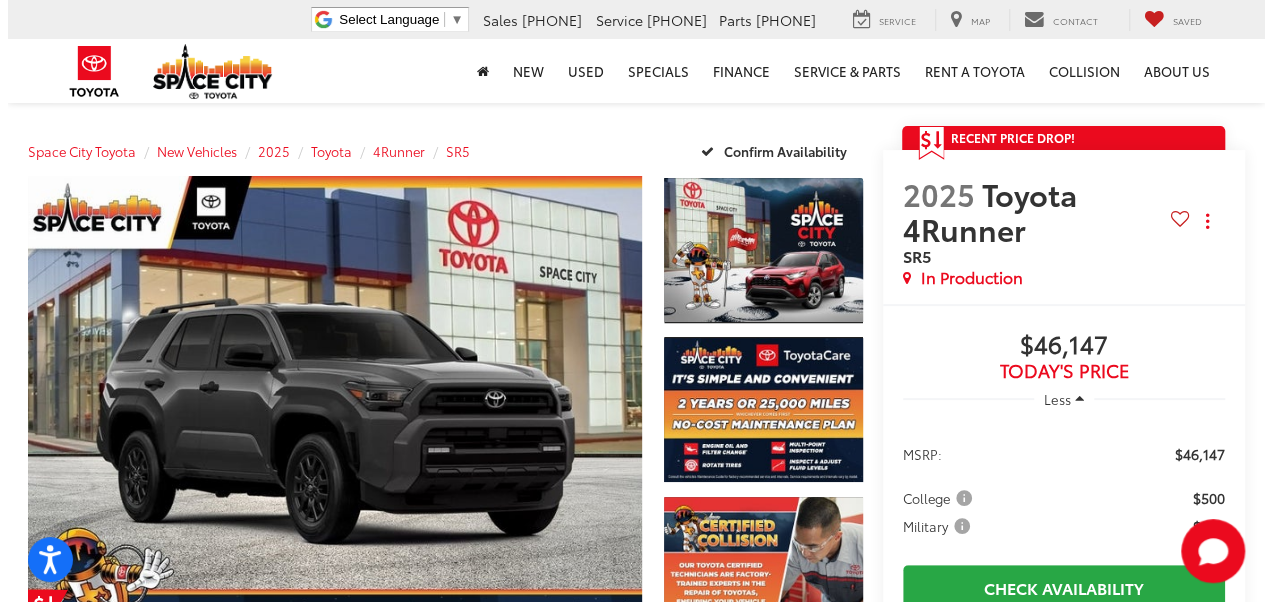 scroll, scrollTop: 192, scrollLeft: 0, axis: vertical 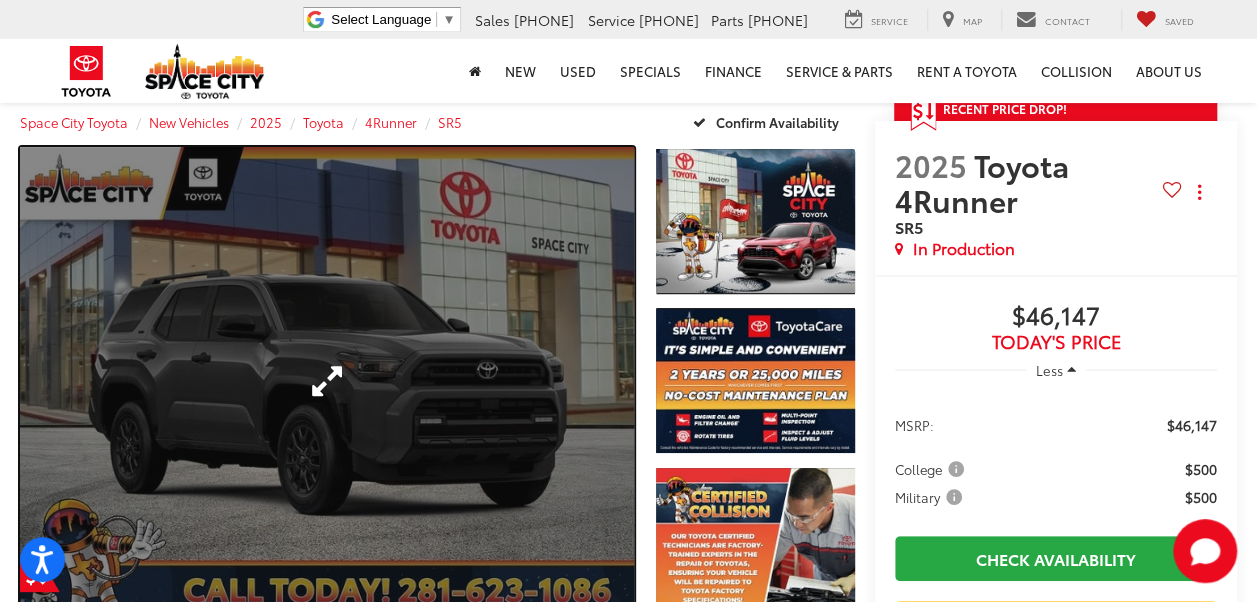 click at bounding box center (327, 381) 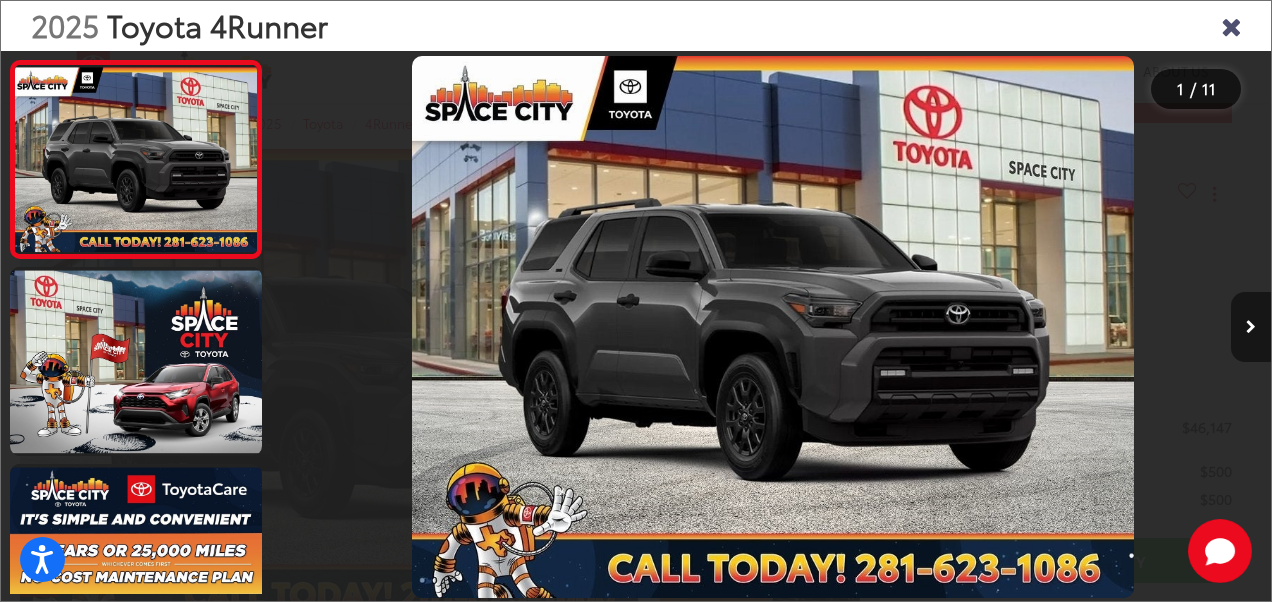 click at bounding box center (1251, 327) 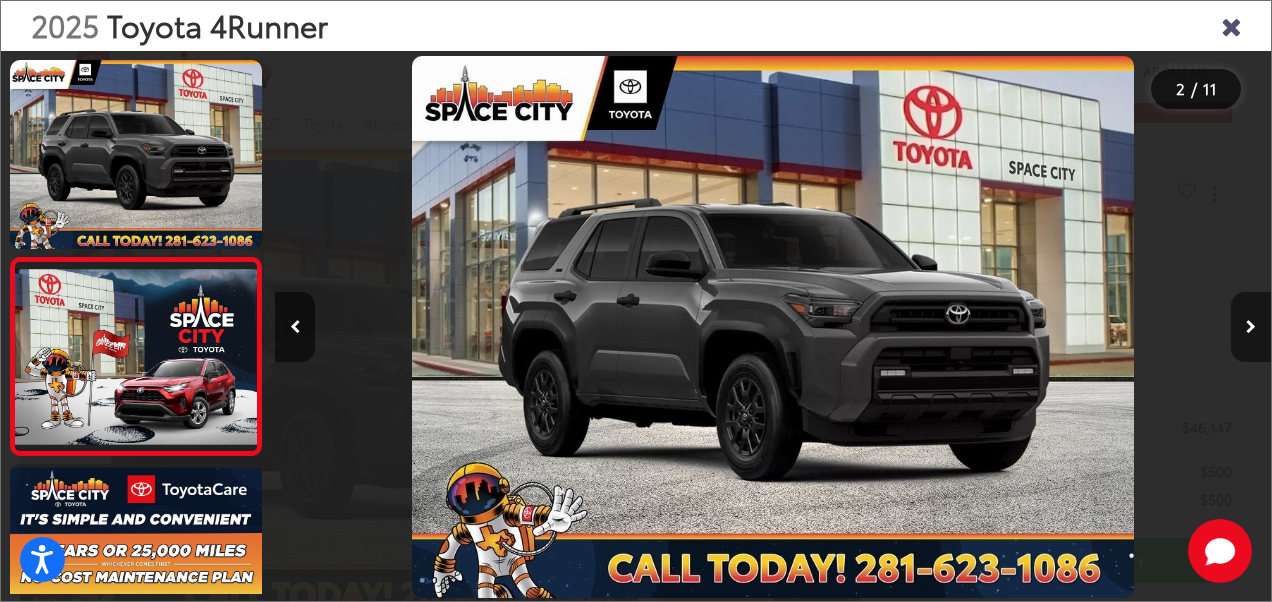 scroll, scrollTop: 0, scrollLeft: 235, axis: horizontal 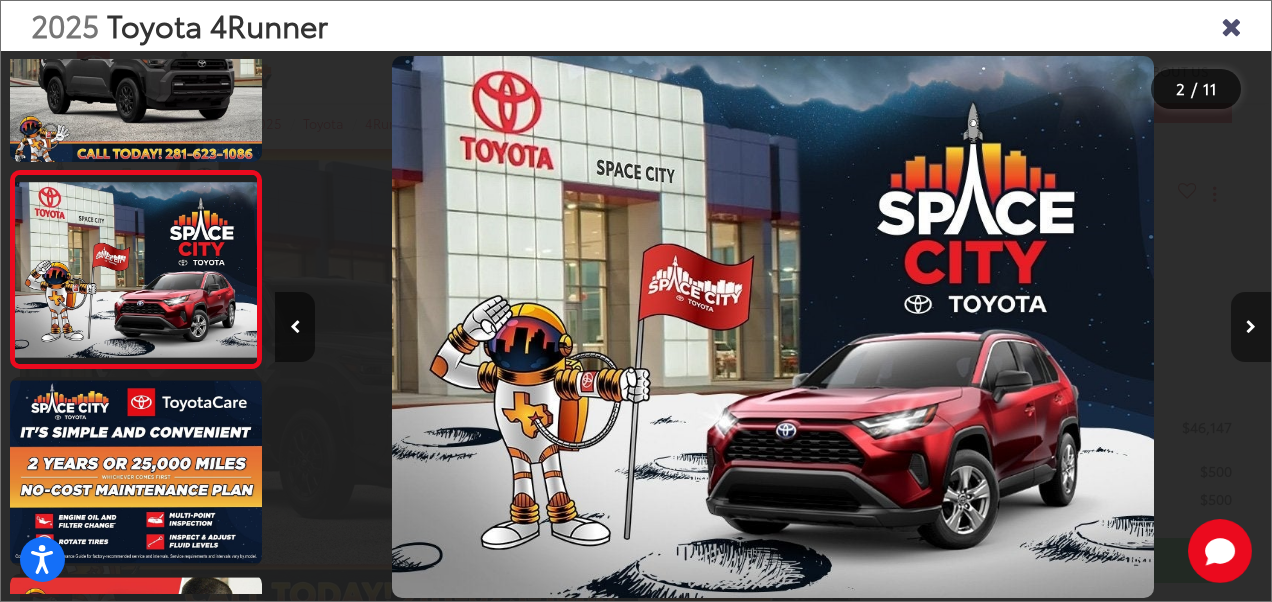 click at bounding box center (1251, 327) 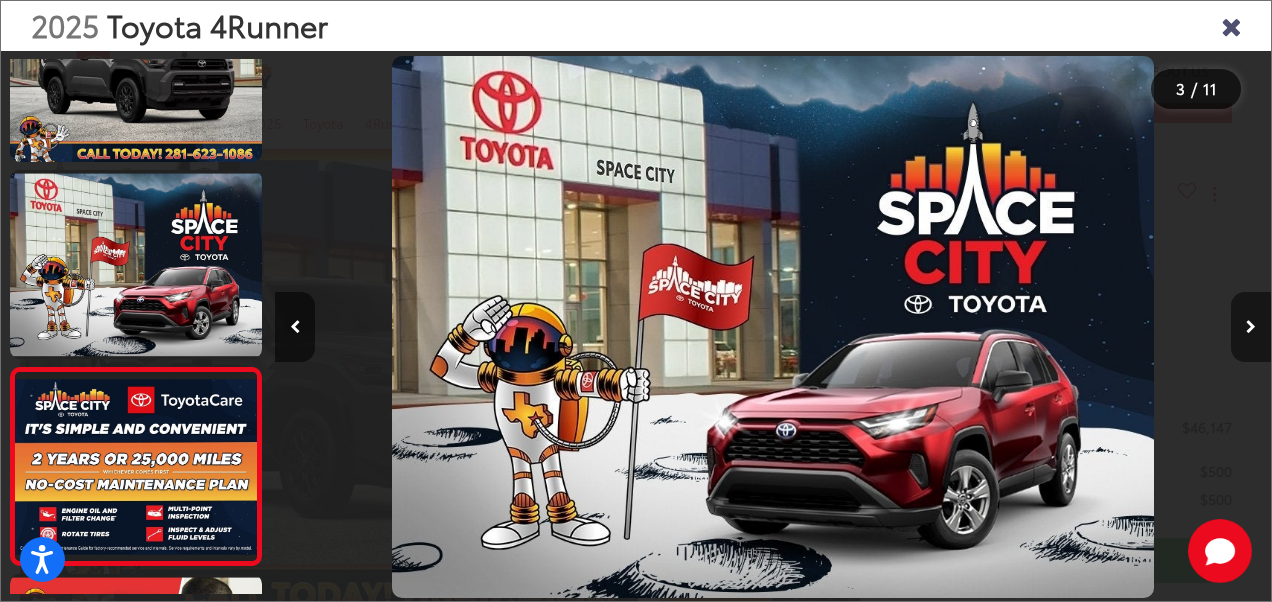 scroll, scrollTop: 0, scrollLeft: 1062, axis: horizontal 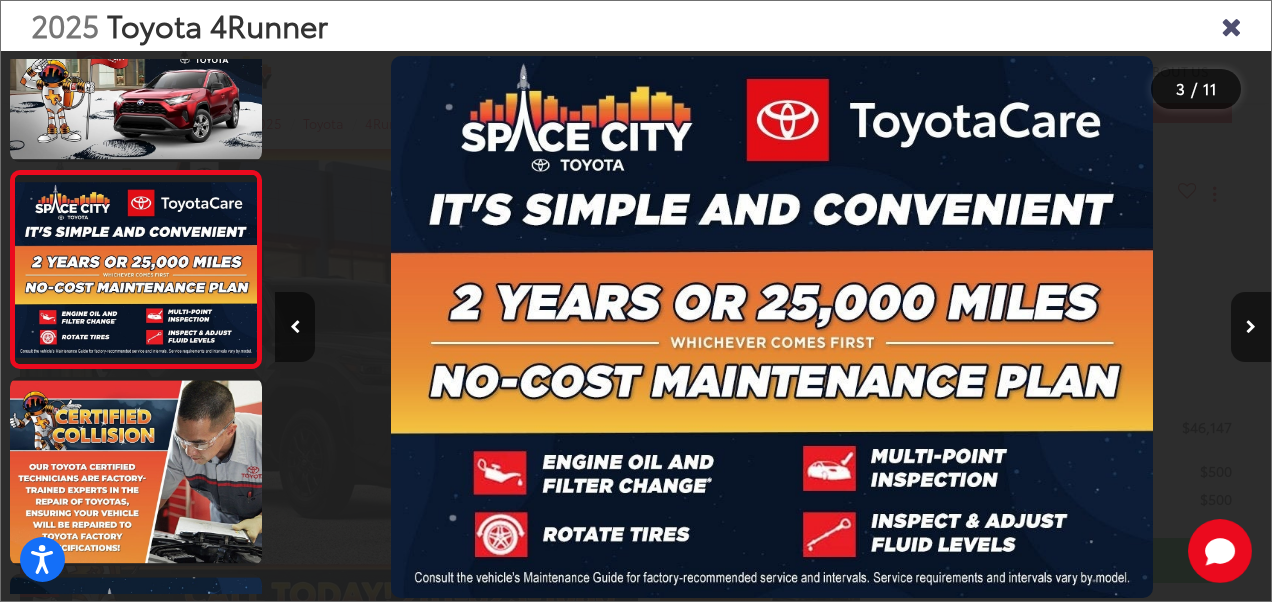 click at bounding box center (1231, 25) 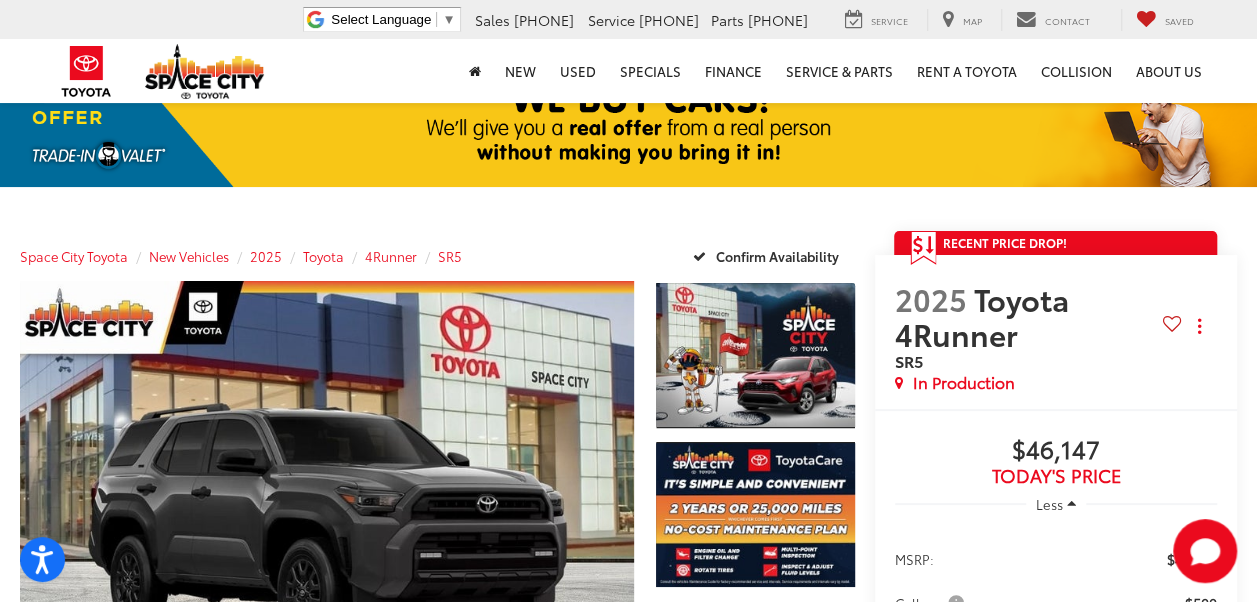 scroll, scrollTop: 0, scrollLeft: 0, axis: both 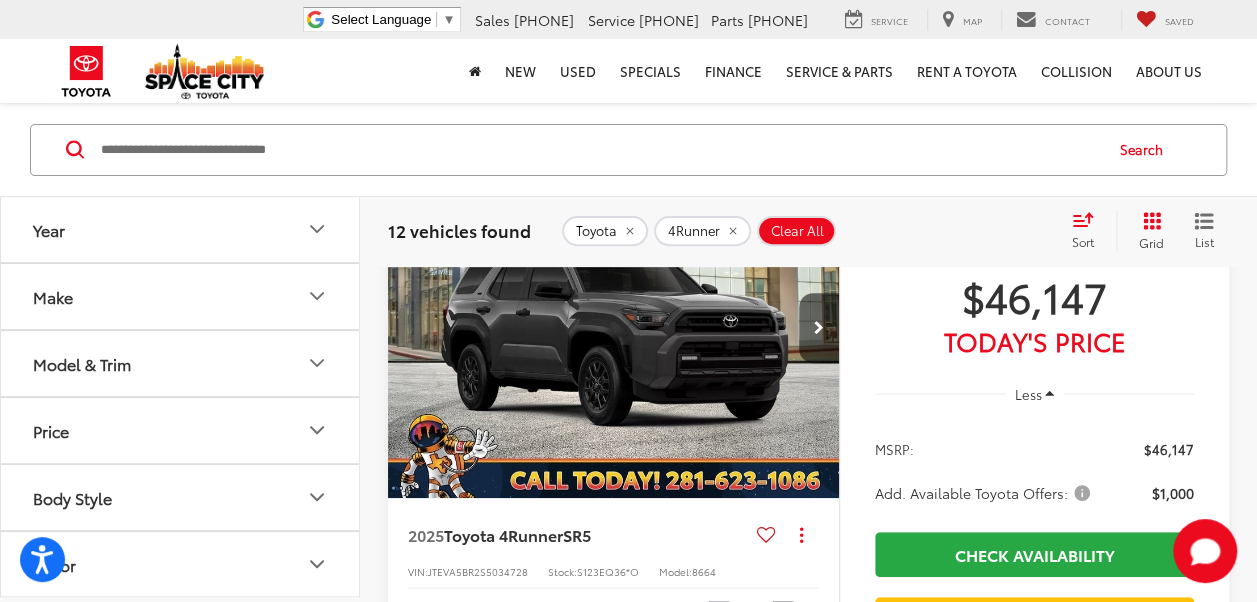 click 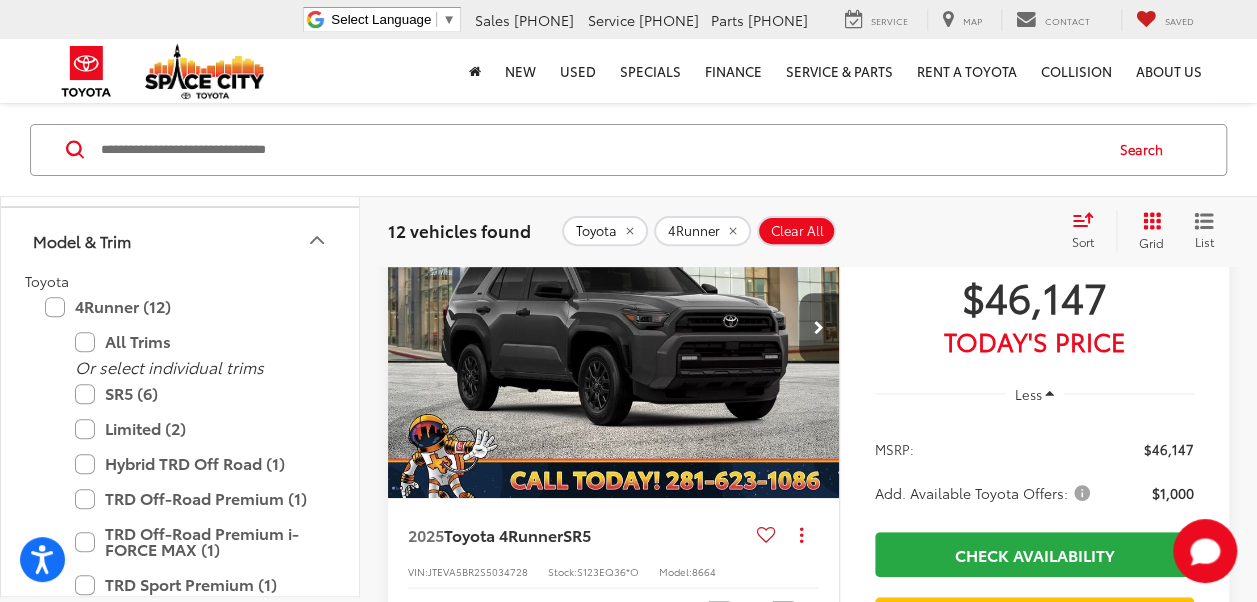 scroll, scrollTop: 127, scrollLeft: 0, axis: vertical 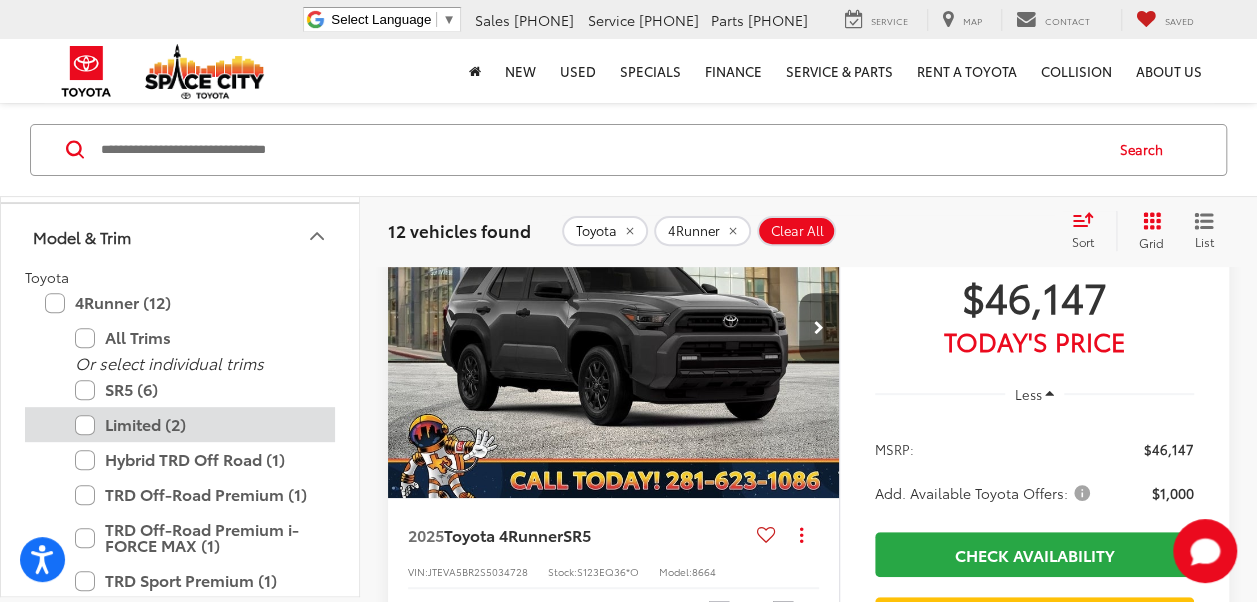 click on "Limited (2)" at bounding box center (195, 424) 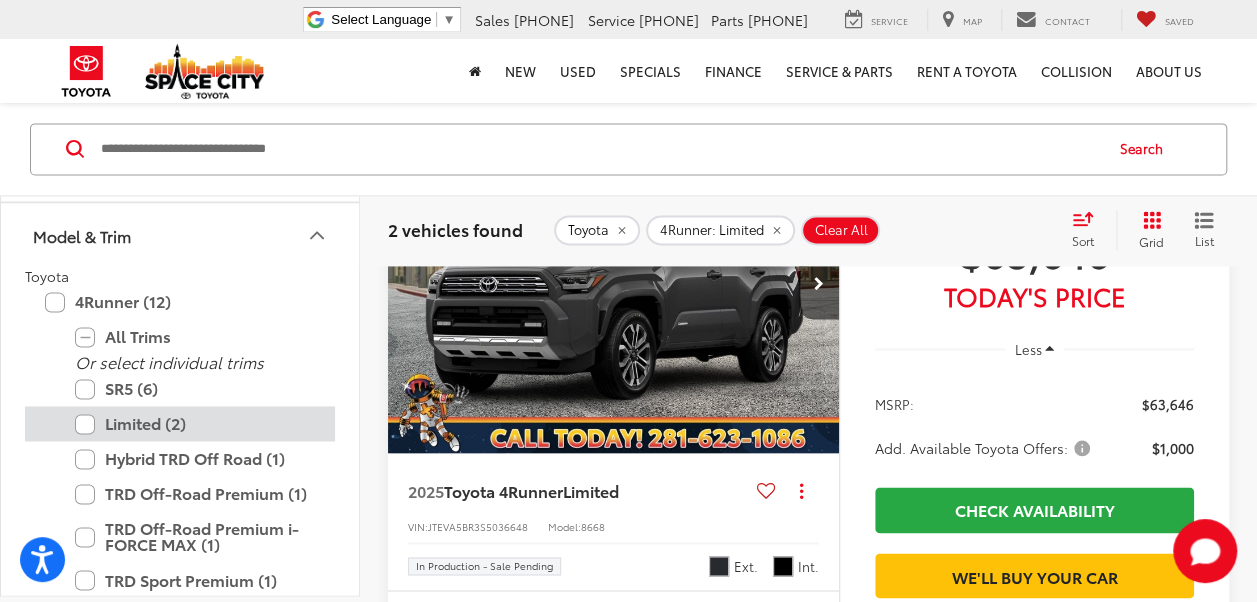 scroll, scrollTop: 1306, scrollLeft: 0, axis: vertical 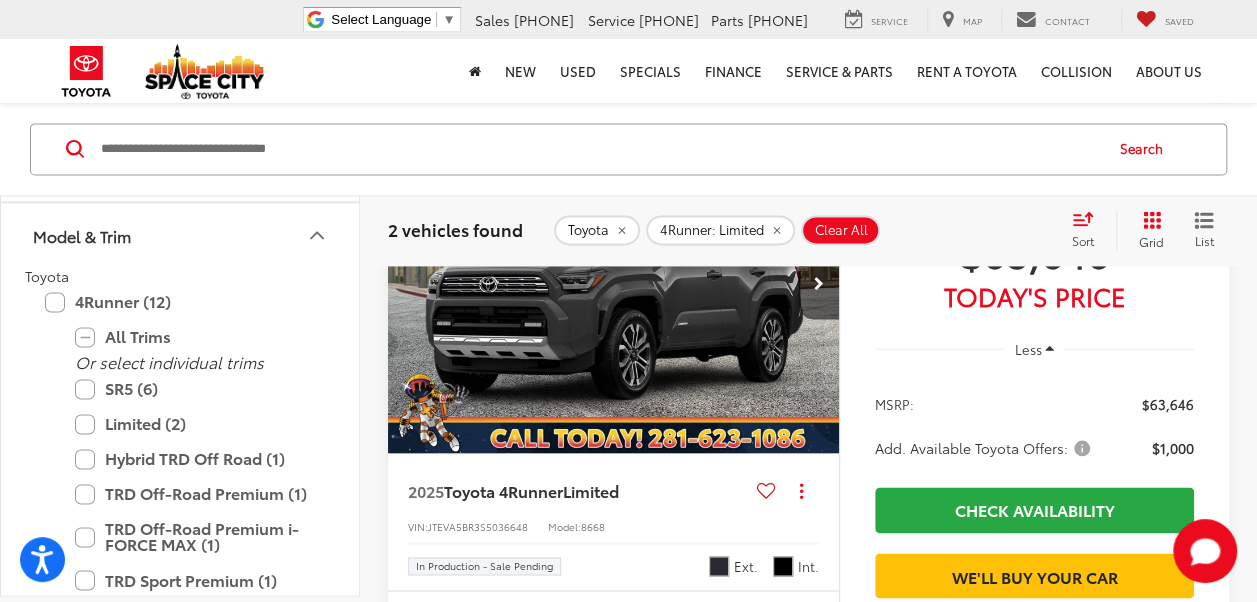 click at bounding box center [614, 284] 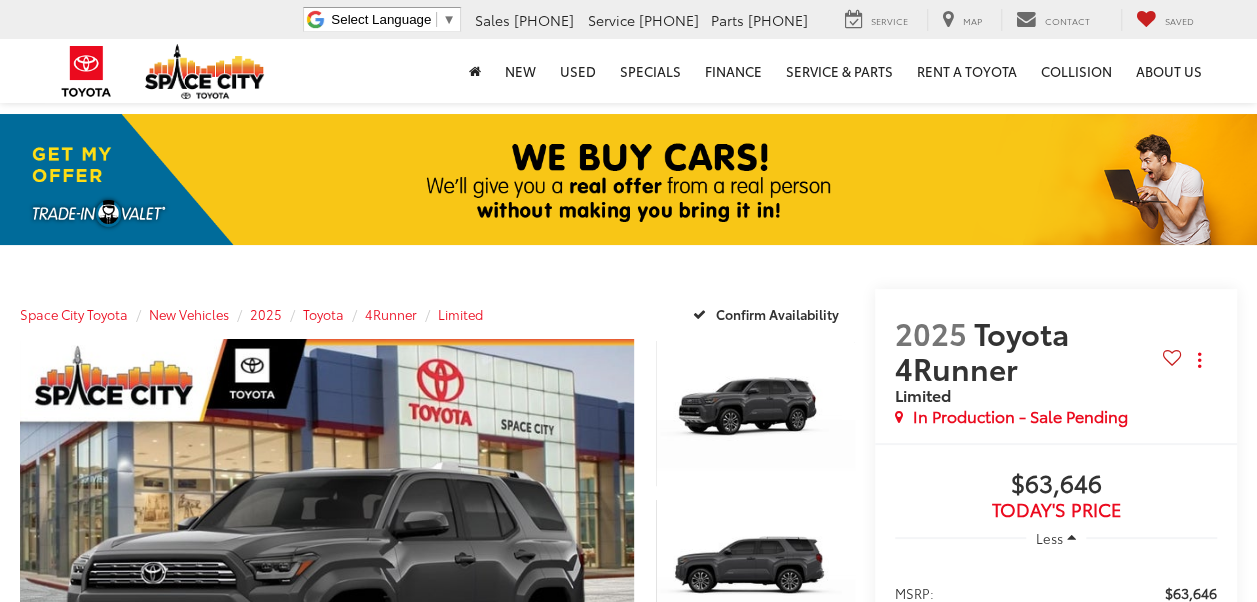 scroll, scrollTop: 156, scrollLeft: 0, axis: vertical 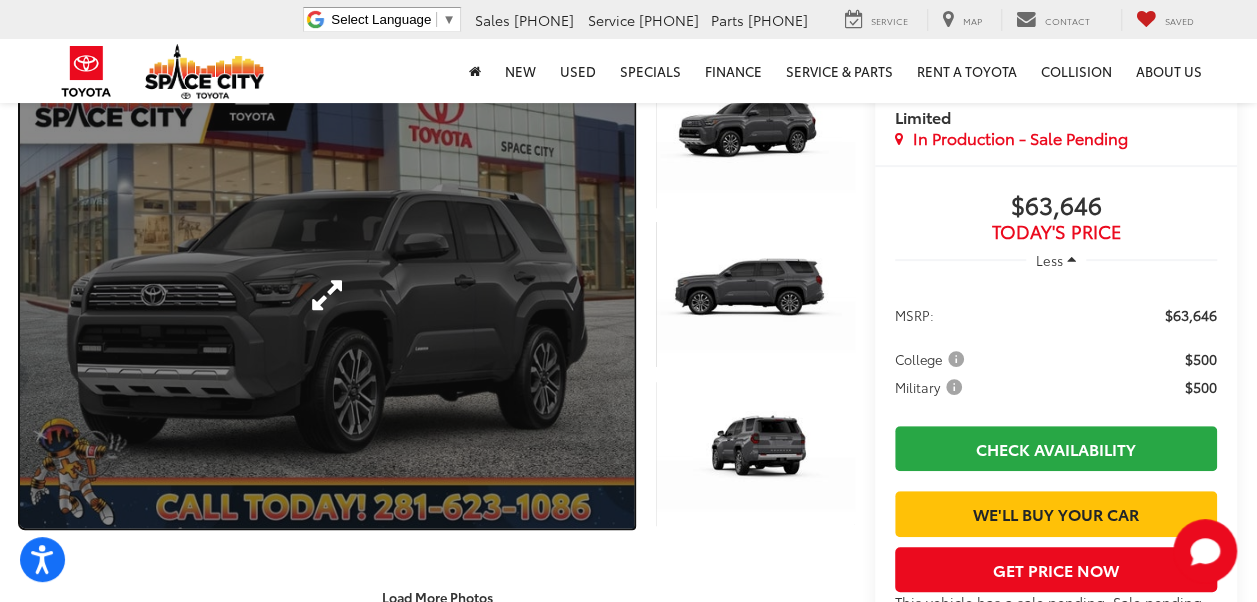 click at bounding box center (327, 295) 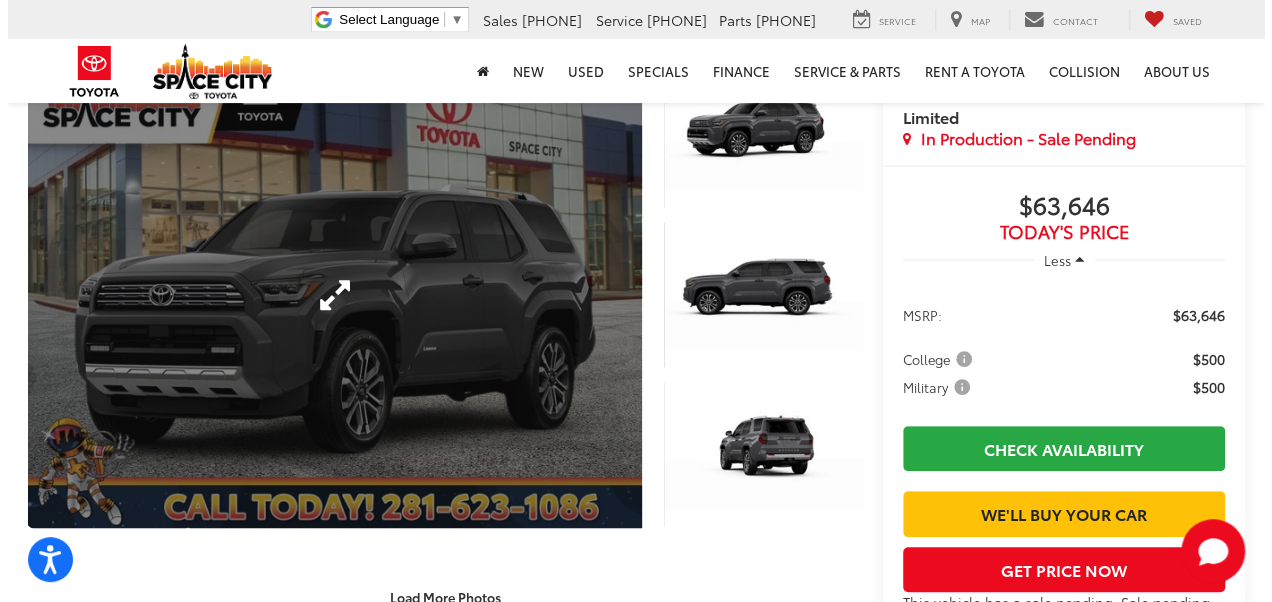 scroll, scrollTop: 280, scrollLeft: 0, axis: vertical 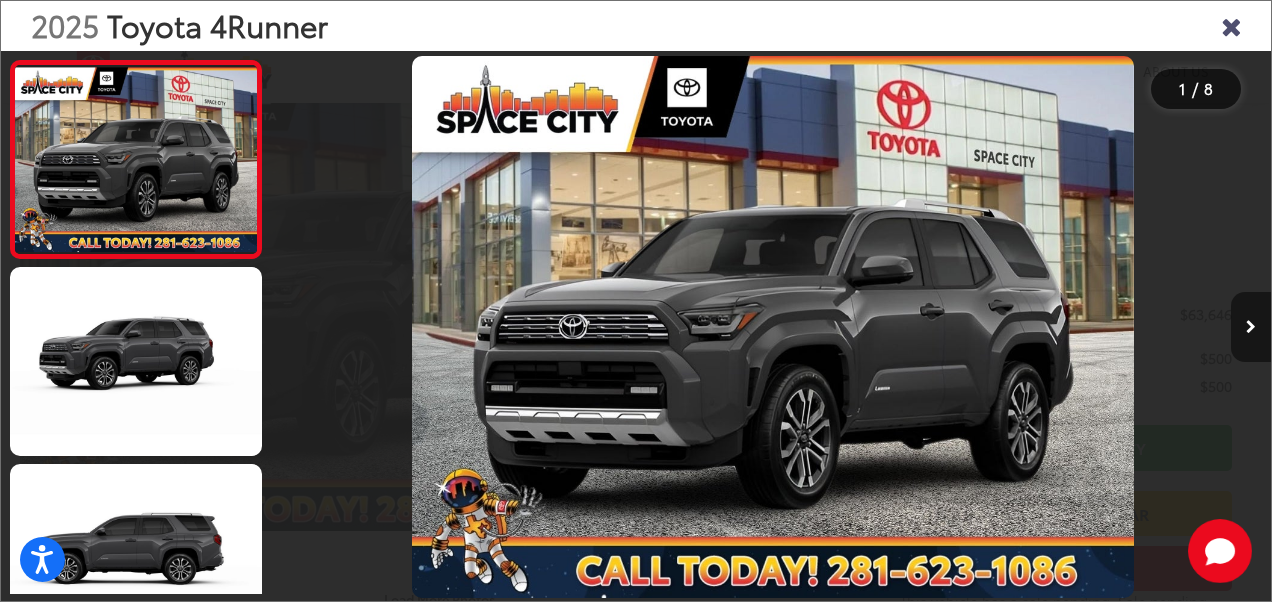 click at bounding box center [1251, 327] 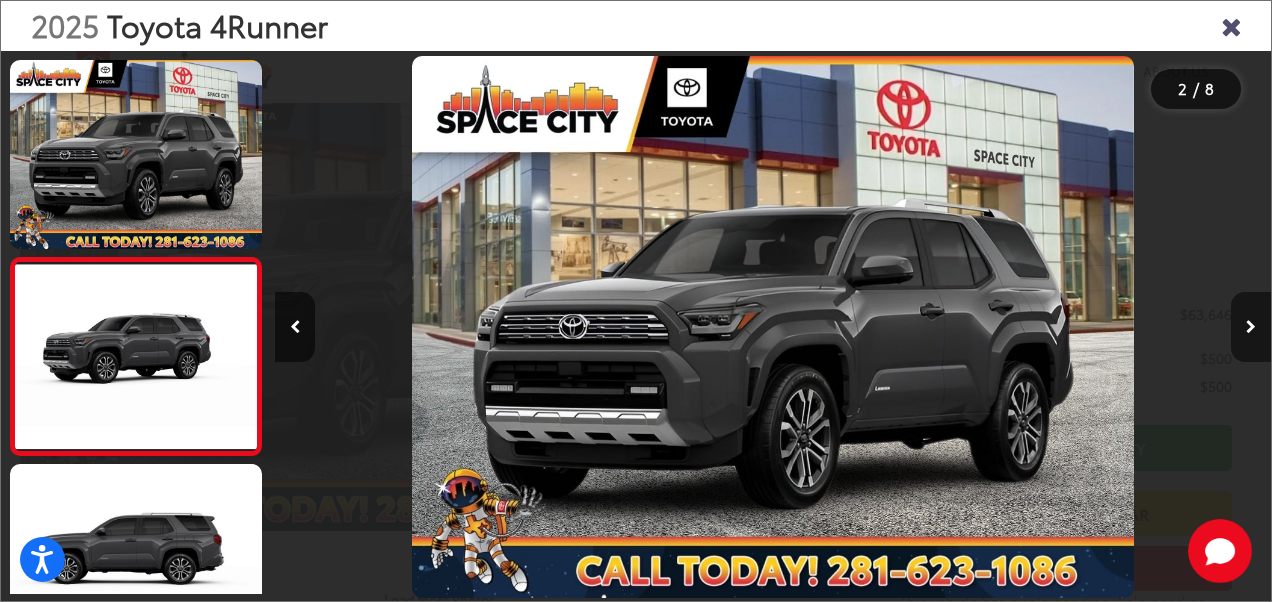 scroll, scrollTop: 0, scrollLeft: 395, axis: horizontal 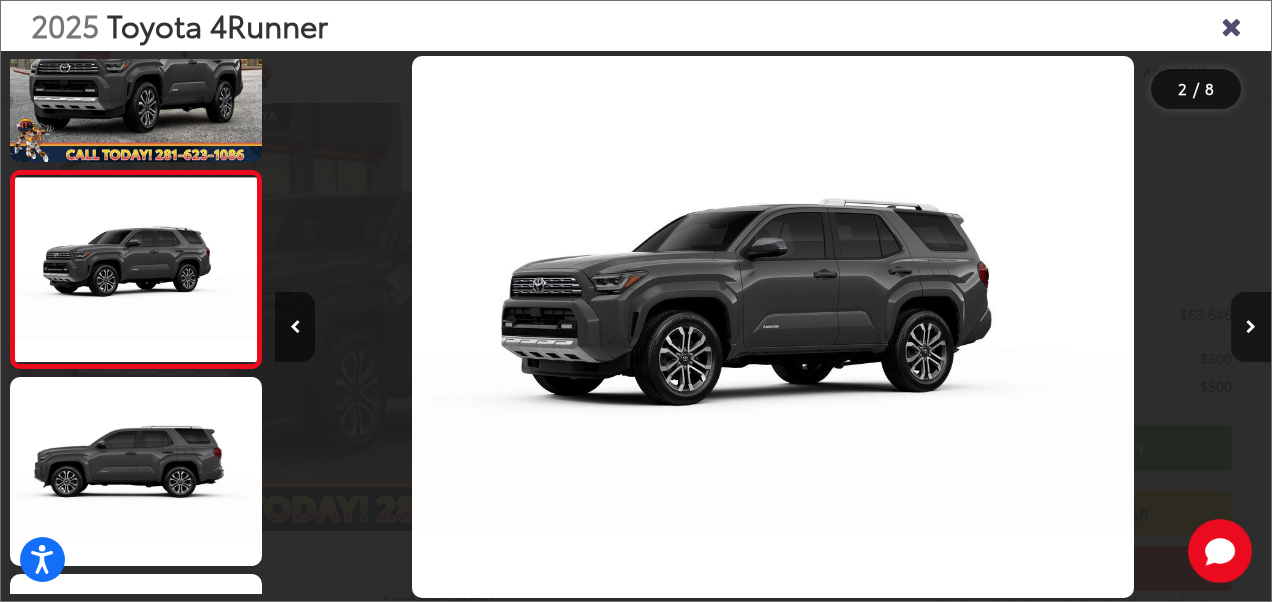 click at bounding box center (1251, 327) 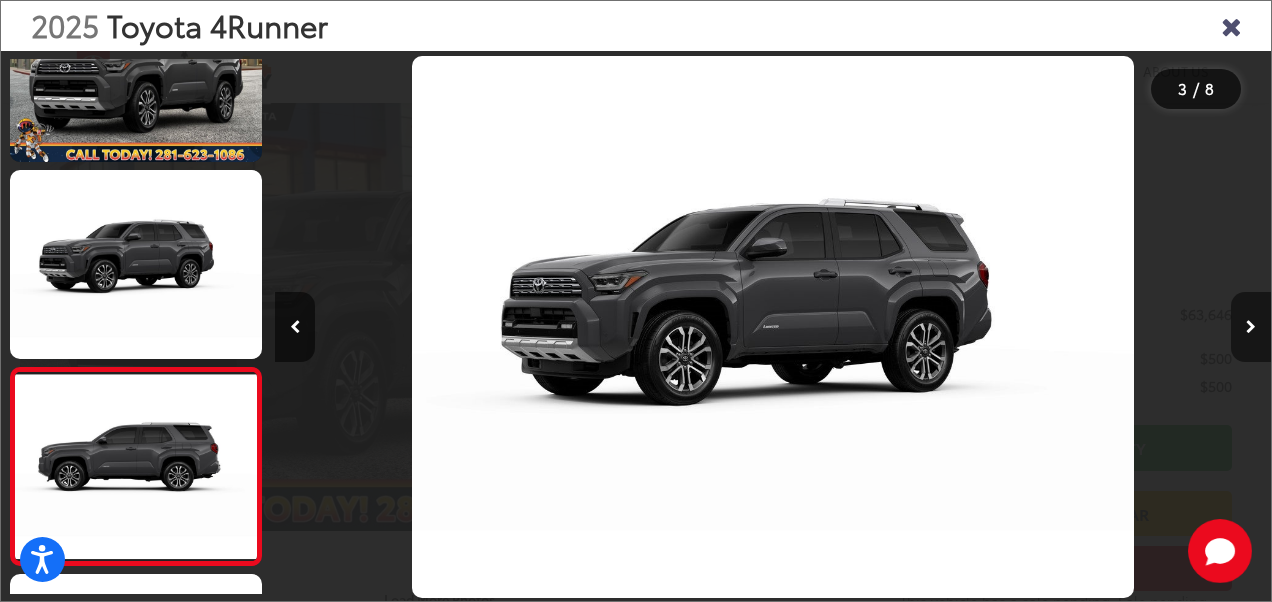 scroll, scrollTop: 0, scrollLeft: 1269, axis: horizontal 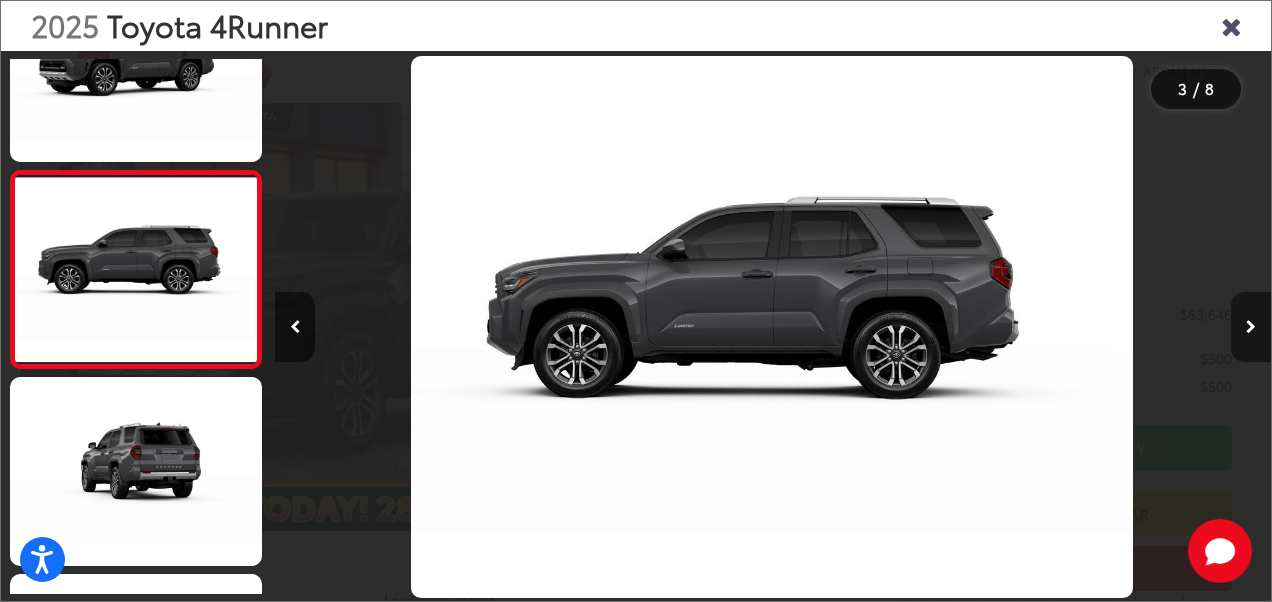 click at bounding box center (1251, 327) 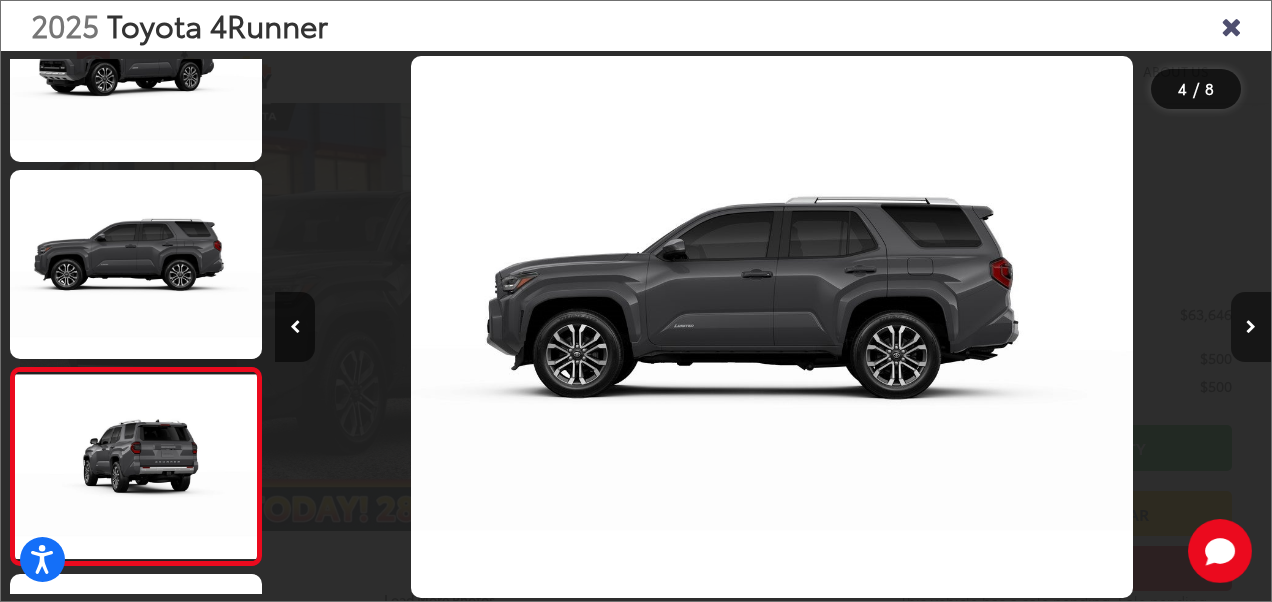 scroll, scrollTop: 0, scrollLeft: 2026, axis: horizontal 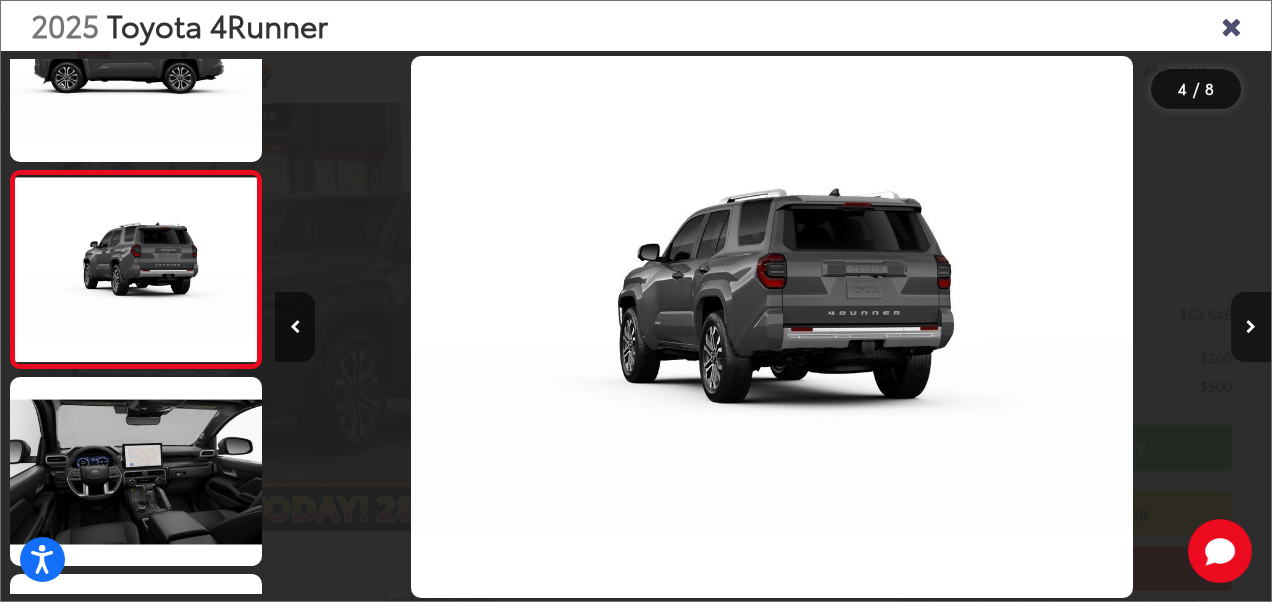 click at bounding box center [1251, 327] 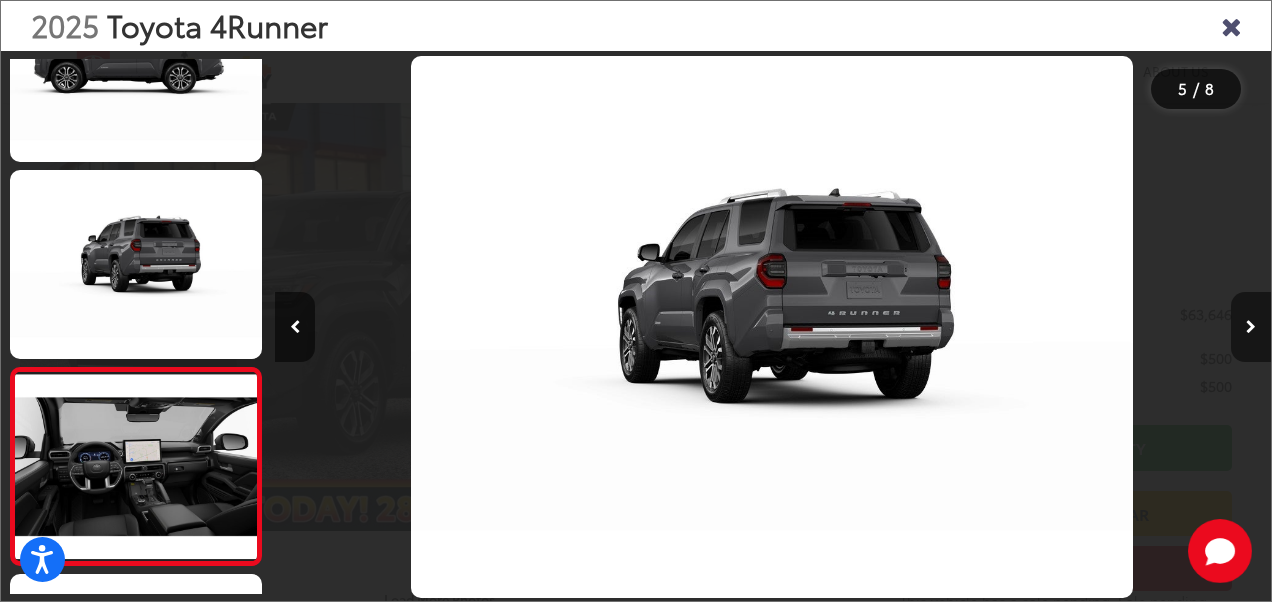 scroll, scrollTop: 0, scrollLeft: 3300, axis: horizontal 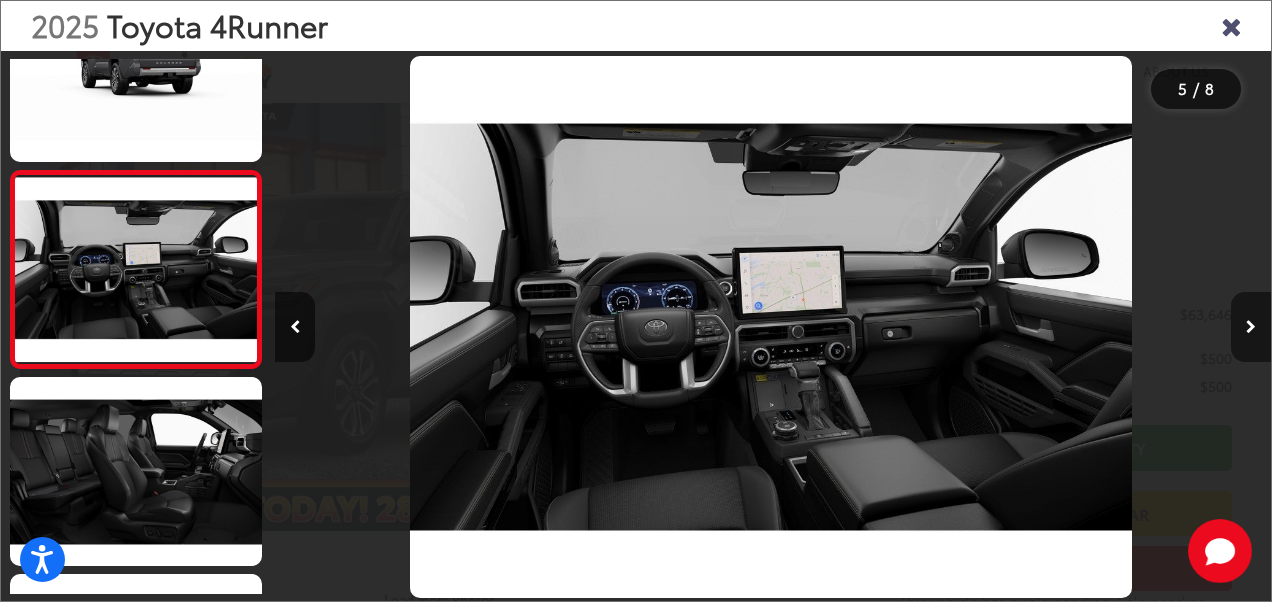 click at bounding box center (1251, 327) 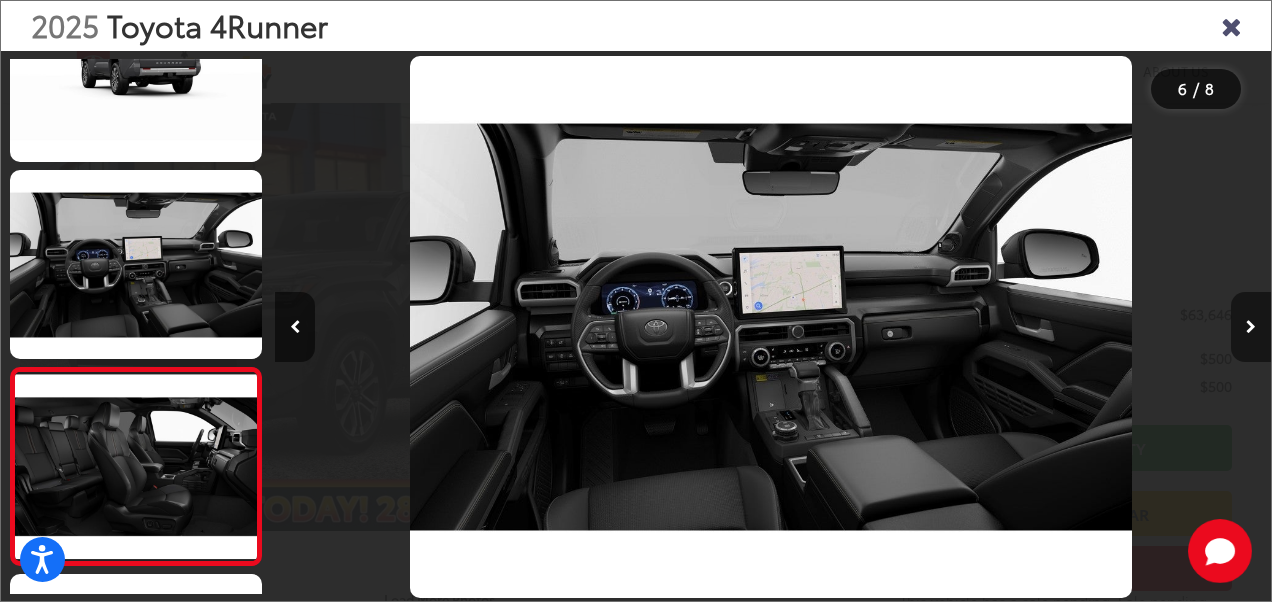 scroll, scrollTop: 0, scrollLeft: 4258, axis: horizontal 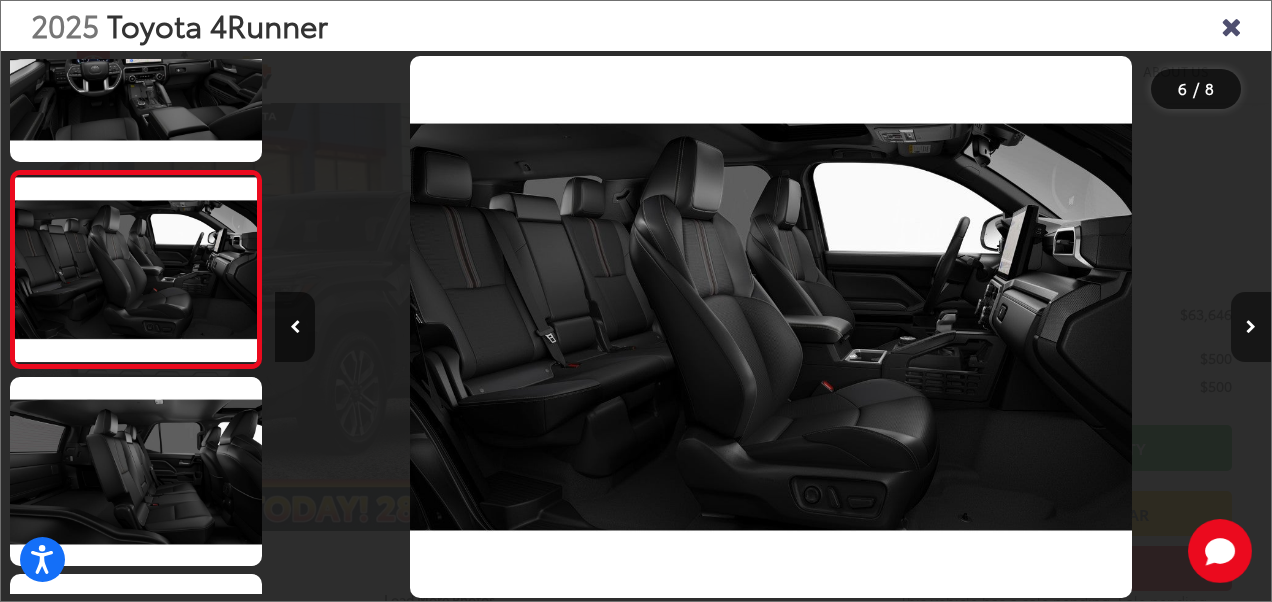 click at bounding box center (1251, 327) 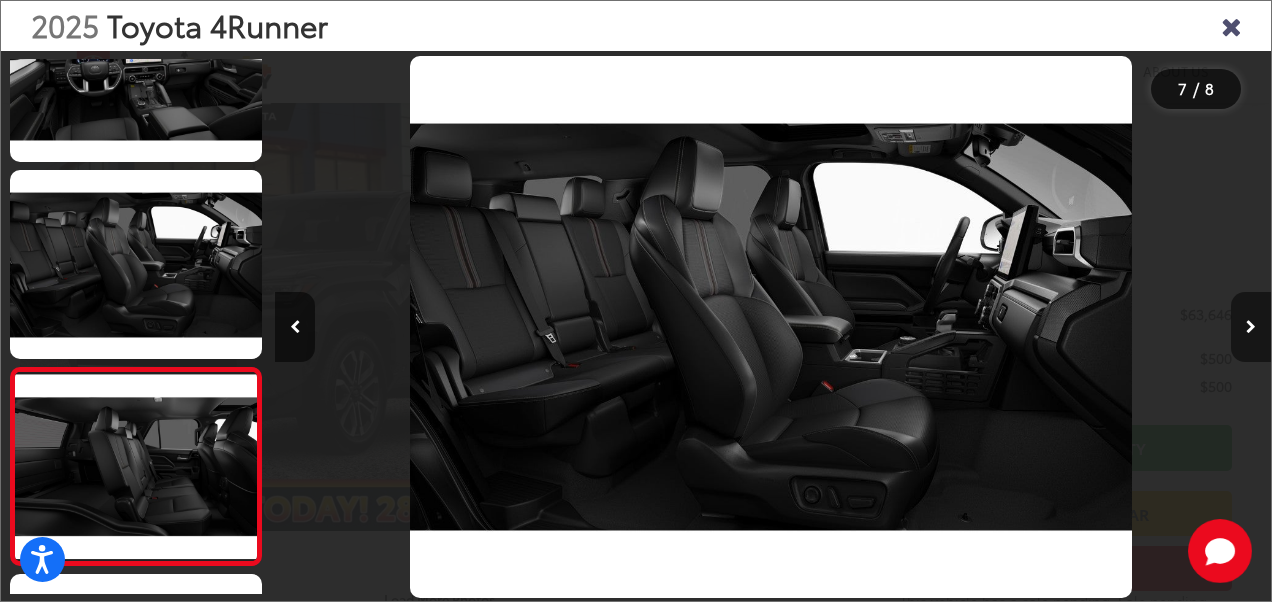 scroll, scrollTop: 0, scrollLeft: 5255, axis: horizontal 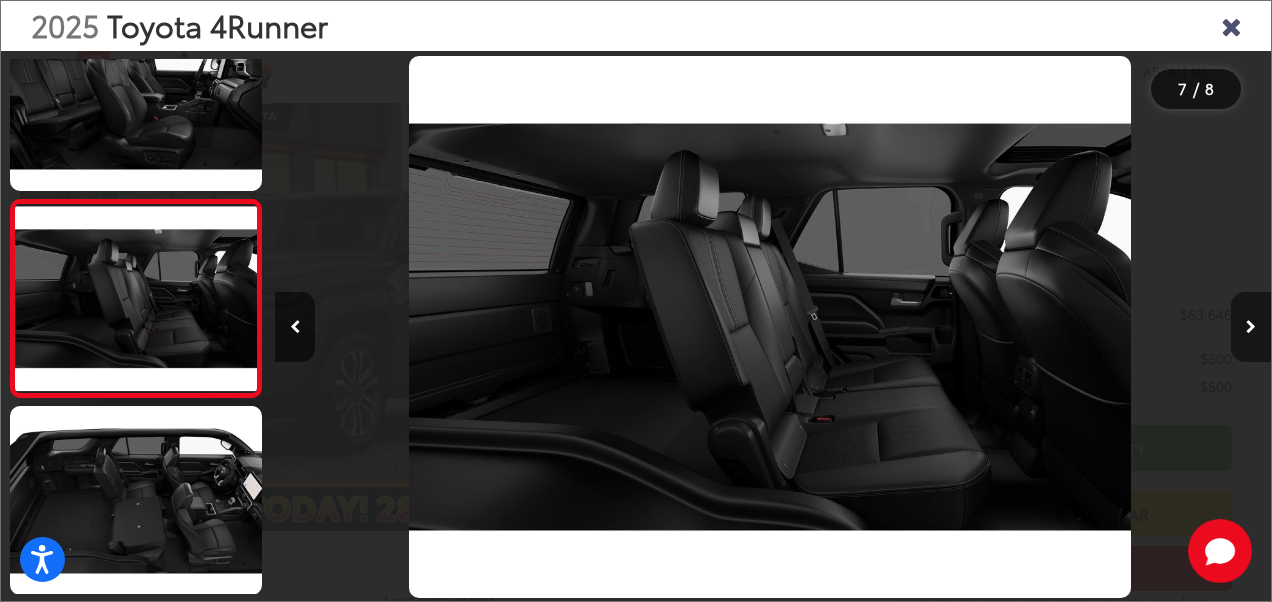 click at bounding box center (1251, 327) 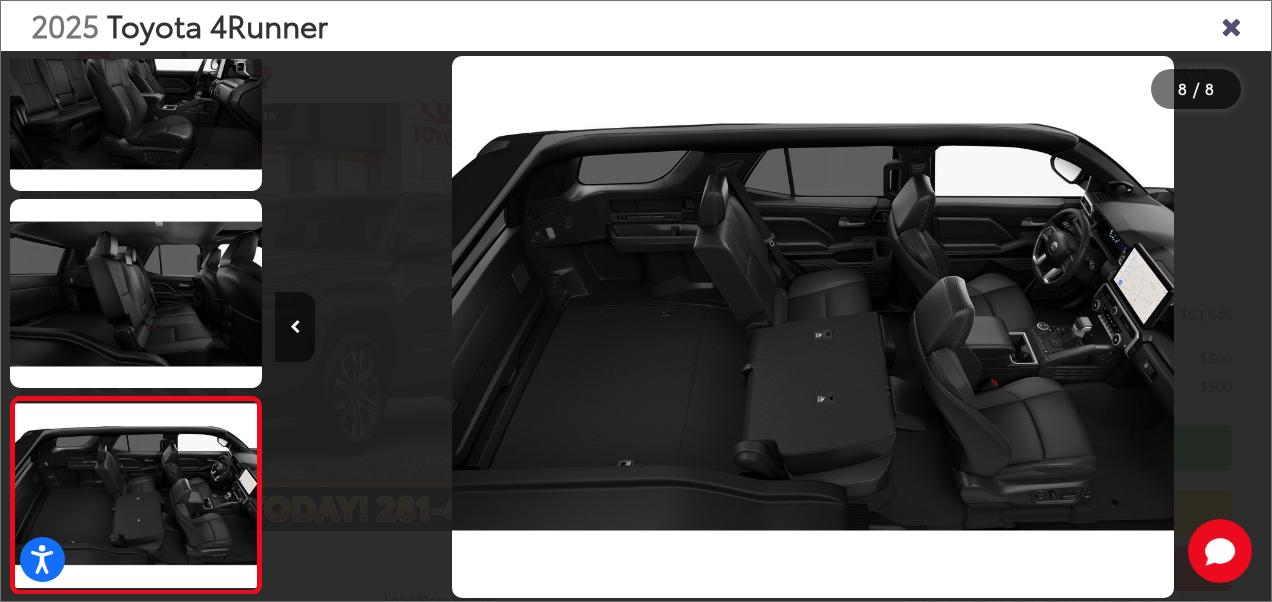 scroll, scrollTop: 0, scrollLeft: 6976, axis: horizontal 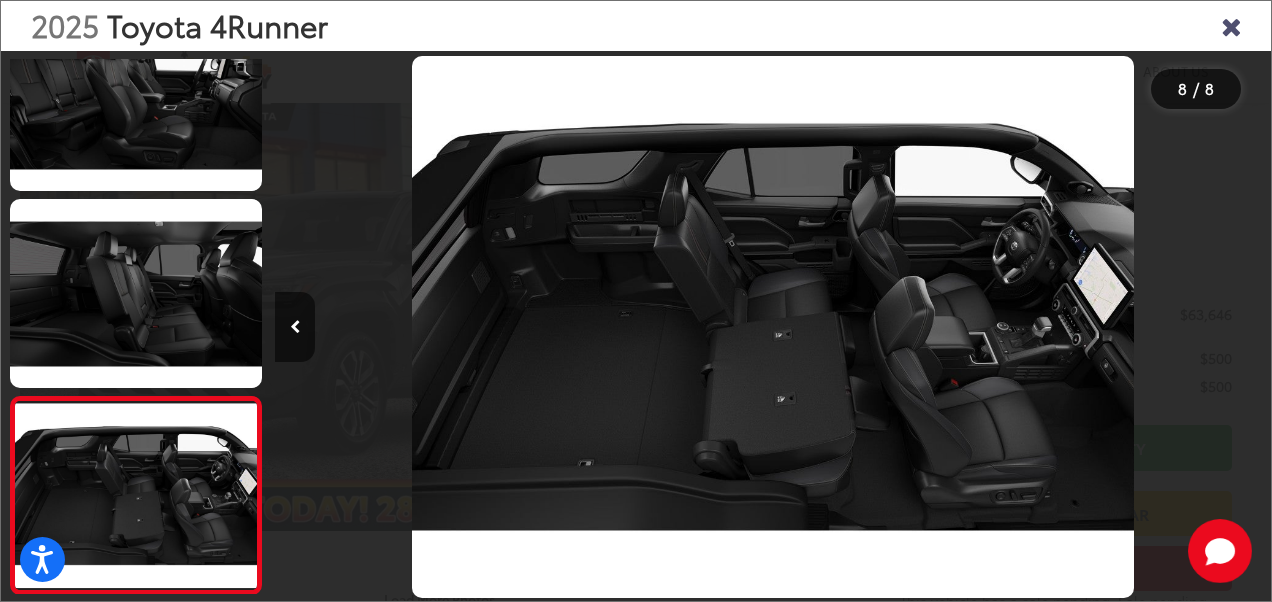 click at bounding box center [1231, 25] 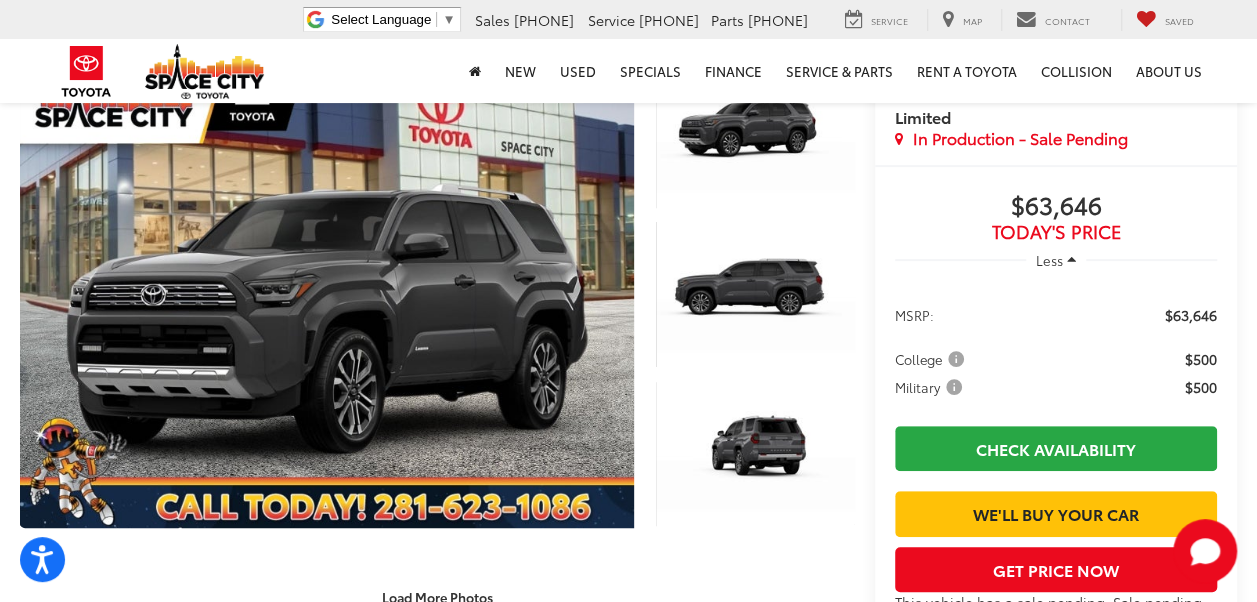 scroll 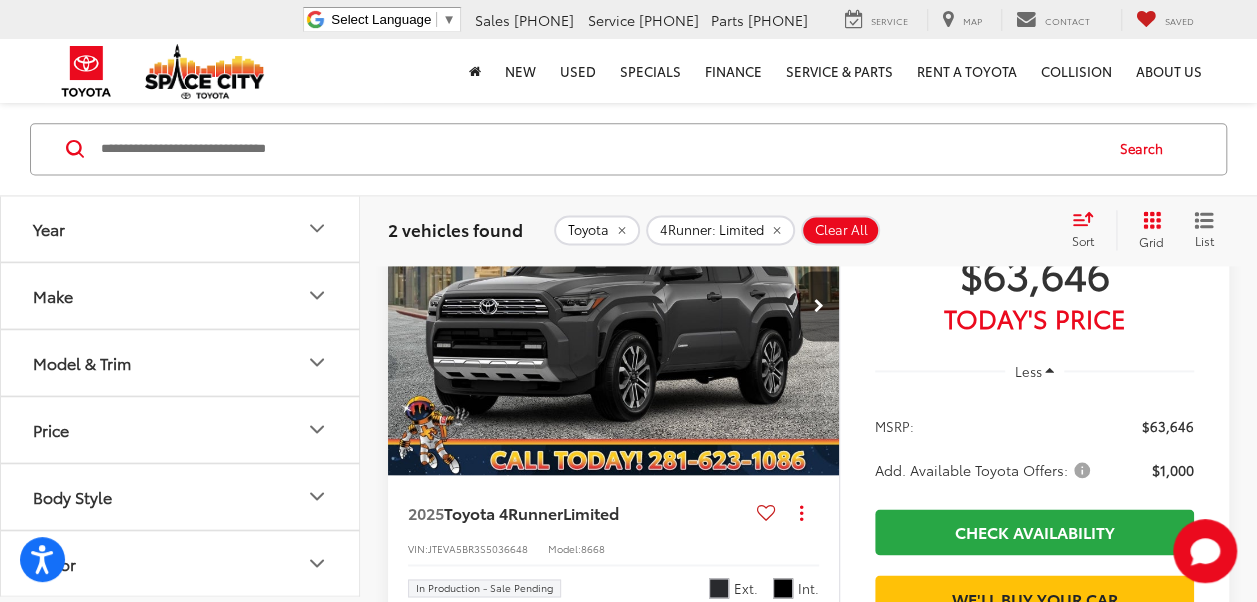 click 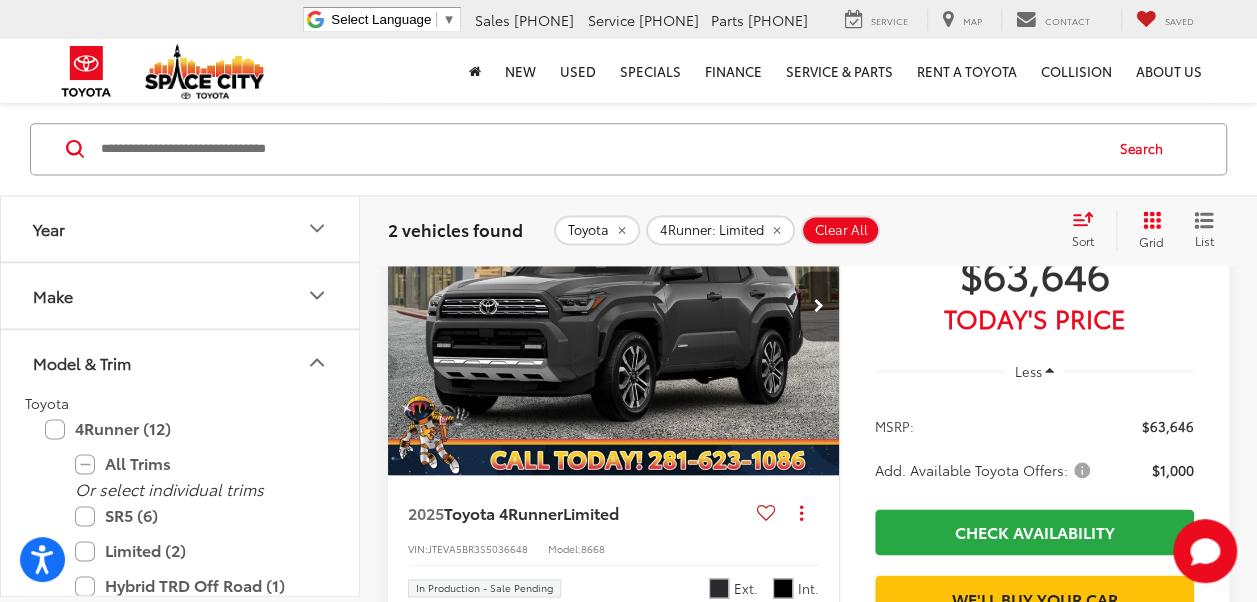 scroll, scrollTop: 1306, scrollLeft: 0, axis: vertical 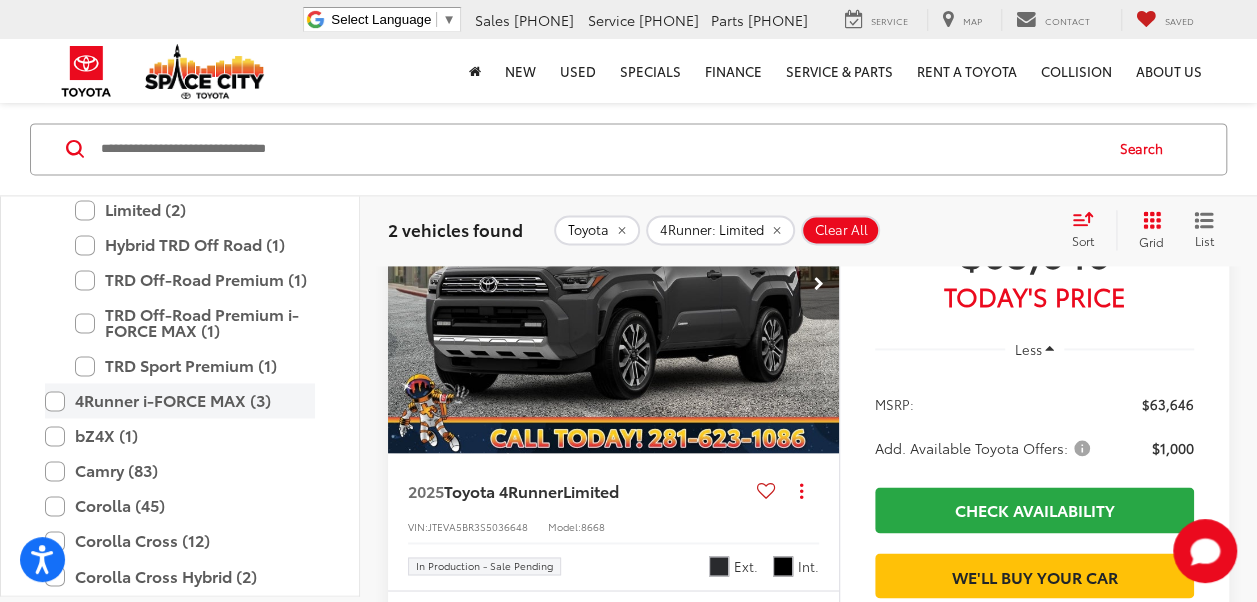 click on "4Runner i-FORCE MAX (3)" at bounding box center (180, 401) 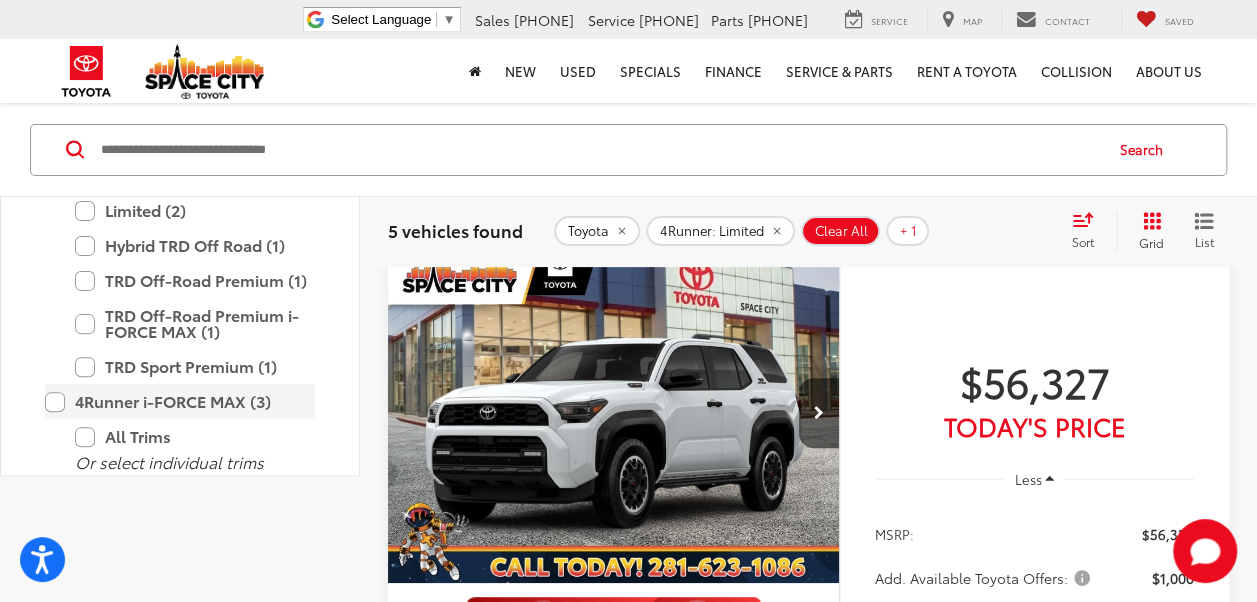 scroll, scrollTop: 0, scrollLeft: 0, axis: both 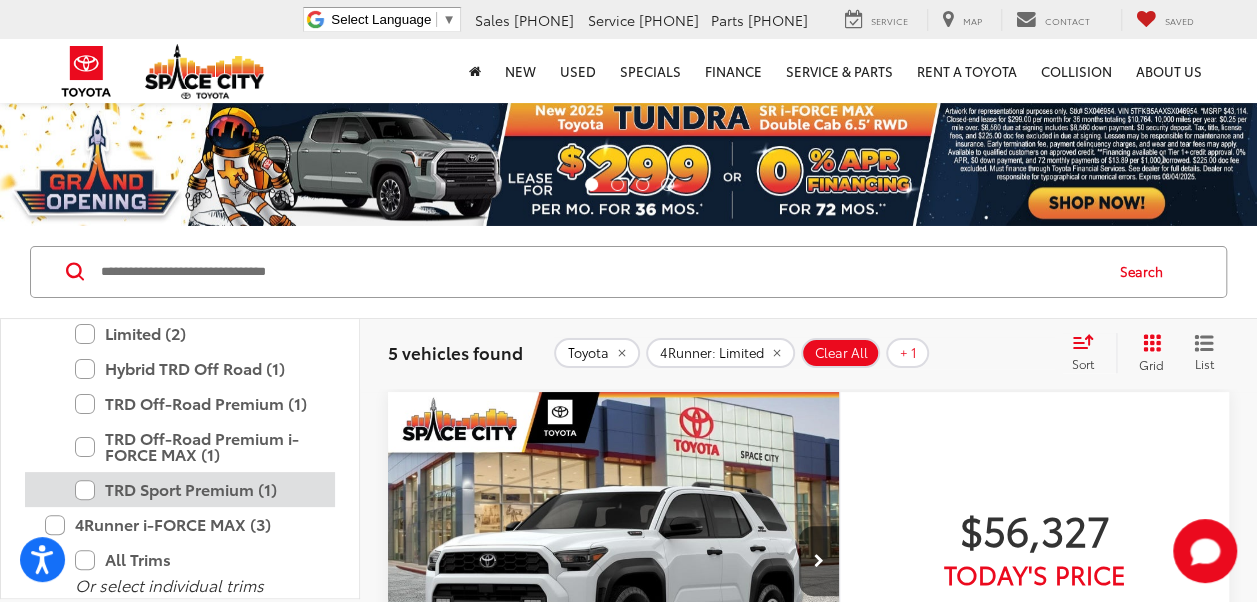 click on "TRD Sport Premium (1)" at bounding box center [195, 489] 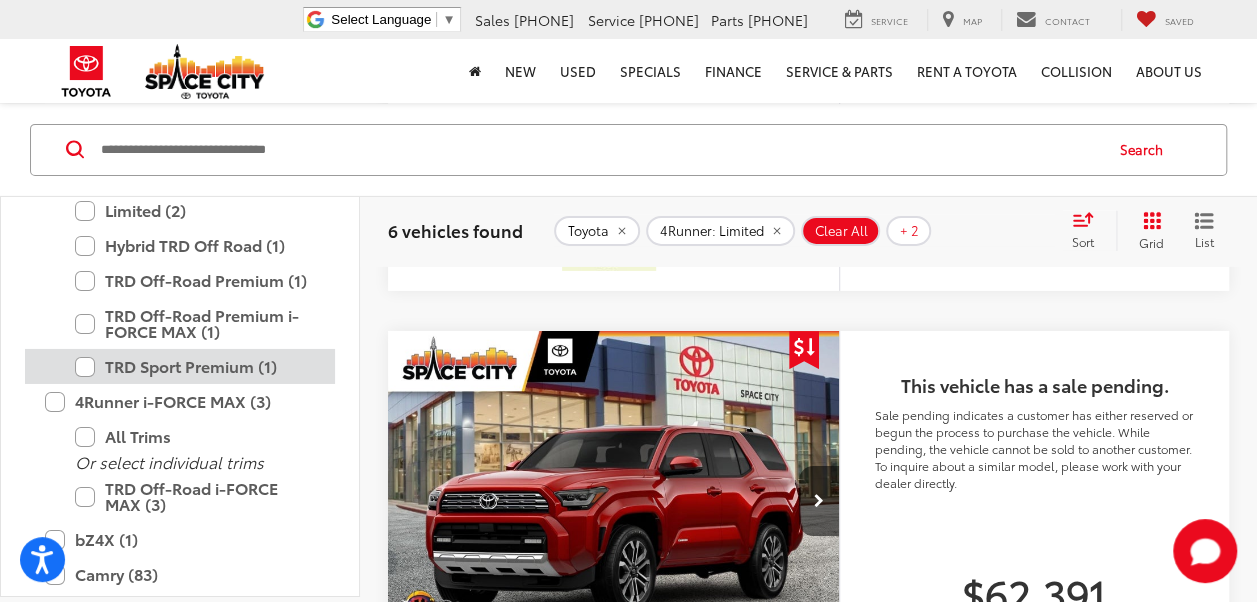 scroll, scrollTop: 3196, scrollLeft: 0, axis: vertical 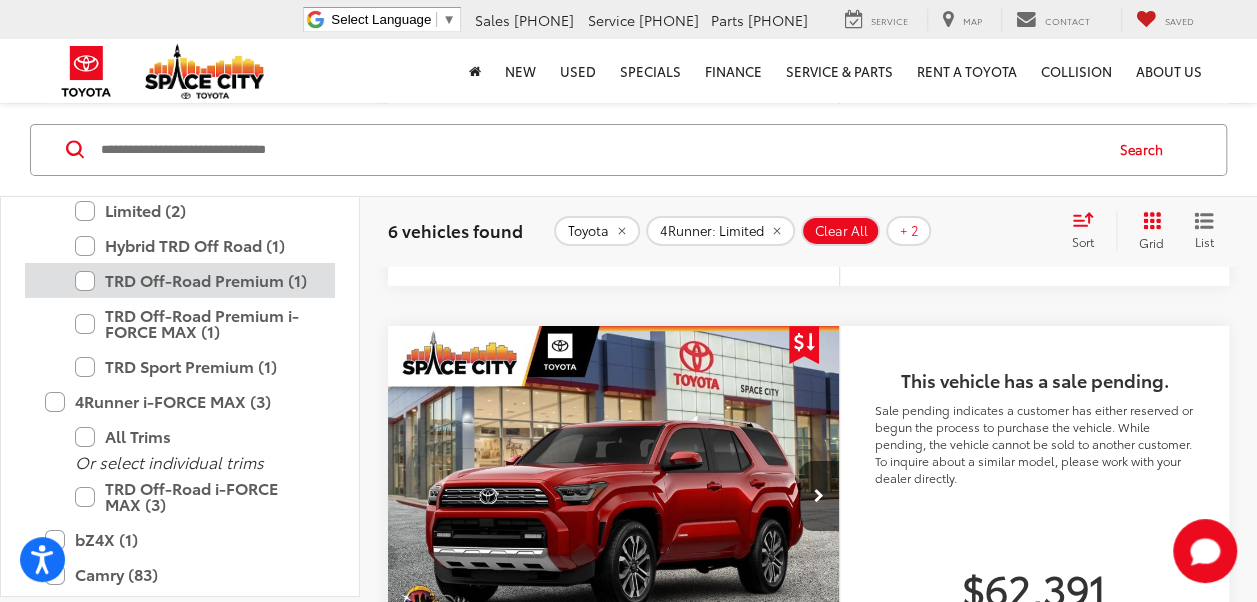 click on "TRD Off-Road Premium (1)" at bounding box center (195, 280) 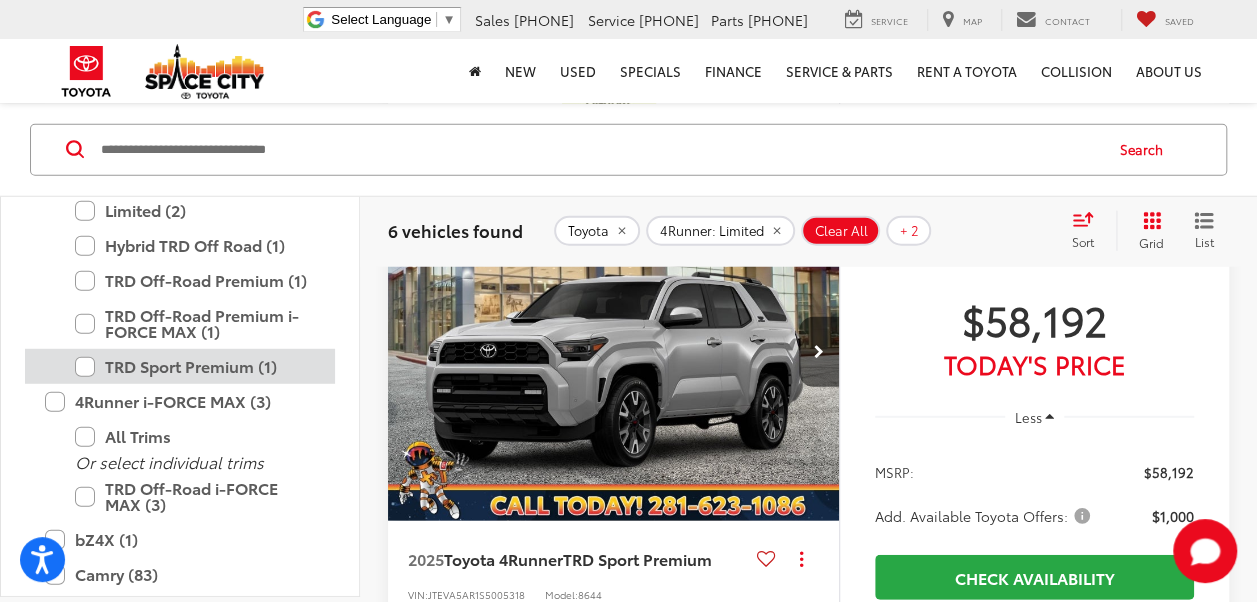 click on "TRD Sport Premium (1)" at bounding box center (195, 366) 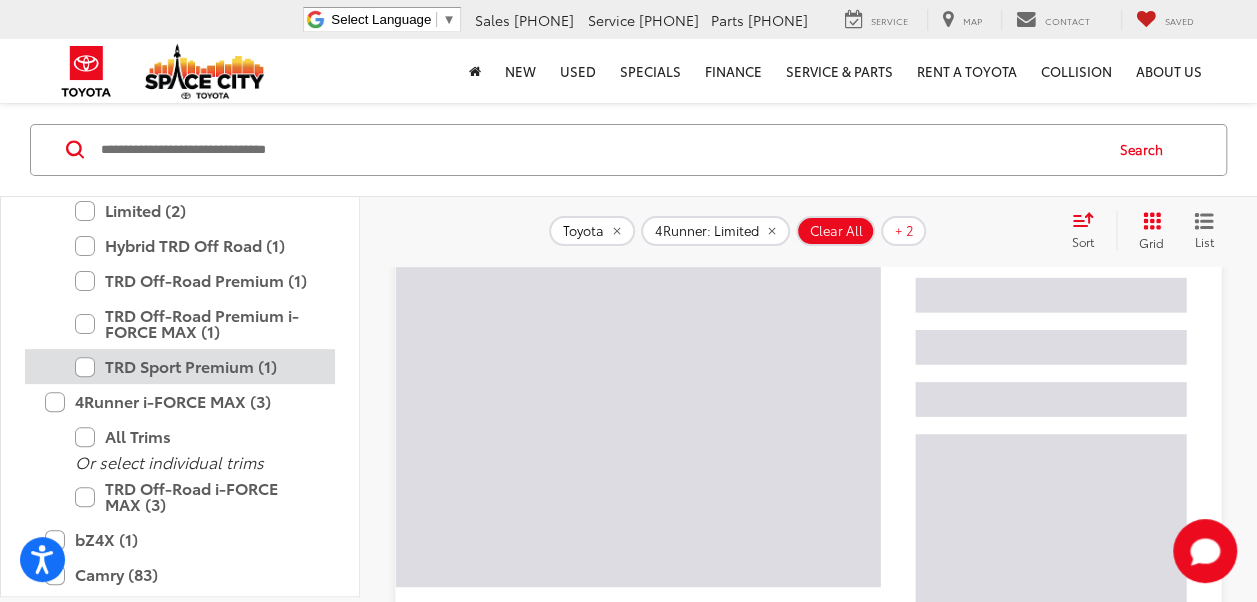 scroll, scrollTop: 122, scrollLeft: 0, axis: vertical 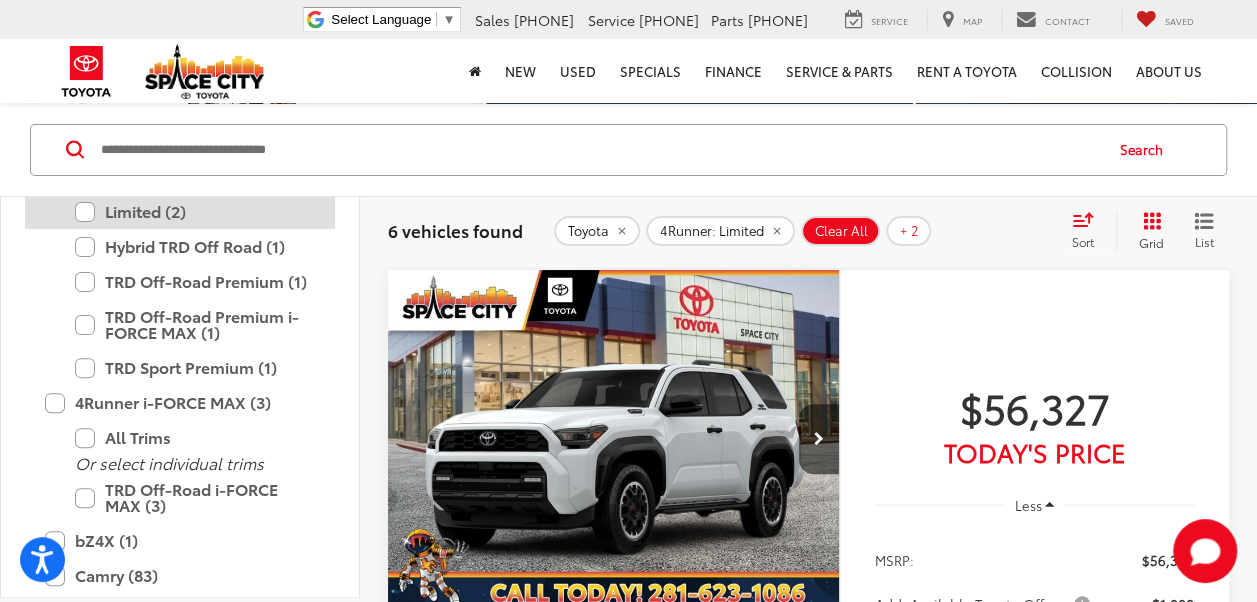 click on "Limited (2)" at bounding box center (195, 211) 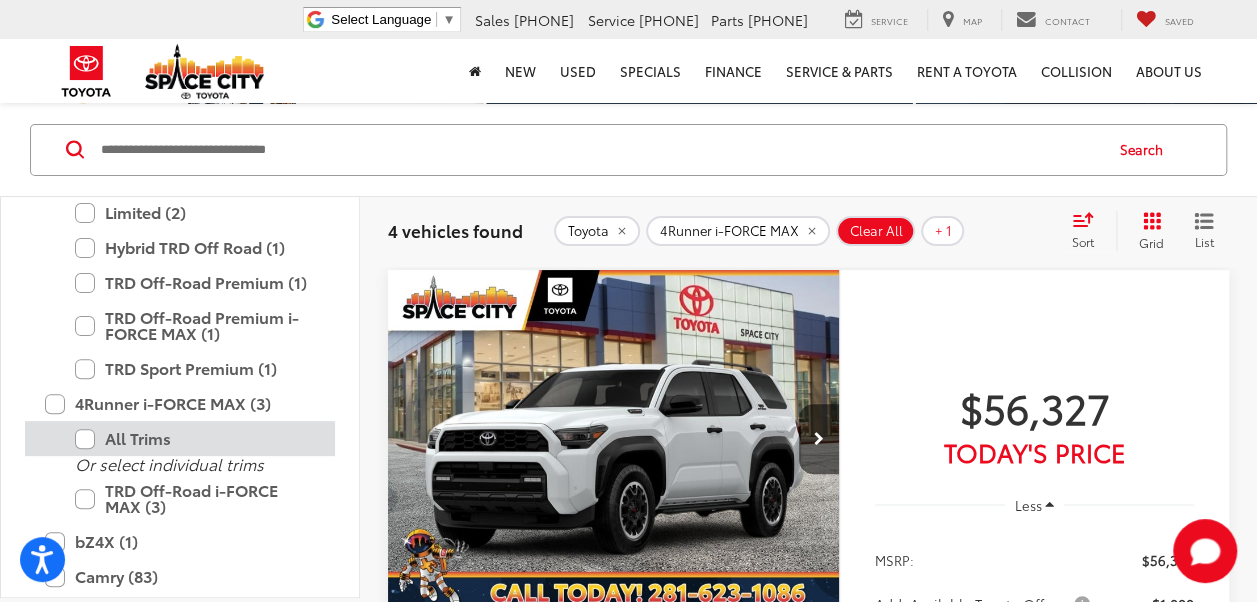 click on "All Trims" at bounding box center (195, 438) 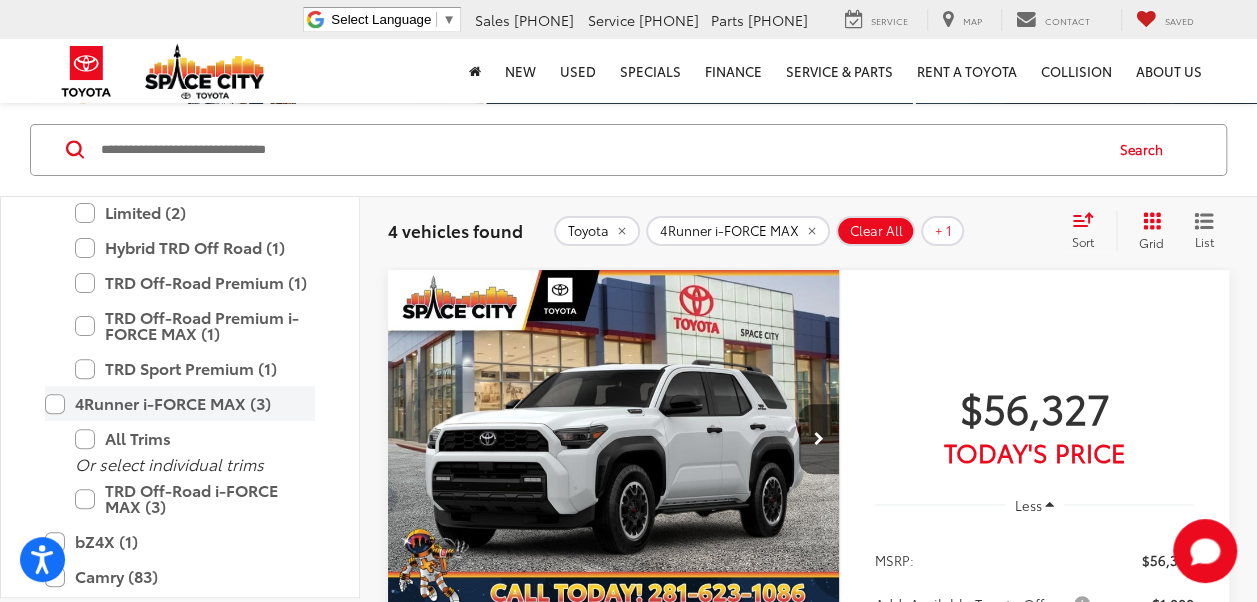 click on "4Runner i-FORCE MAX (3)" at bounding box center [180, 403] 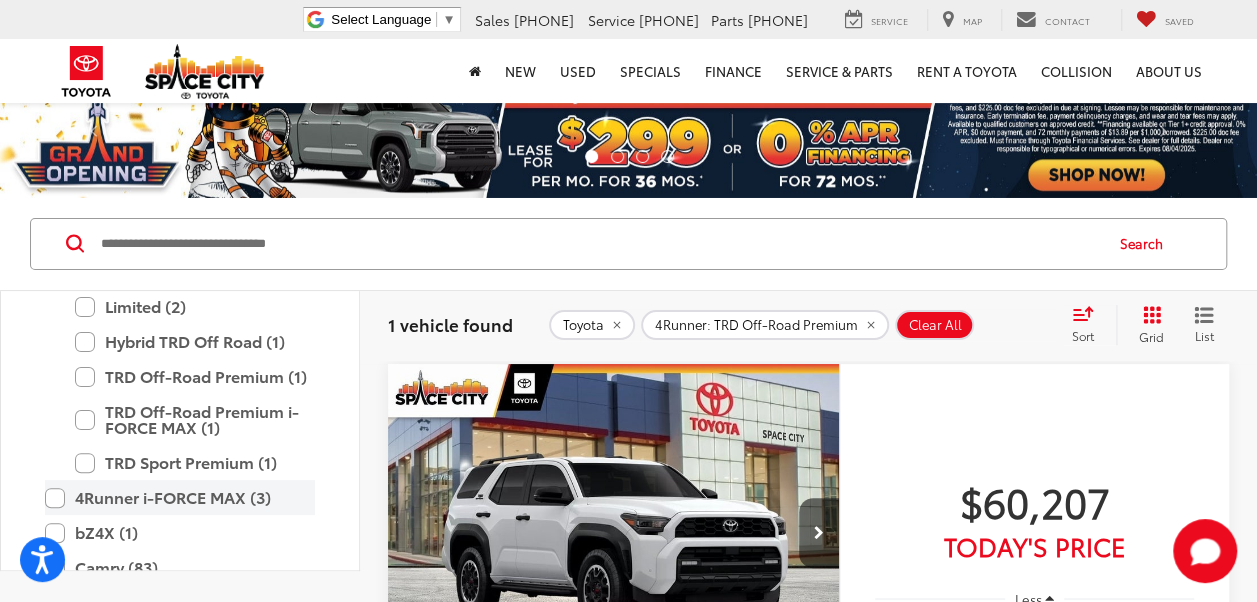 scroll, scrollTop: 0, scrollLeft: 0, axis: both 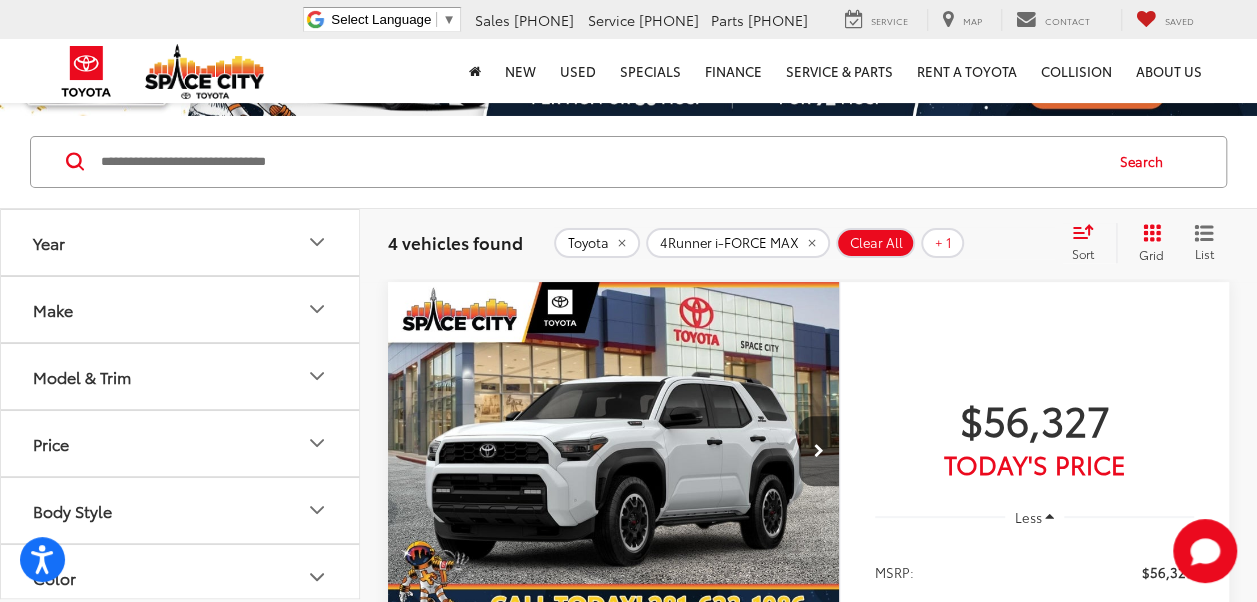 click on "Clear All" at bounding box center (876, 243) 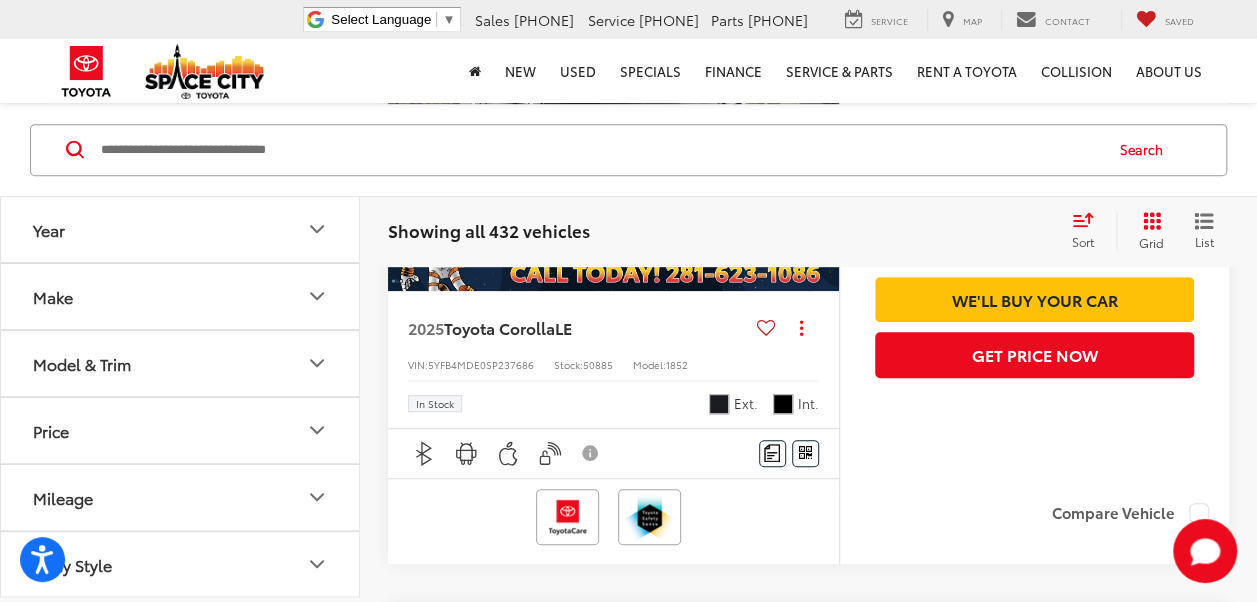scroll, scrollTop: 450, scrollLeft: 0, axis: vertical 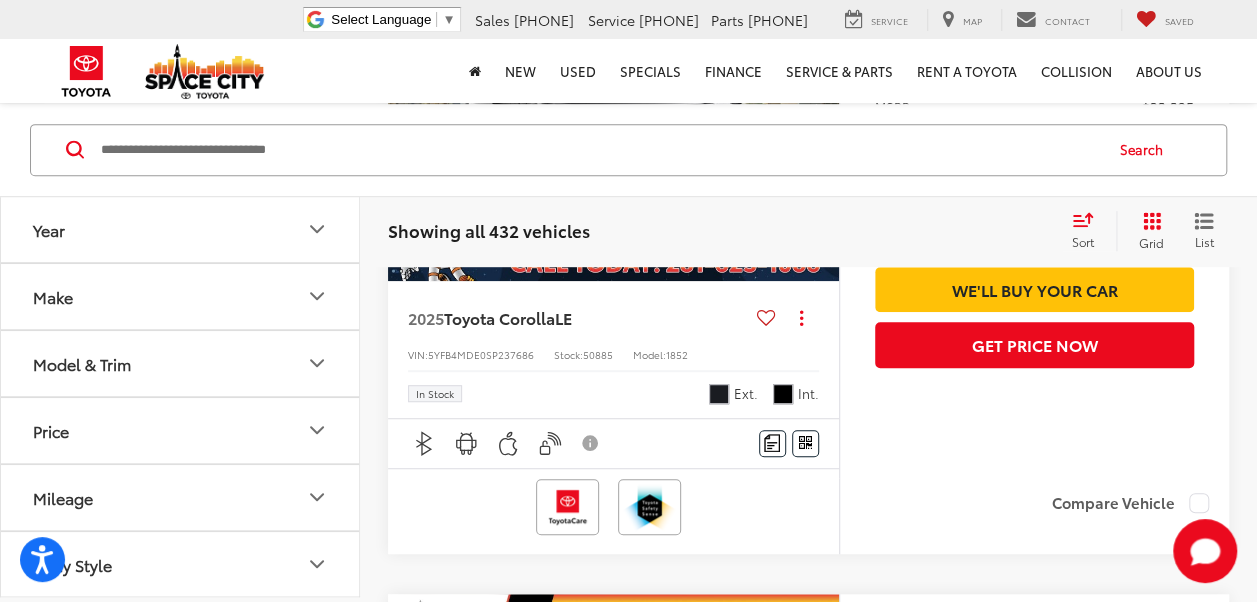 click 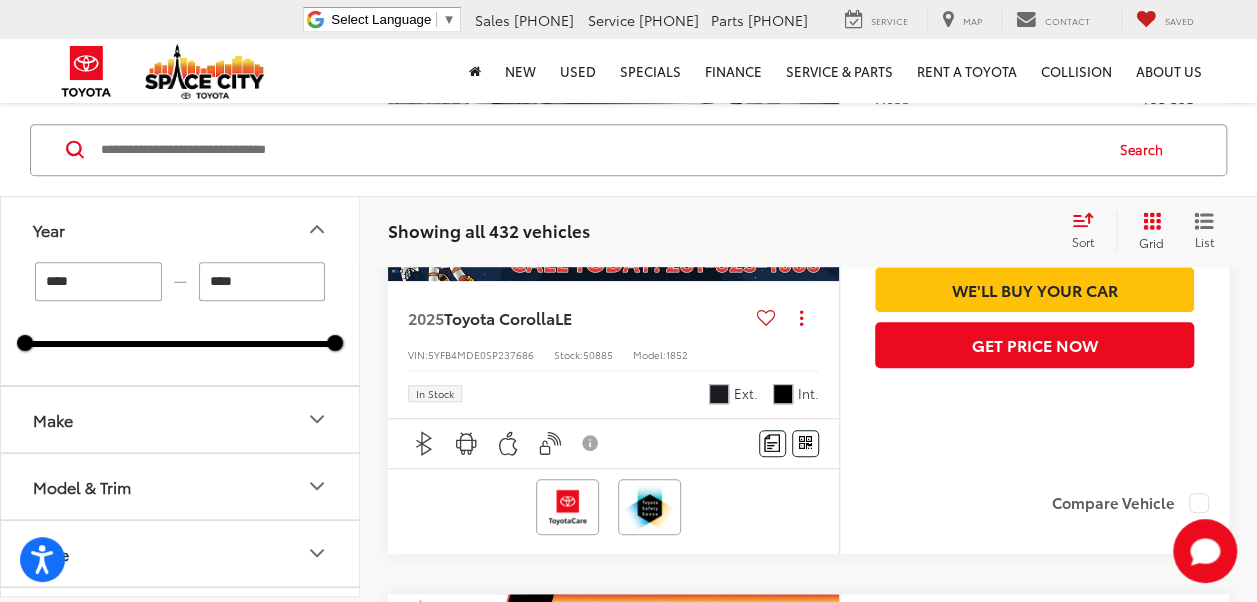 click on "****" at bounding box center [262, 281] 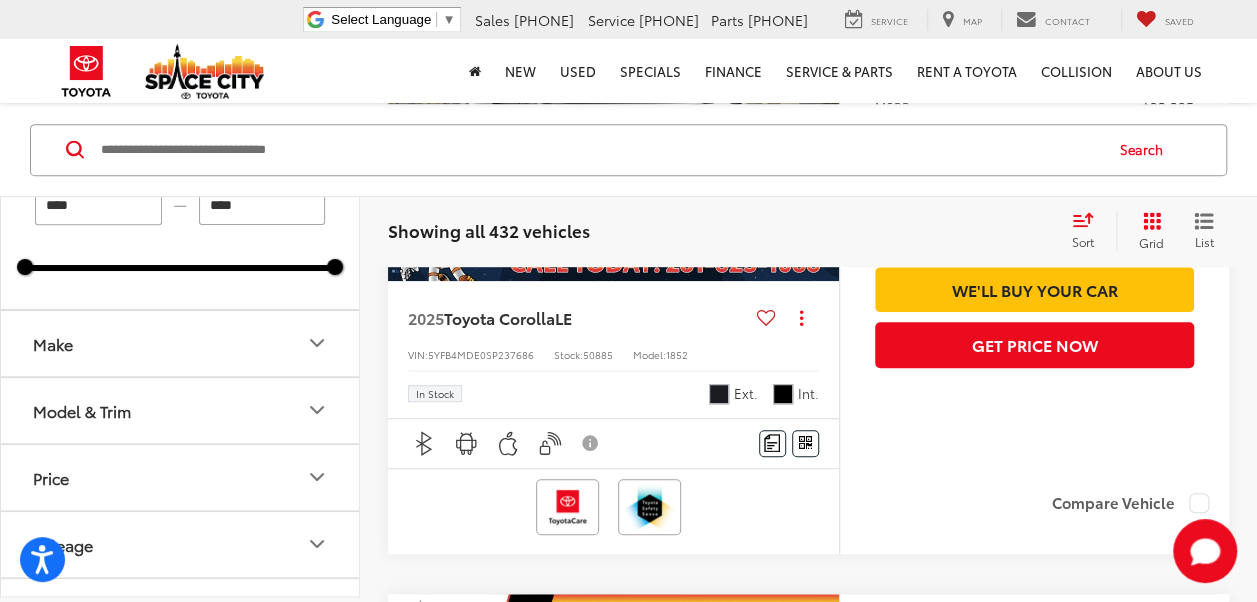 scroll, scrollTop: 0, scrollLeft: 0, axis: both 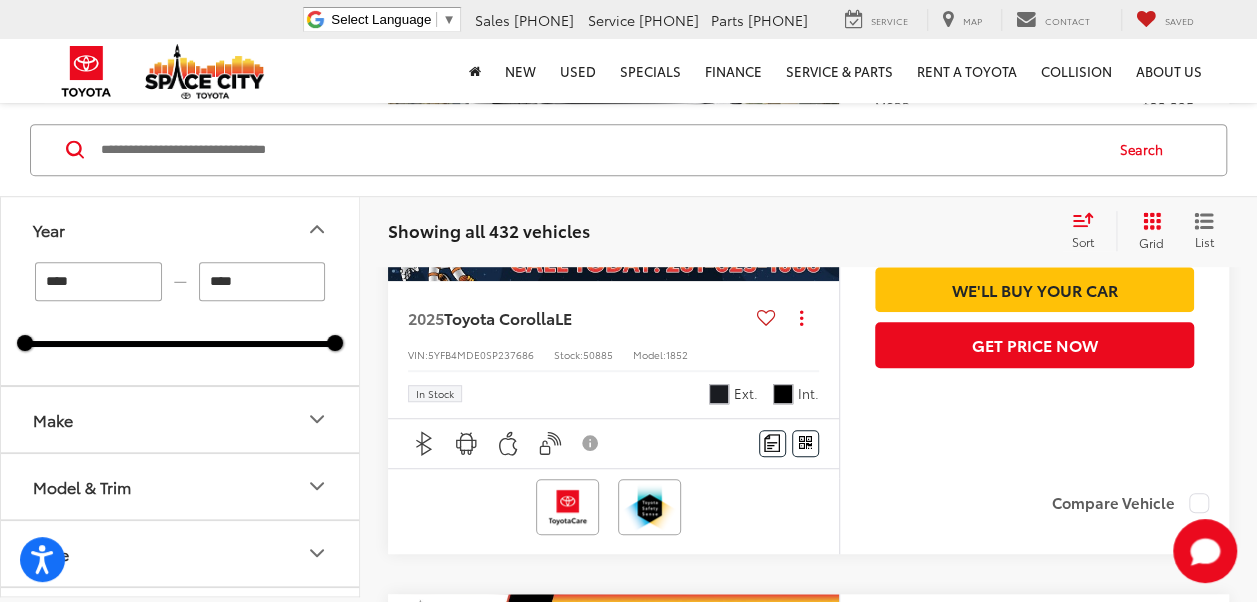 type on "****" 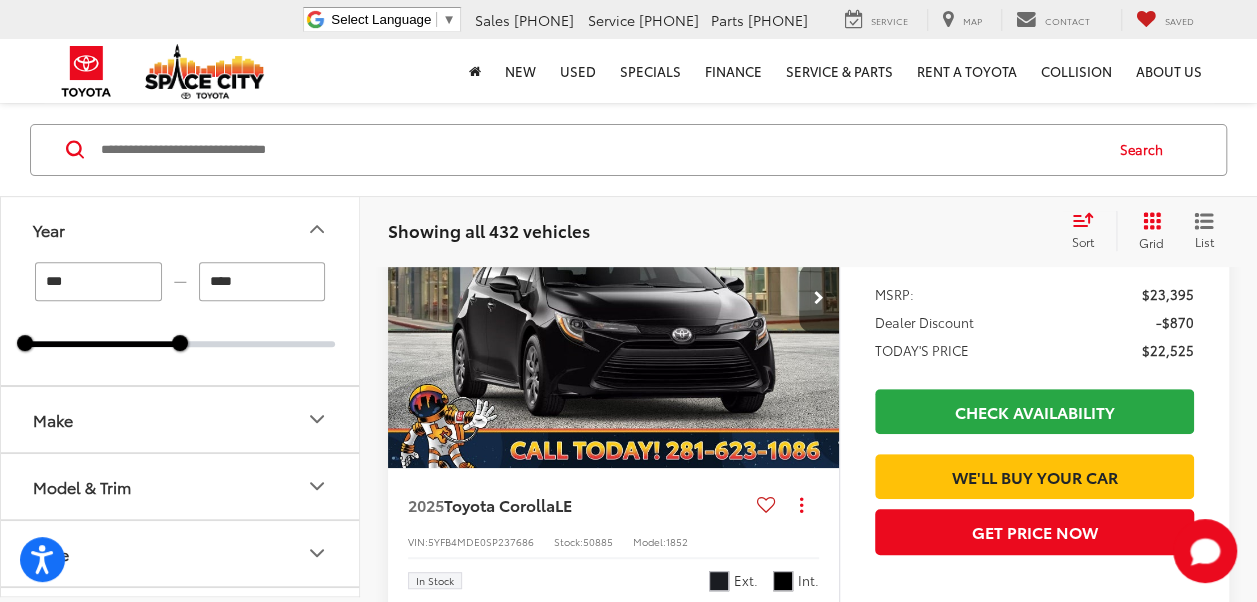 scroll, scrollTop: 122, scrollLeft: 0, axis: vertical 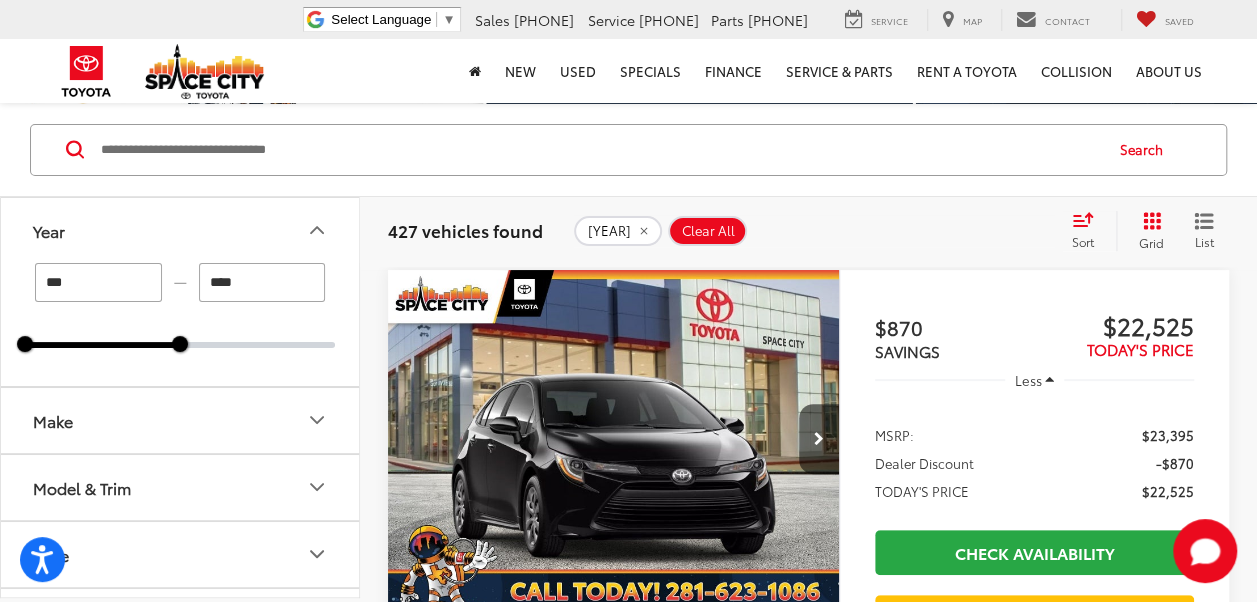 click on "***" at bounding box center (98, 282) 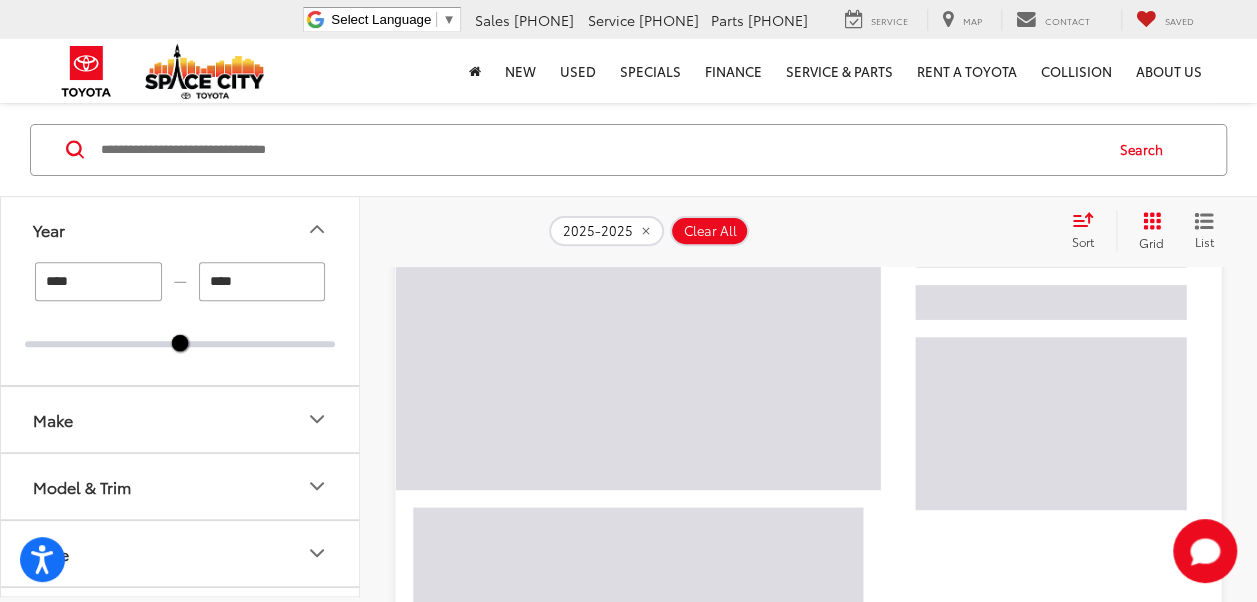 scroll, scrollTop: 246, scrollLeft: 0, axis: vertical 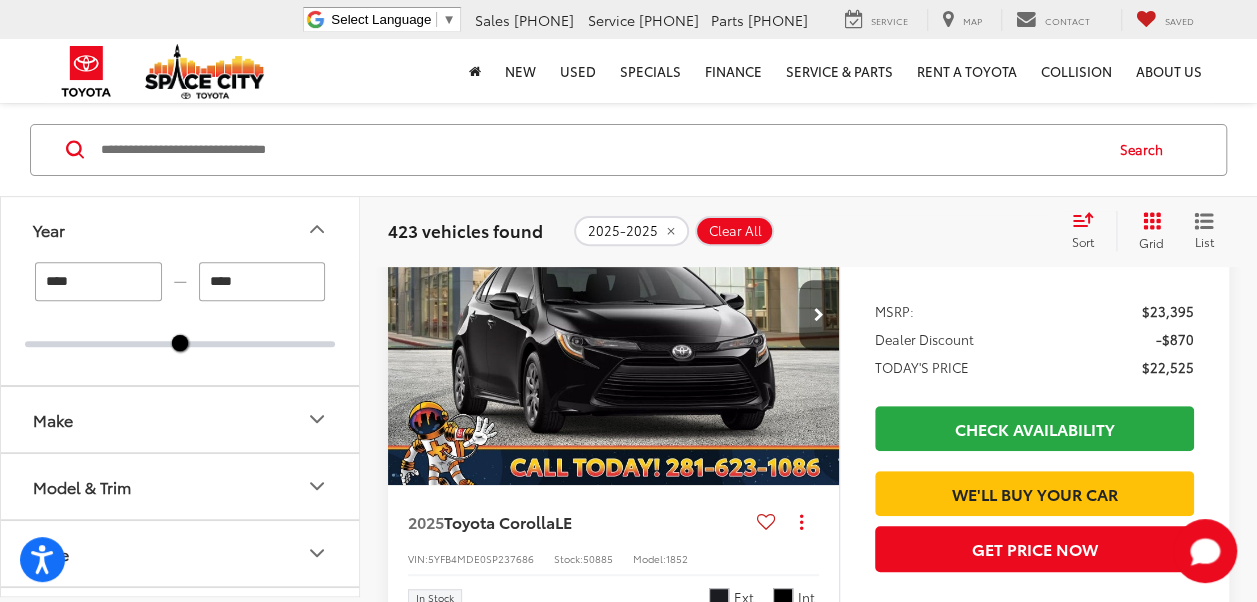 click on "Make" at bounding box center (181, 419) 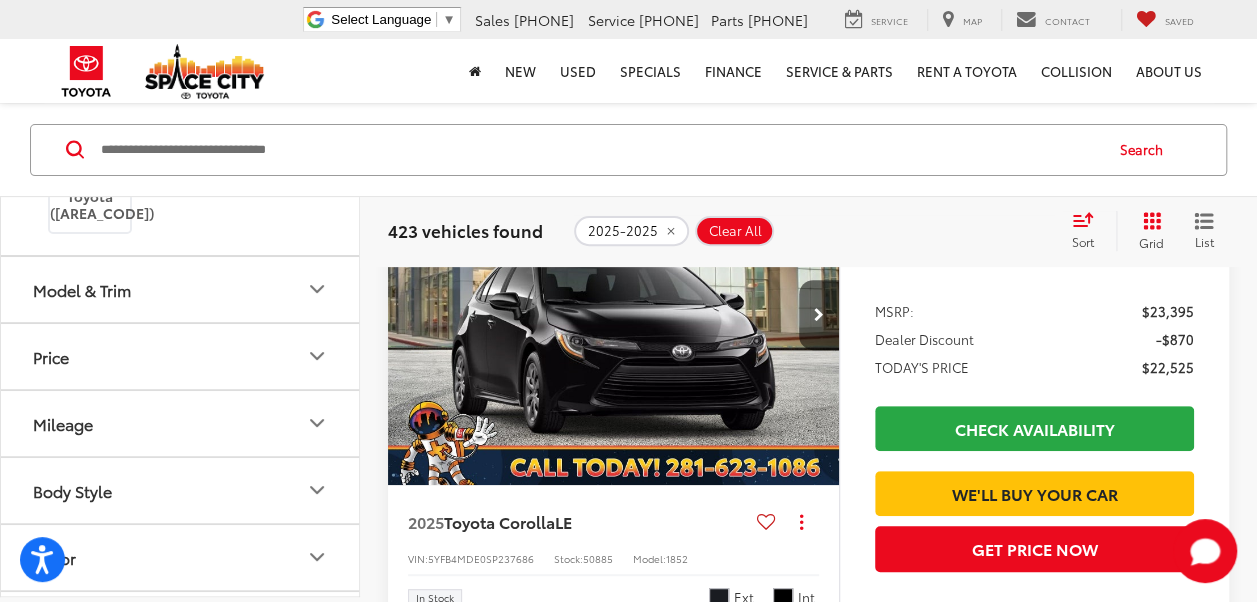 scroll, scrollTop: 280, scrollLeft: 0, axis: vertical 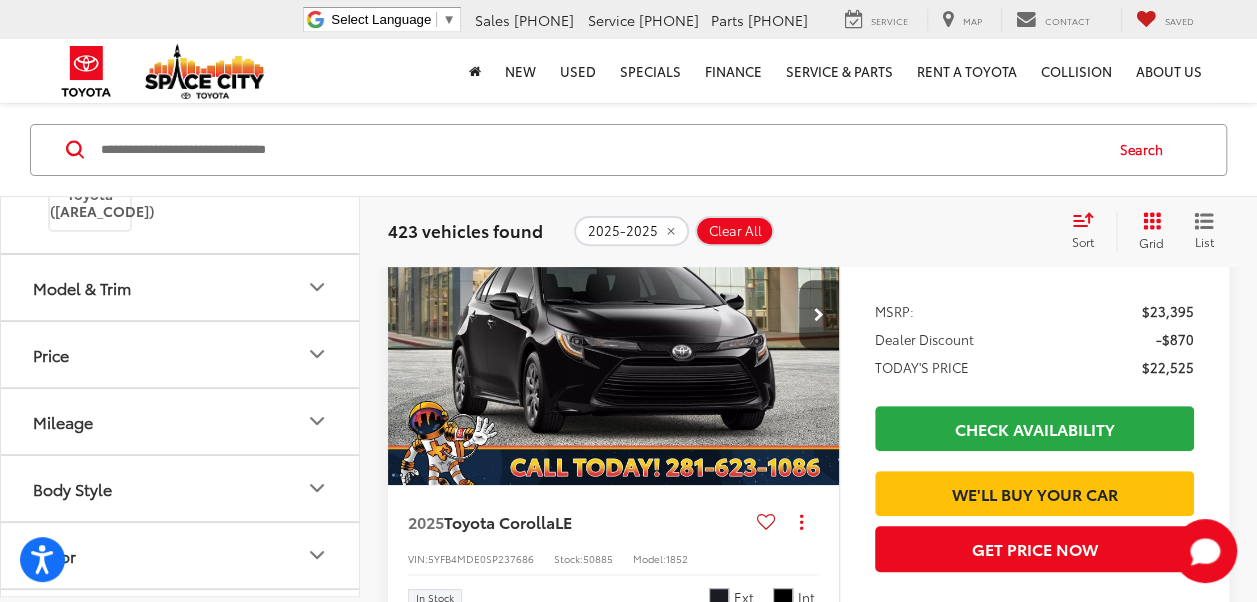 click 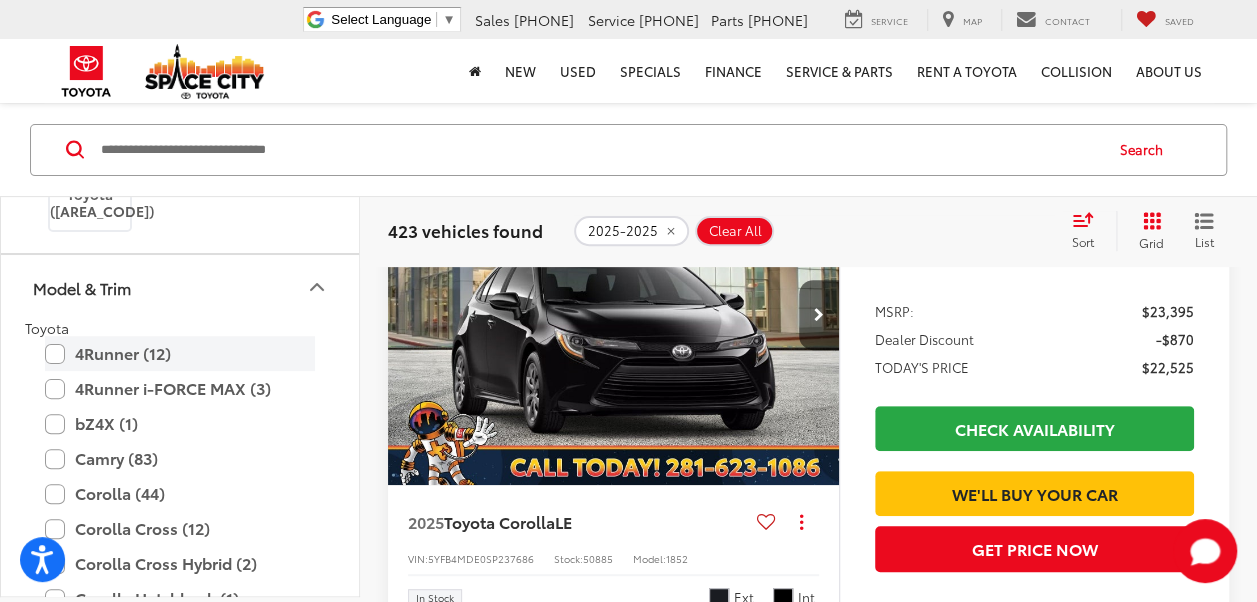 click on "4Runner (12)" at bounding box center (180, 353) 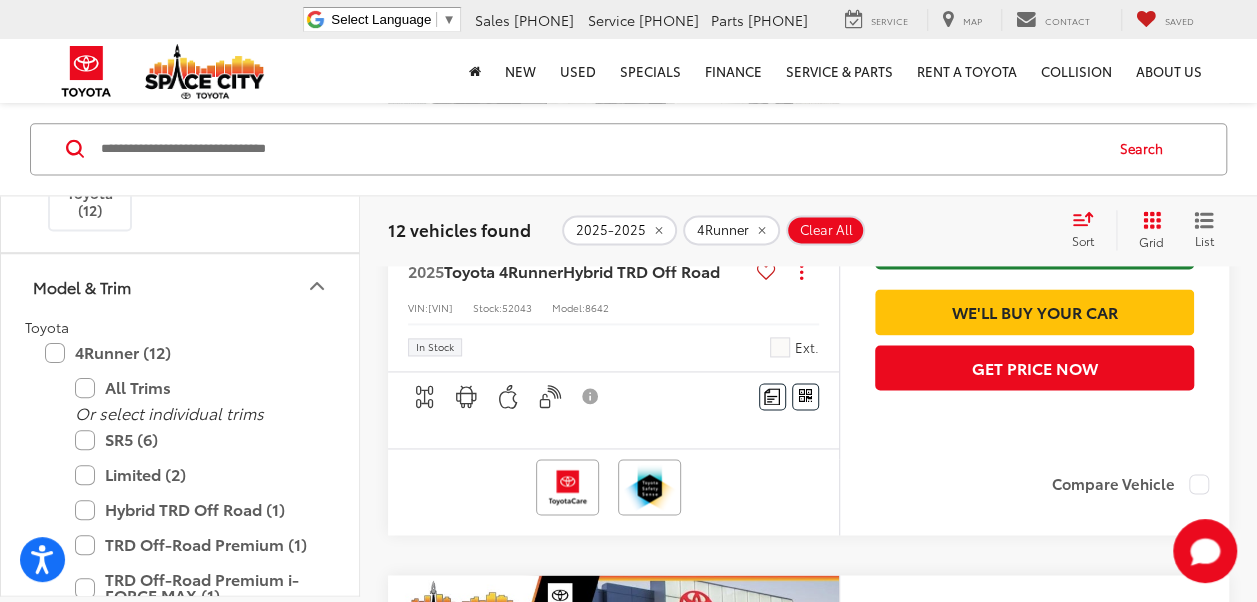scroll, scrollTop: 5038, scrollLeft: 0, axis: vertical 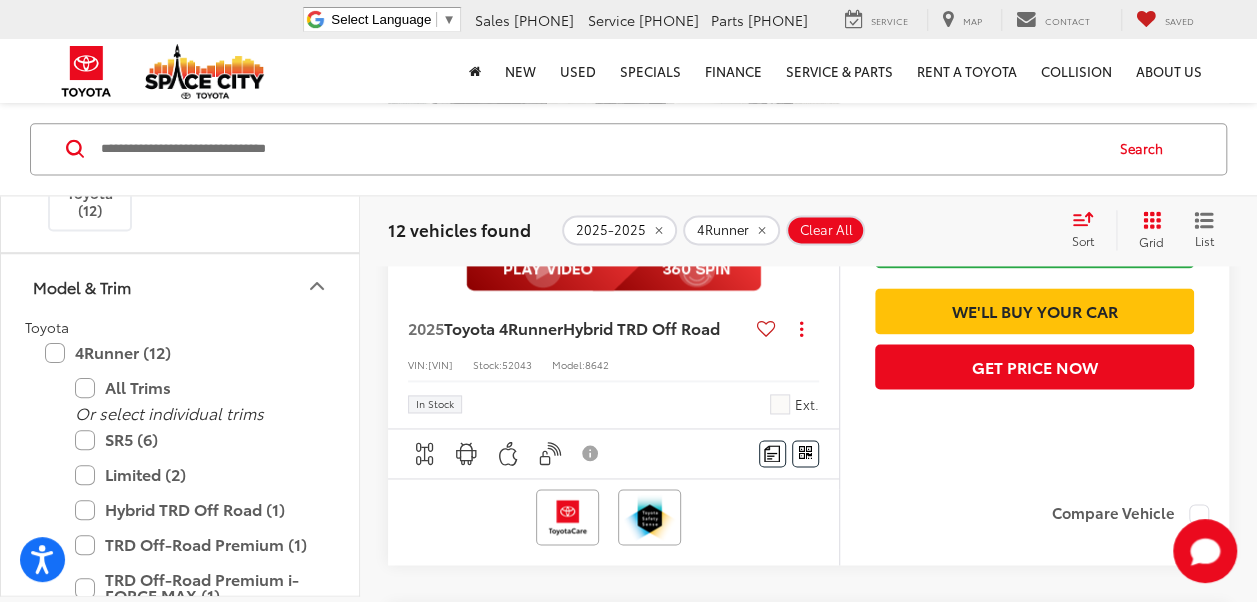 click on "2025  Toyota 4Runner  SR5
Copy Link Share Print View Details VIN:  JTEVA5BR2S5034728 Stock:  S123EQ36*O Model:  8664 In Production Ext. Int. Features 4WD/AWD Android Auto Apple CarPlay Keyless Entry Emergency Brake Assist Blind Spot Monitor Disclaimer More Details Comments Dealer Comments Underground 2025 Toyota 4Runner SR5 4WD 8-Speed Automatic 2.4L 4-Cylinder 4WD, Blk Fabric Cloth. More...
$46,147
Today's Price
Less
MSRP:
$46,147
Add. Available Toyota Offers:
$1,000
Check Availability
We'll Buy Your Car
Get Price Now
Estimated availability 08/03/25
Compare Vehicle" at bounding box center (808, -1553) 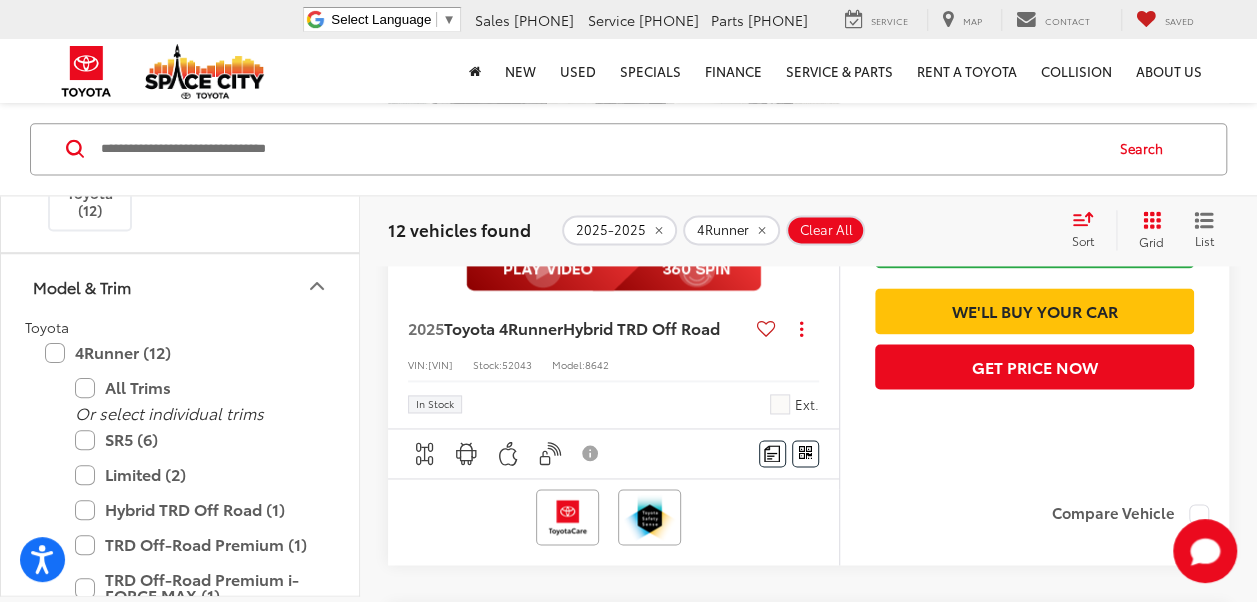 click on "2025  Toyota 4Runner  SR5
Copy Link Share Print View Details VIN:  JTEVA5BR2S5034728 Stock:  S123EQ36*O Model:  8664 In Production Ext. Int. Features 4WD/AWD Android Auto Apple CarPlay Keyless Entry Emergency Brake Assist Blind Spot Monitor Disclaimer More Details Comments Dealer Comments Underground 2025 Toyota 4Runner SR5 4WD 8-Speed Automatic 2.4L 4-Cylinder 4WD, Blk Fabric Cloth. More...
$46,147
Today's Price
Less
MSRP:
$46,147
Add. Available Toyota Offers:
$1,000
Check Availability
We'll Buy Your Car
Get Price Now
Estimated availability 08/03/25
Compare Vehicle" at bounding box center [808, -1553] 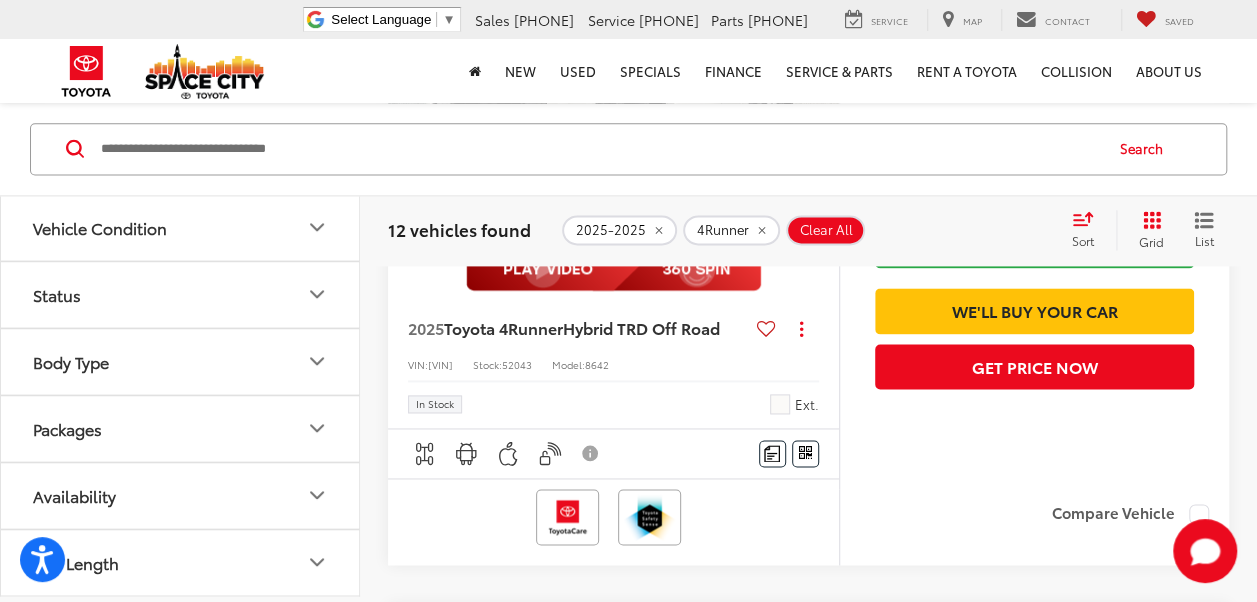 scroll, scrollTop: 1110, scrollLeft: 0, axis: vertical 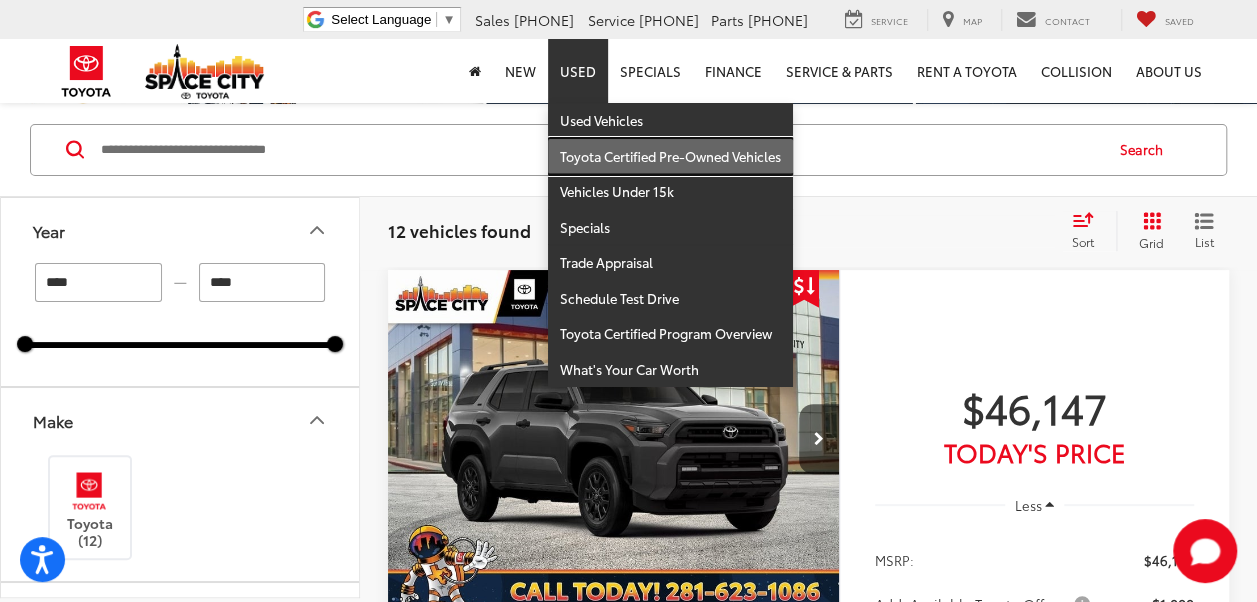 click on "Toyota Certified Pre-Owned Vehicles" at bounding box center [670, 157] 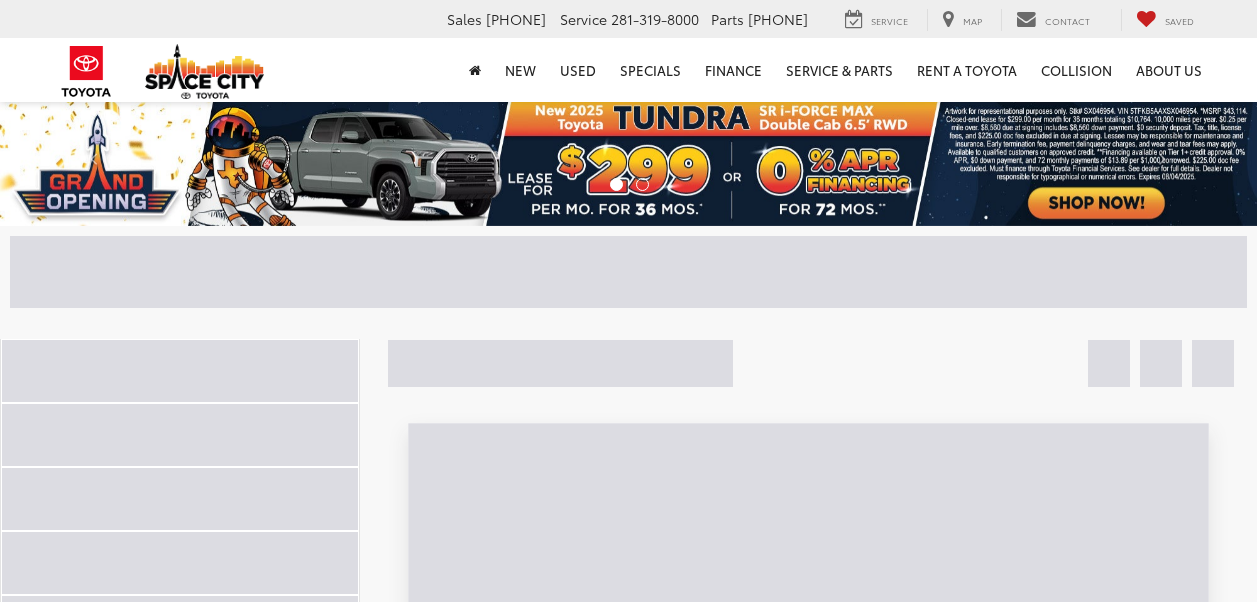 scroll, scrollTop: 0, scrollLeft: 0, axis: both 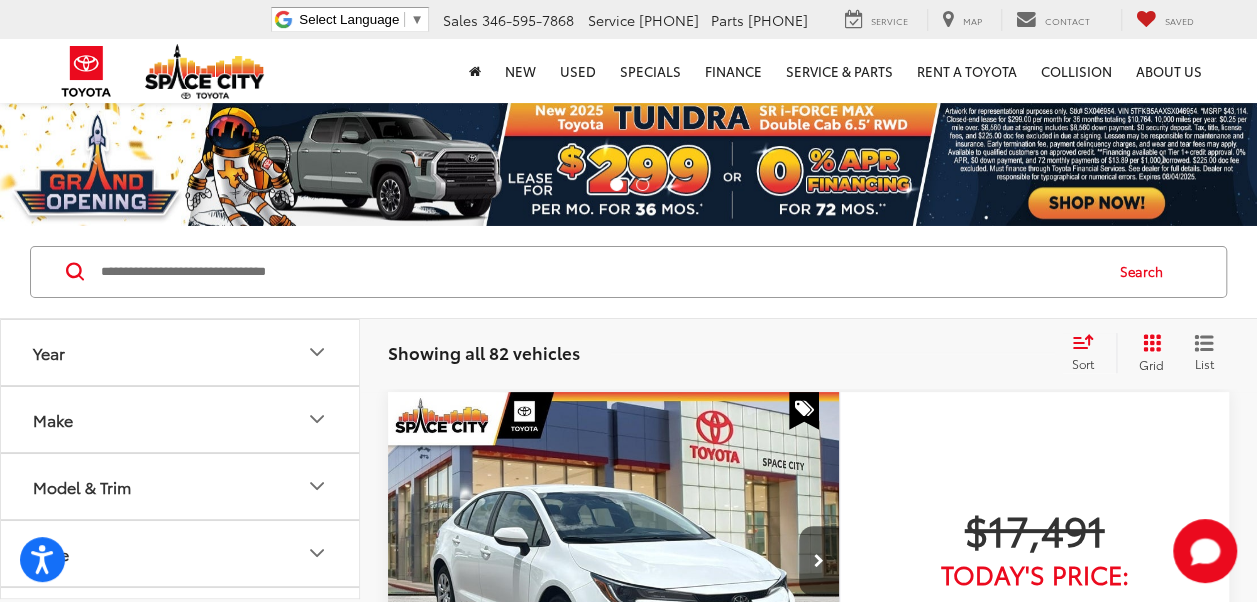 click 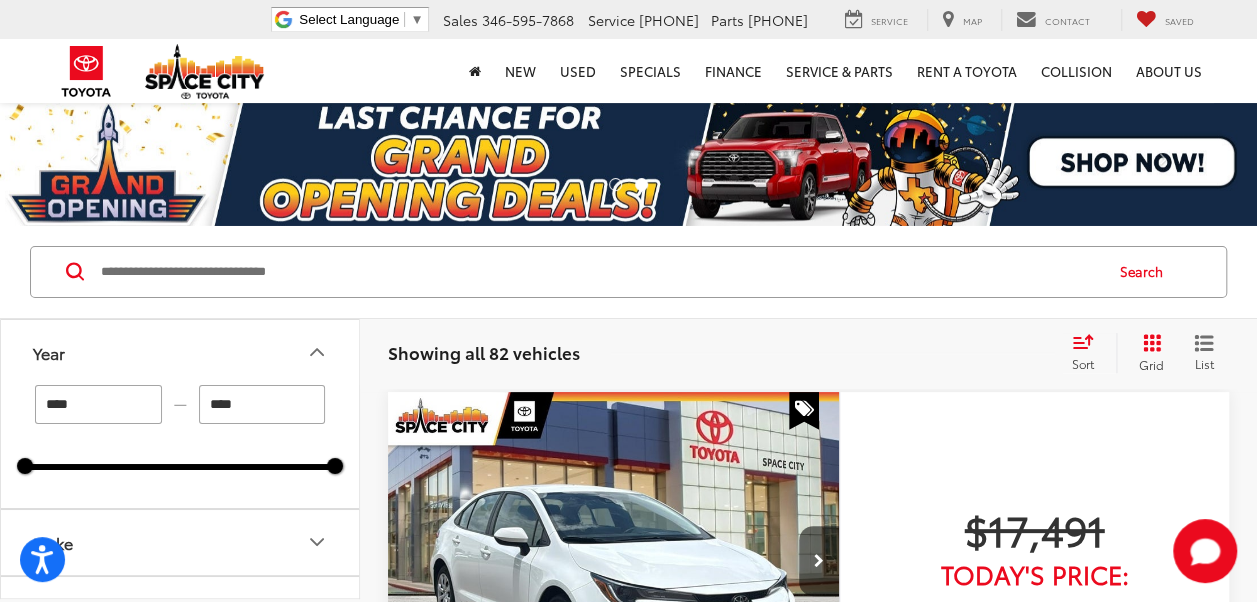 click on "****" at bounding box center (98, 404) 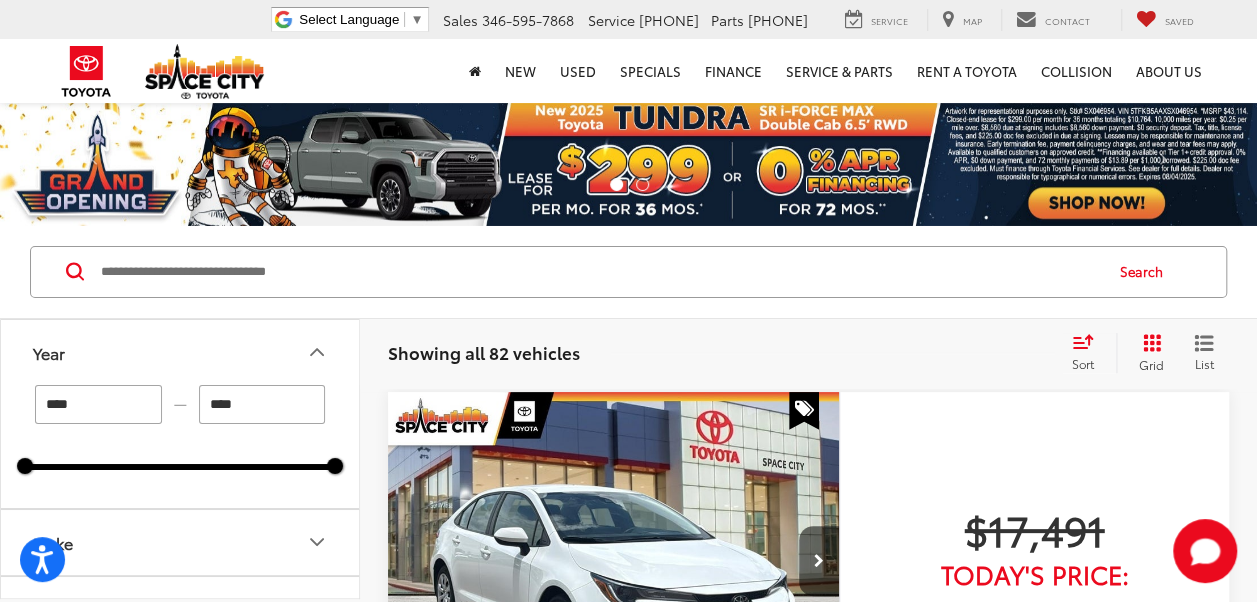 click on "Make" at bounding box center [181, 542] 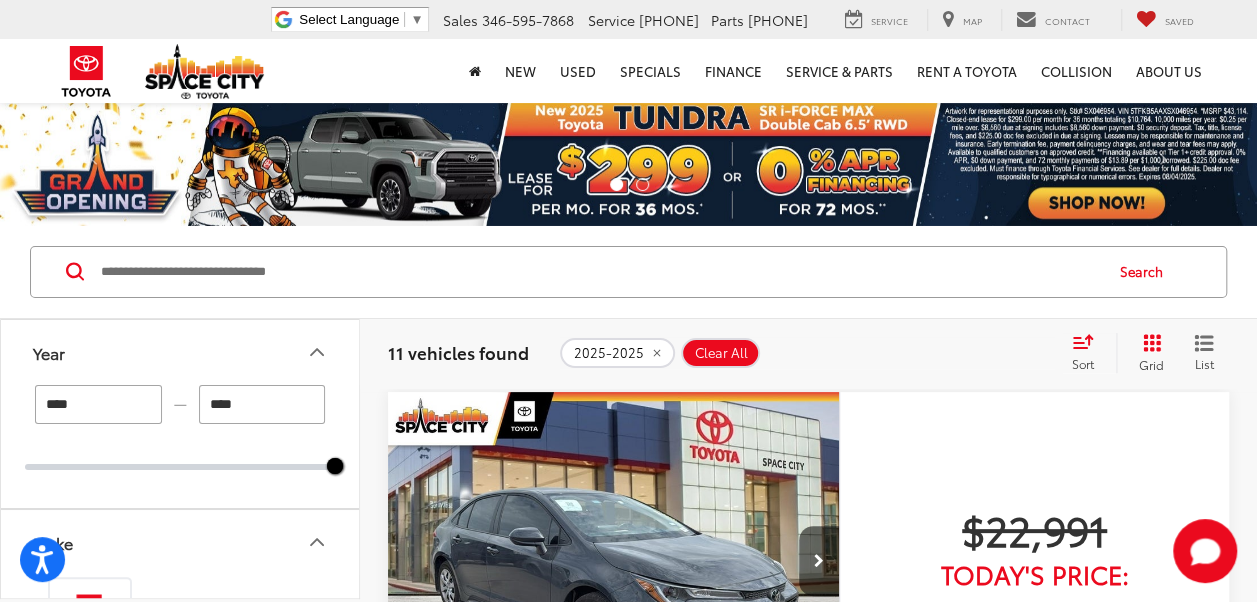 click on "**** — **** 2025 2025" at bounding box center [180, 446] 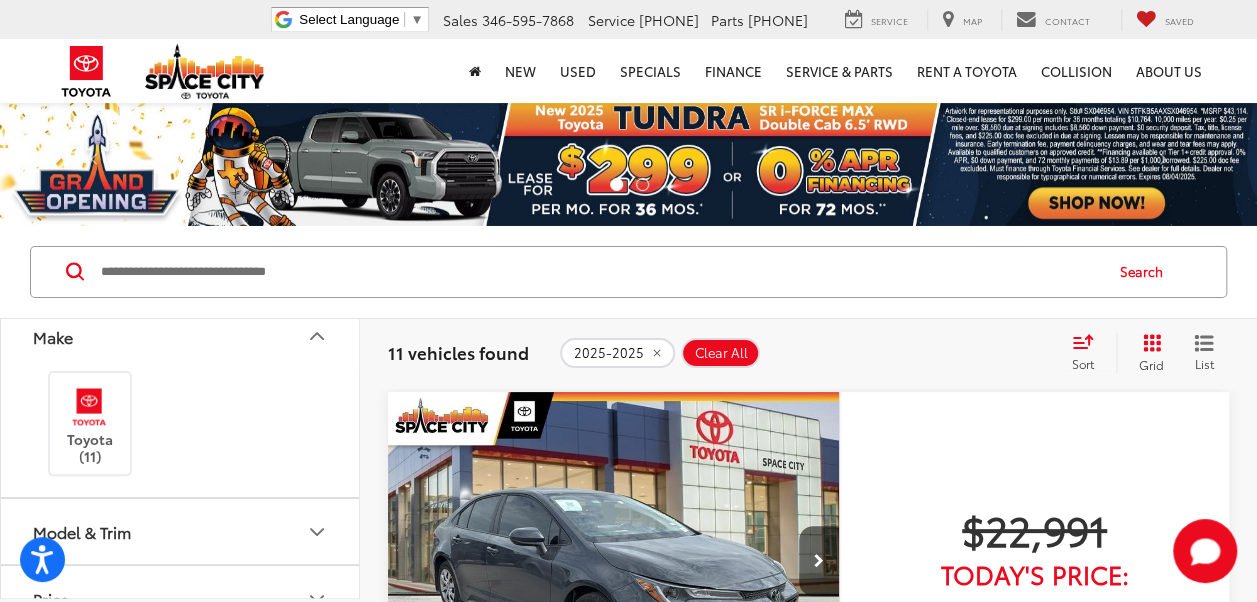 scroll, scrollTop: 208, scrollLeft: 0, axis: vertical 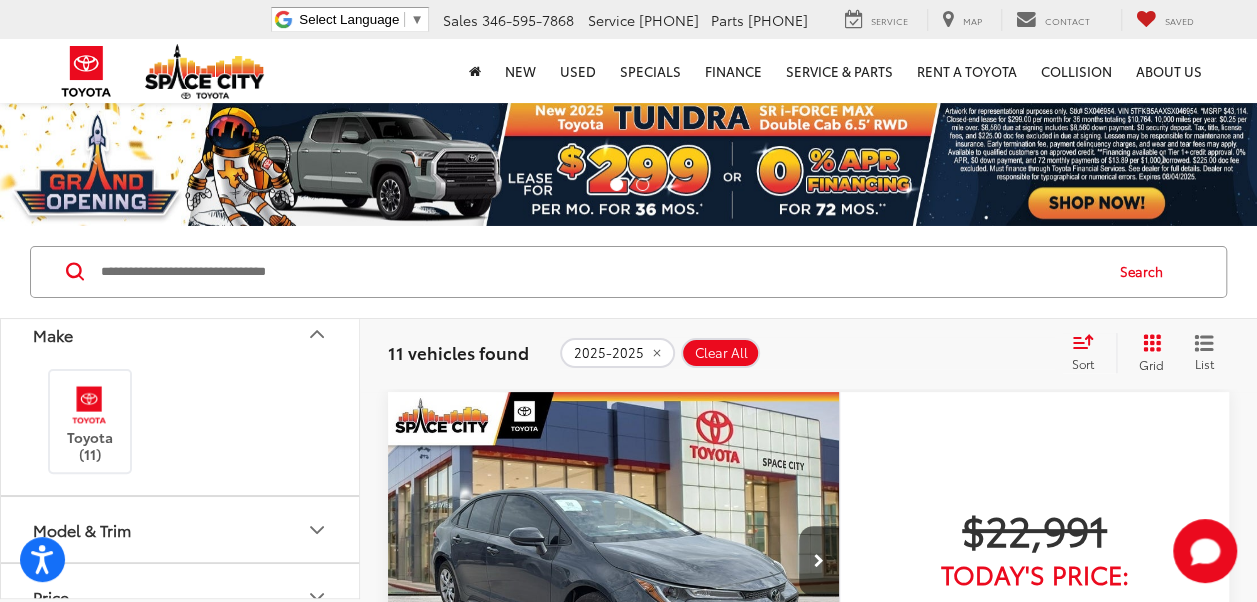 click 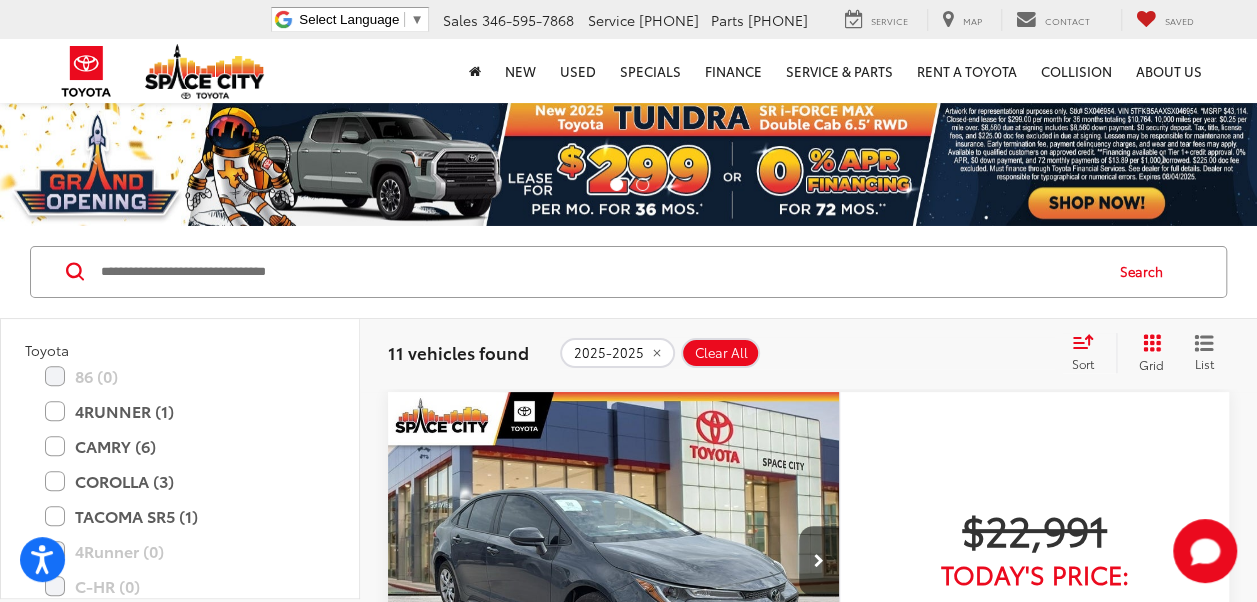 scroll, scrollTop: 426, scrollLeft: 0, axis: vertical 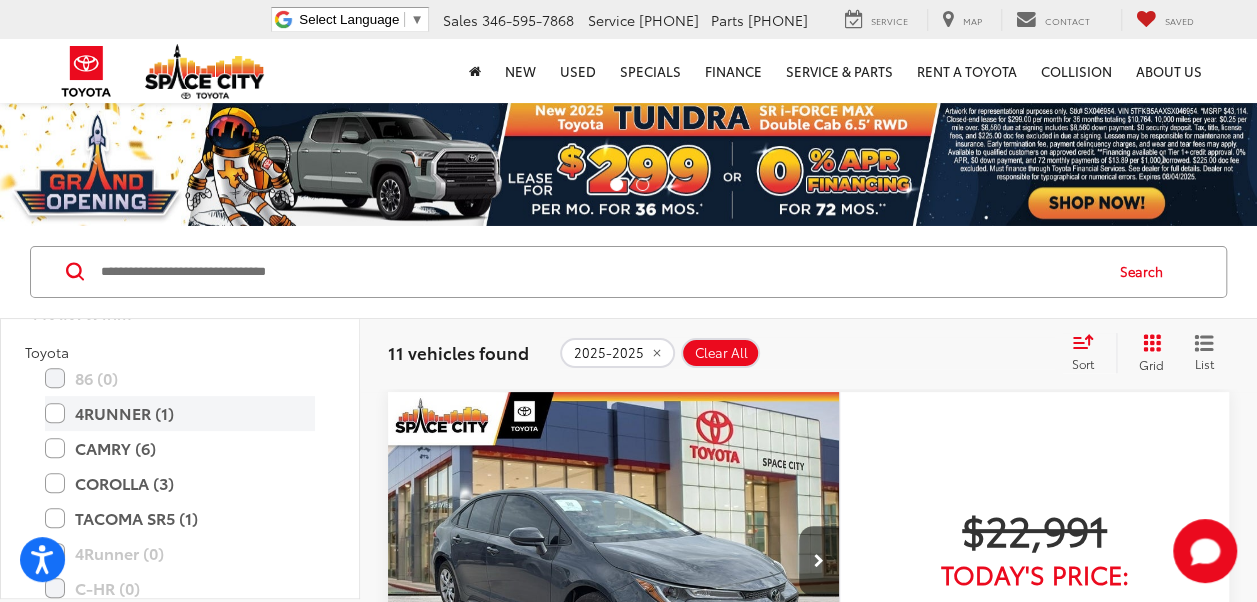 click on "4RUNNER (1)" at bounding box center [180, 413] 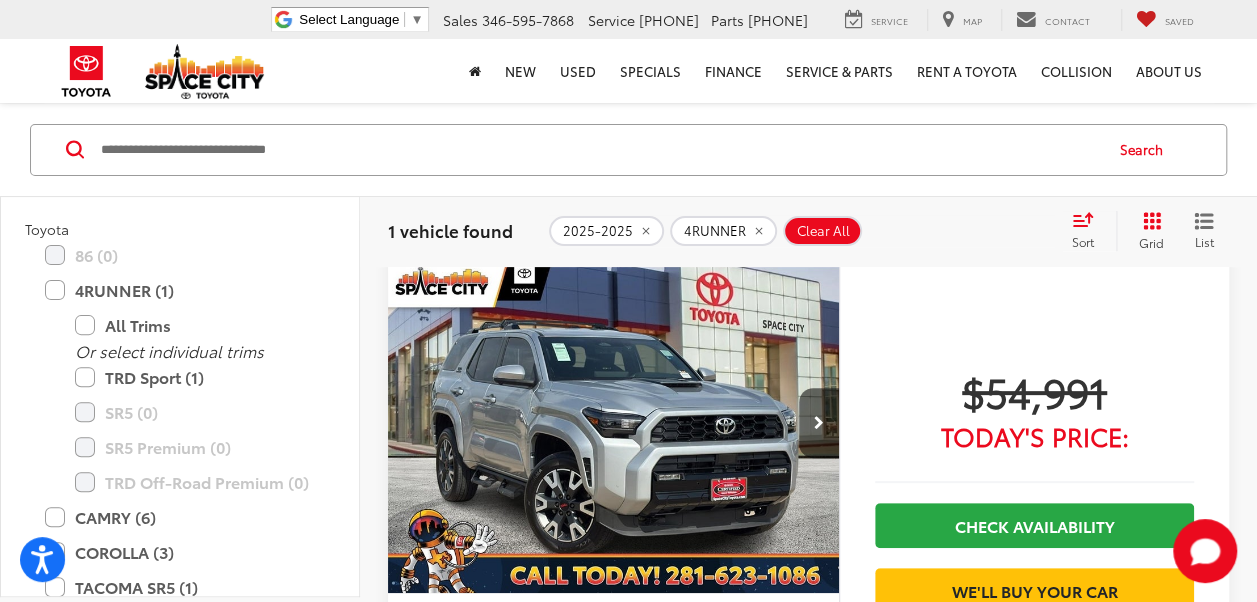scroll, scrollTop: 147, scrollLeft: 0, axis: vertical 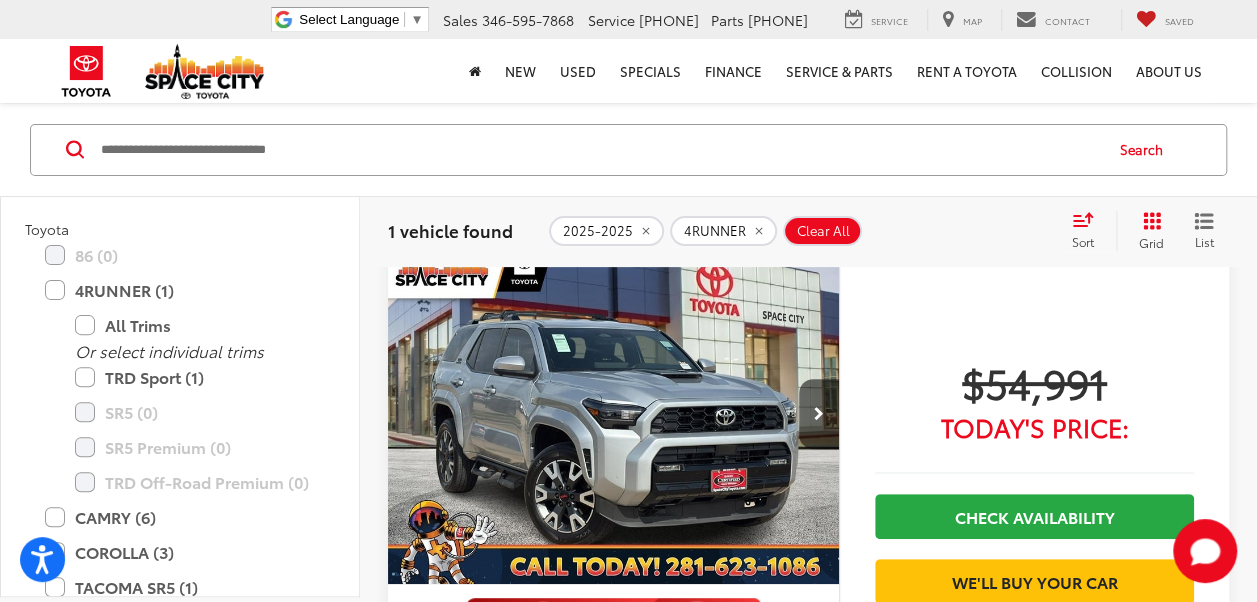 click at bounding box center (614, 415) 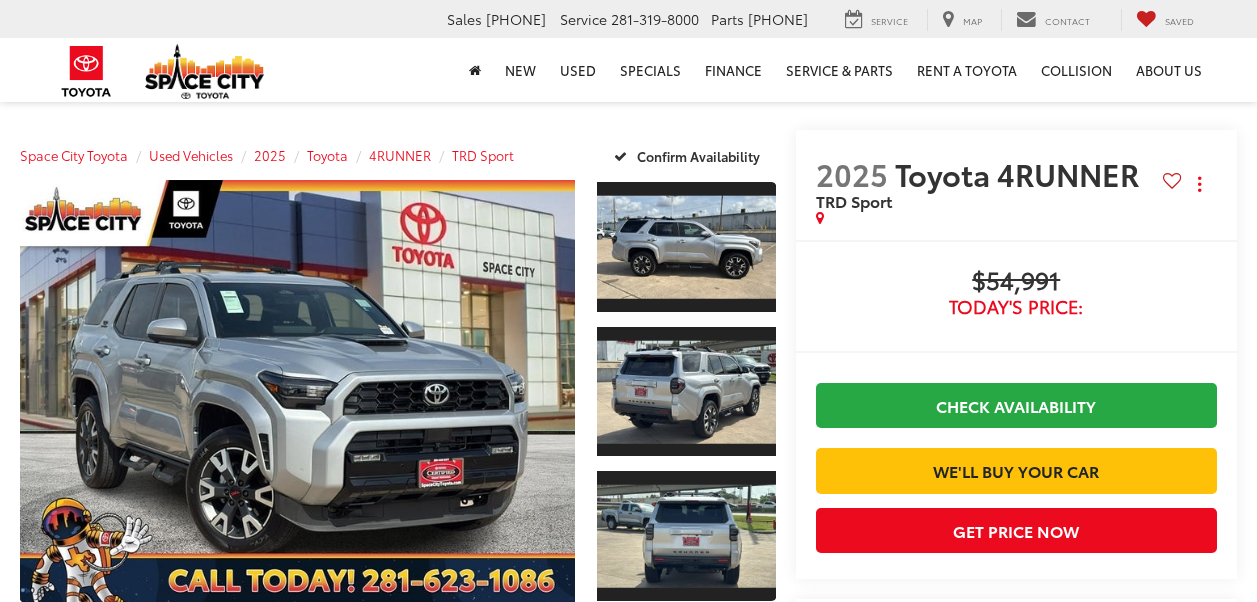 scroll, scrollTop: 0, scrollLeft: 0, axis: both 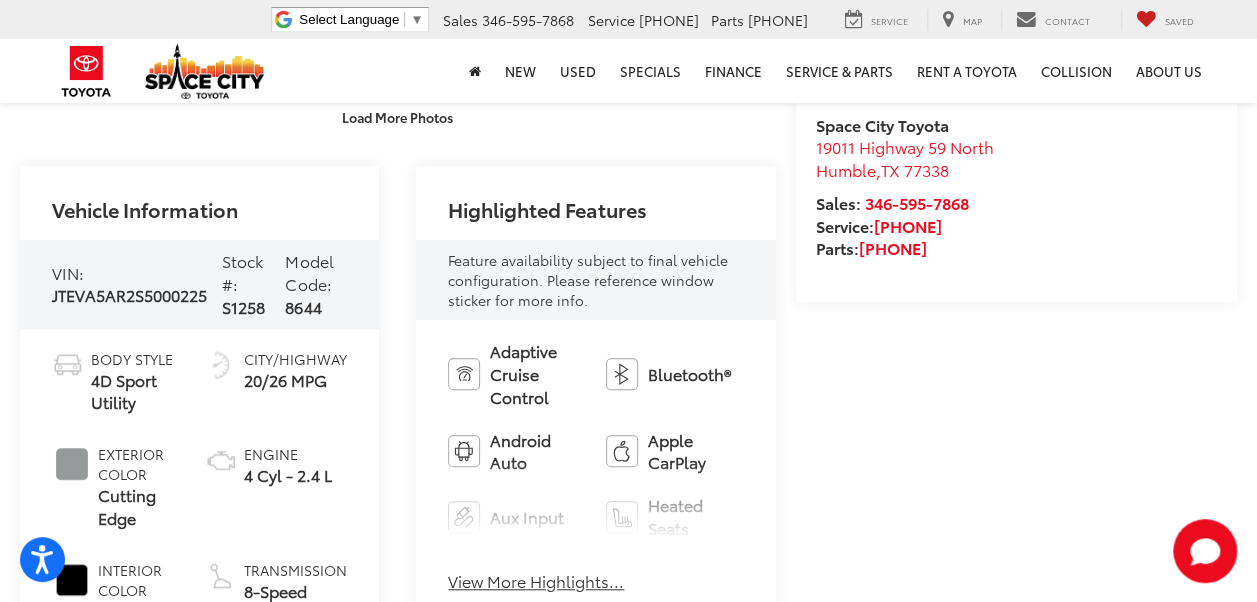 click on "View More Highlights..." at bounding box center [536, 581] 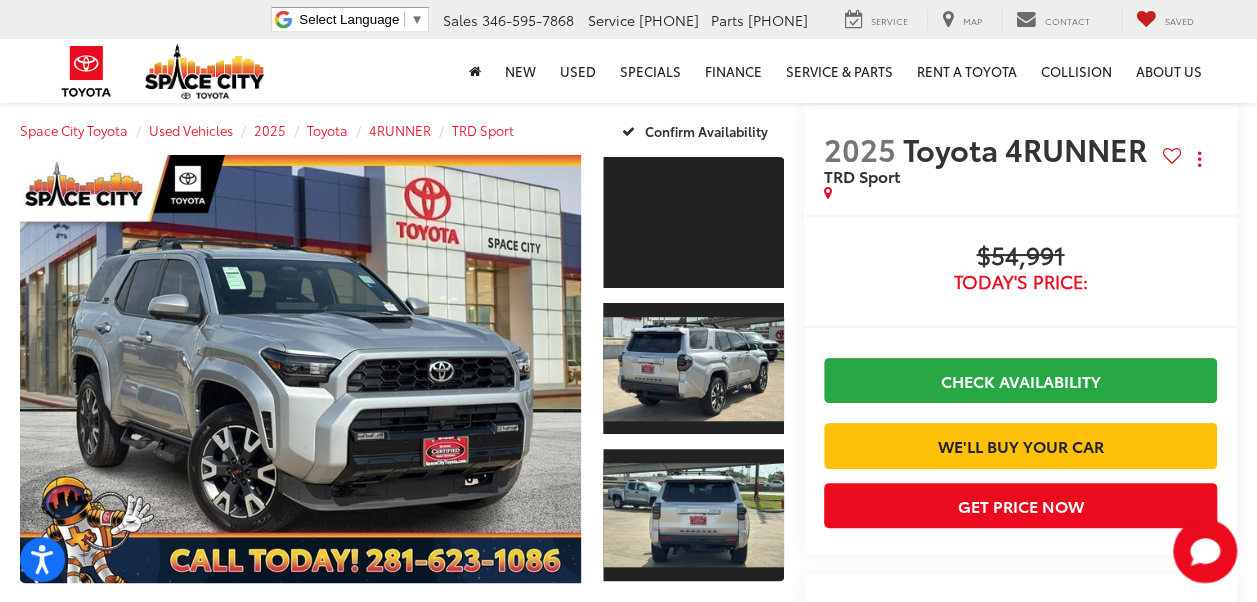 scroll, scrollTop: 8, scrollLeft: 0, axis: vertical 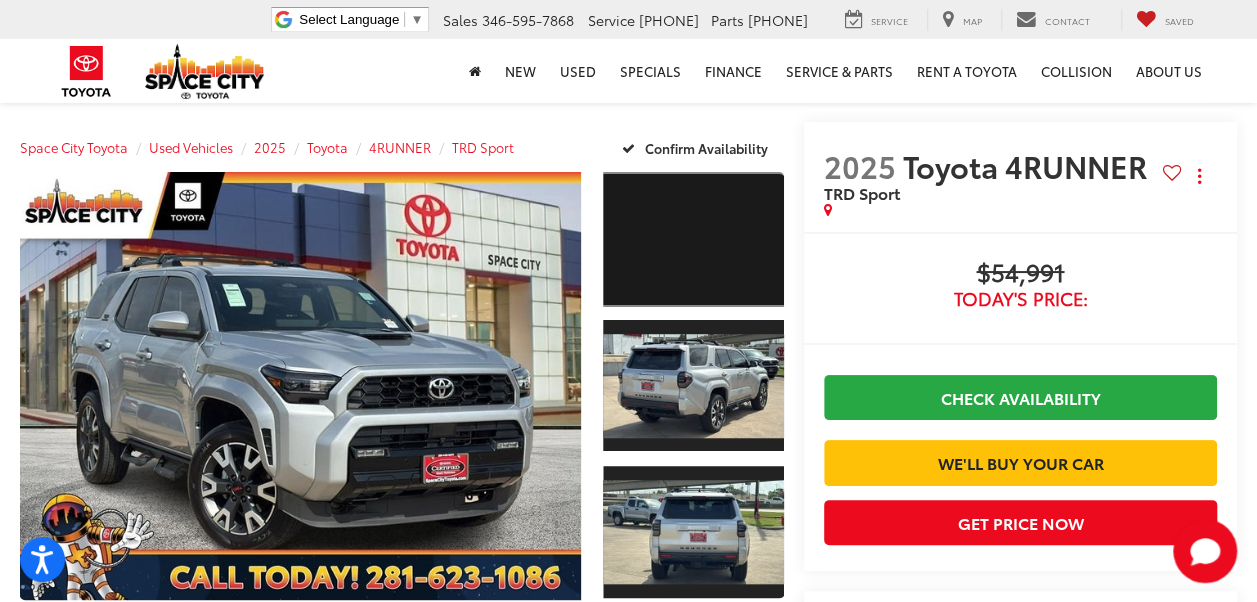 click at bounding box center (693, 239) 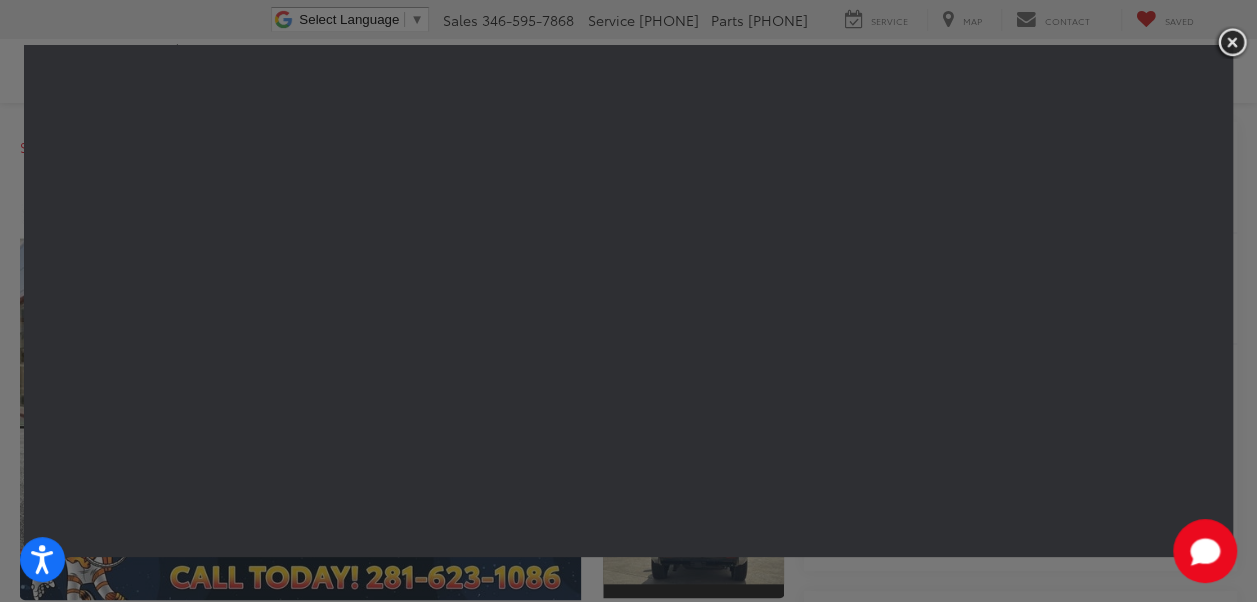 click at bounding box center (1232, 42) 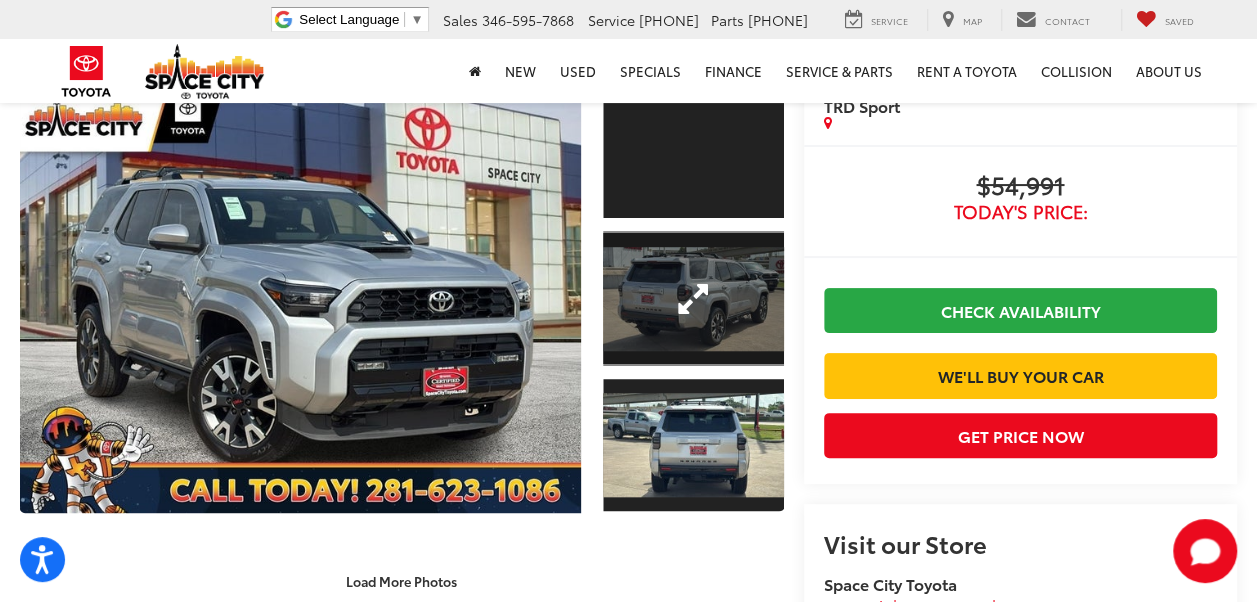 scroll, scrollTop: 0, scrollLeft: 0, axis: both 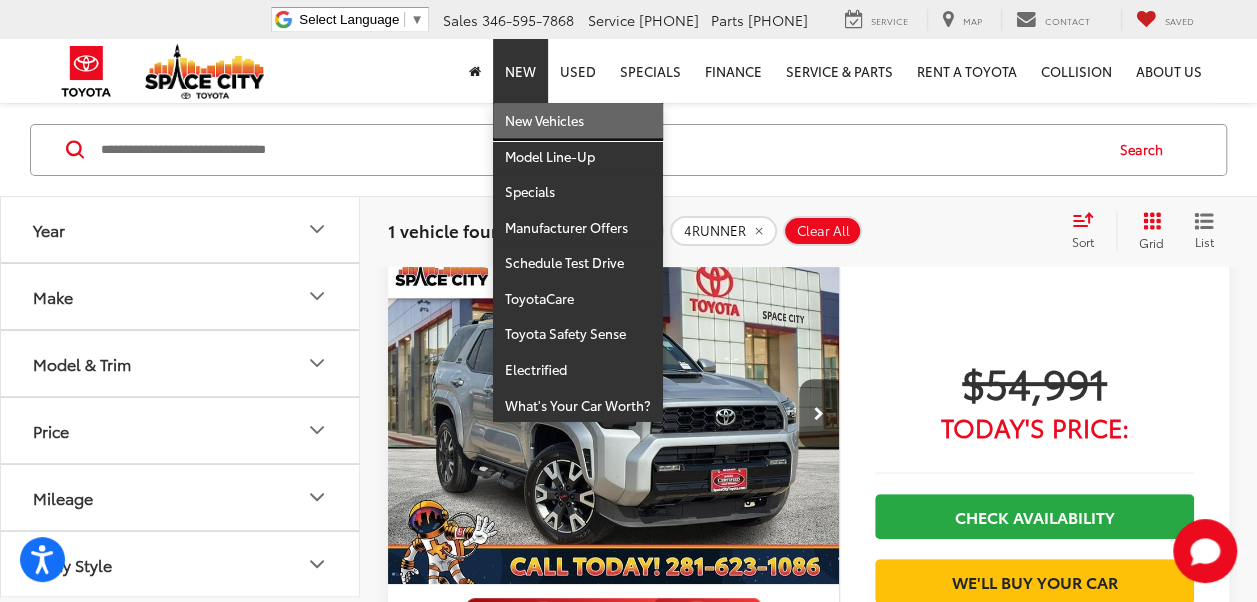 click on "New Vehicles" at bounding box center [578, 121] 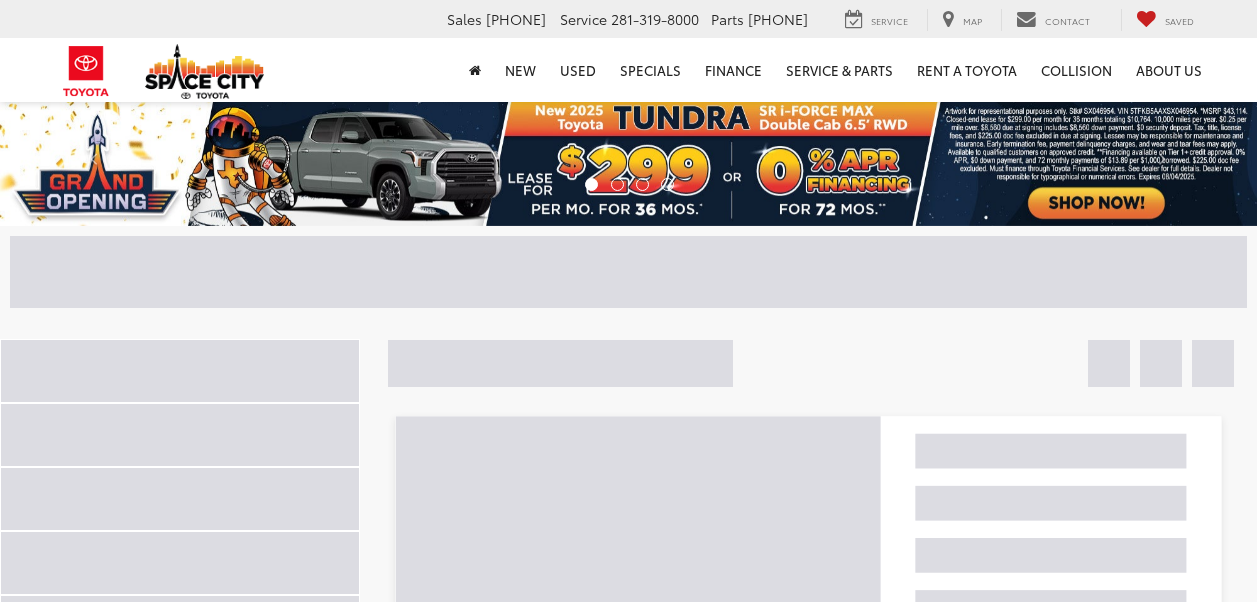 scroll, scrollTop: 0, scrollLeft: 0, axis: both 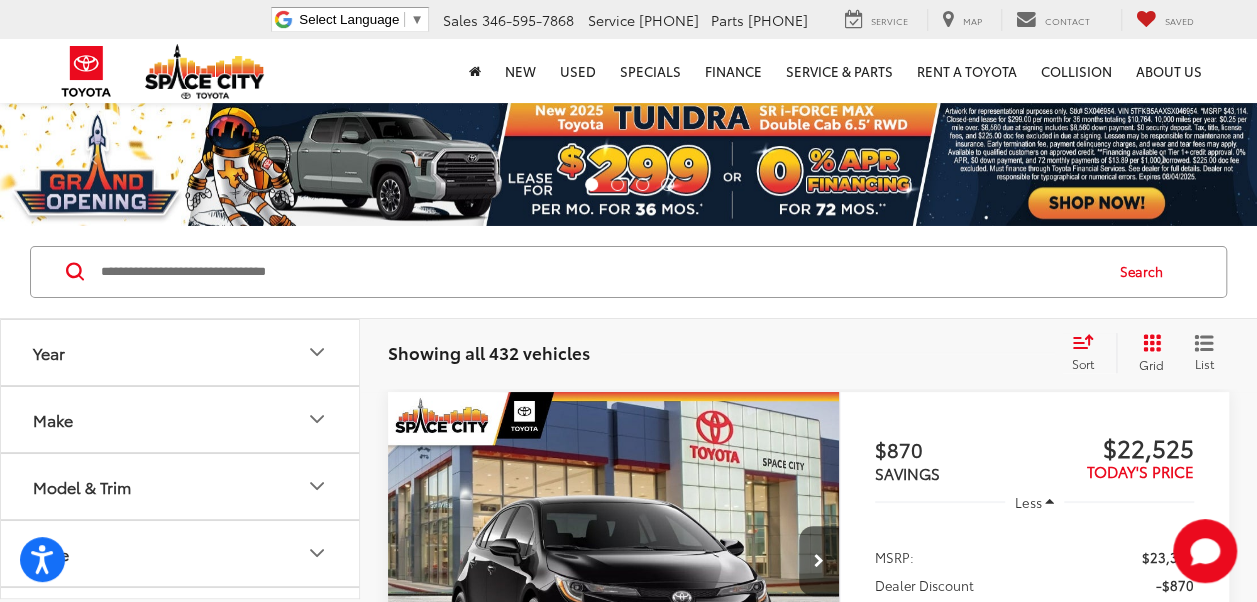 click on "2025  Toyota Corolla  LE
Copy Link Share Print View Details VIN:  5YFB4MDE0SP237686 Stock:  50885 Model:  1852 In Stock Ext. Int. Features Bluetooth® Android Auto Apple CarPlay Keyless Entry Wi-Fi Hotspot Automatic High Beams Disclaimer More Details Comments Dealer Comments Midnight Black Metallic 2025 Toyota Corolla LE FWD CVT 2.0L I4 DOHC 16V ABS brakes, Active Cruise Control, Electronic Stability Control, Illuminated entry, Low tire pressure warning, Remote keyless entry, Traction control. More...  Window Sticker
$870
SAVINGS
$22,525
Today's Price
Less
MSRP:
$23,395
Dealer Discount
-$870
TODAY'S PRICE
$22,525" at bounding box center (808, 1786) 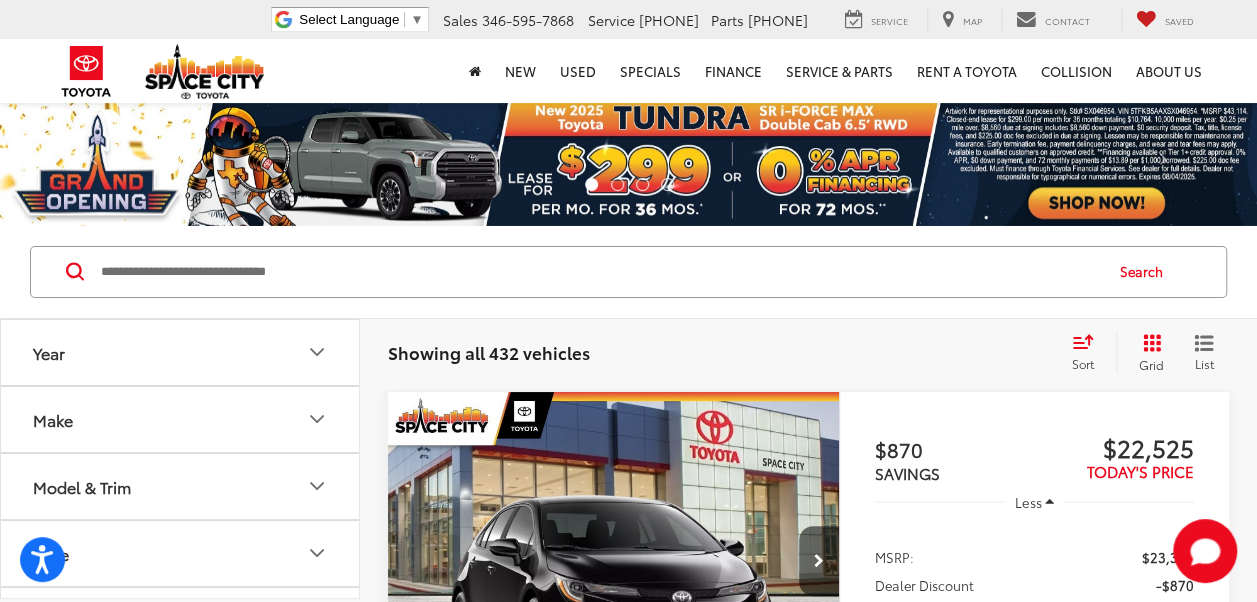 click 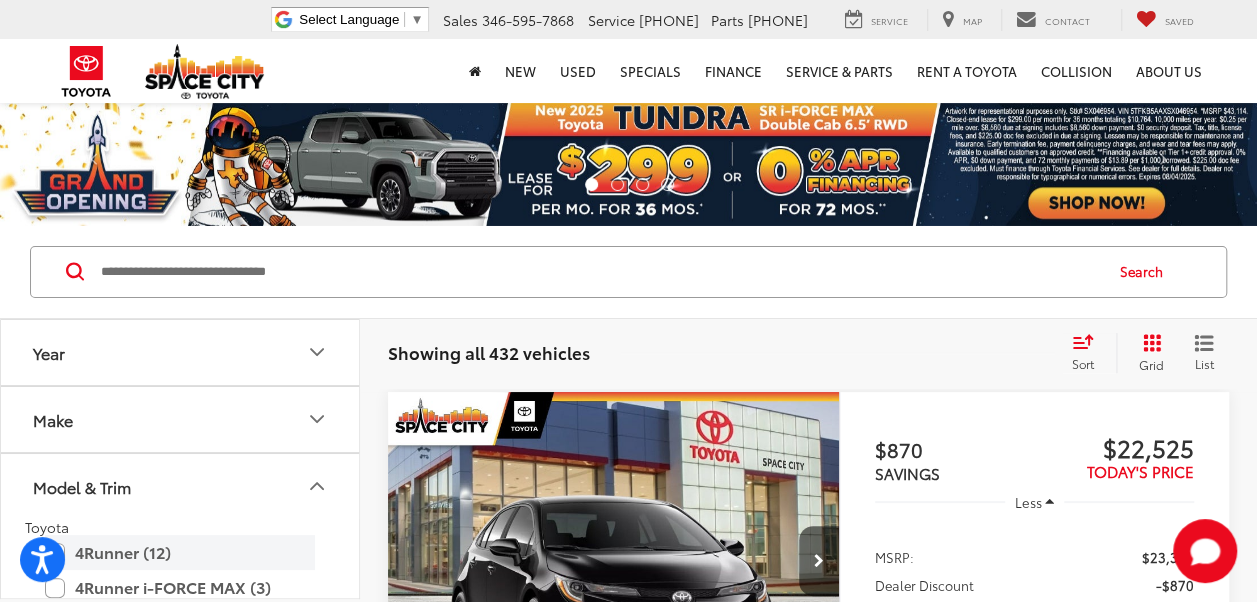 click on "4Runner (12)" at bounding box center [180, 552] 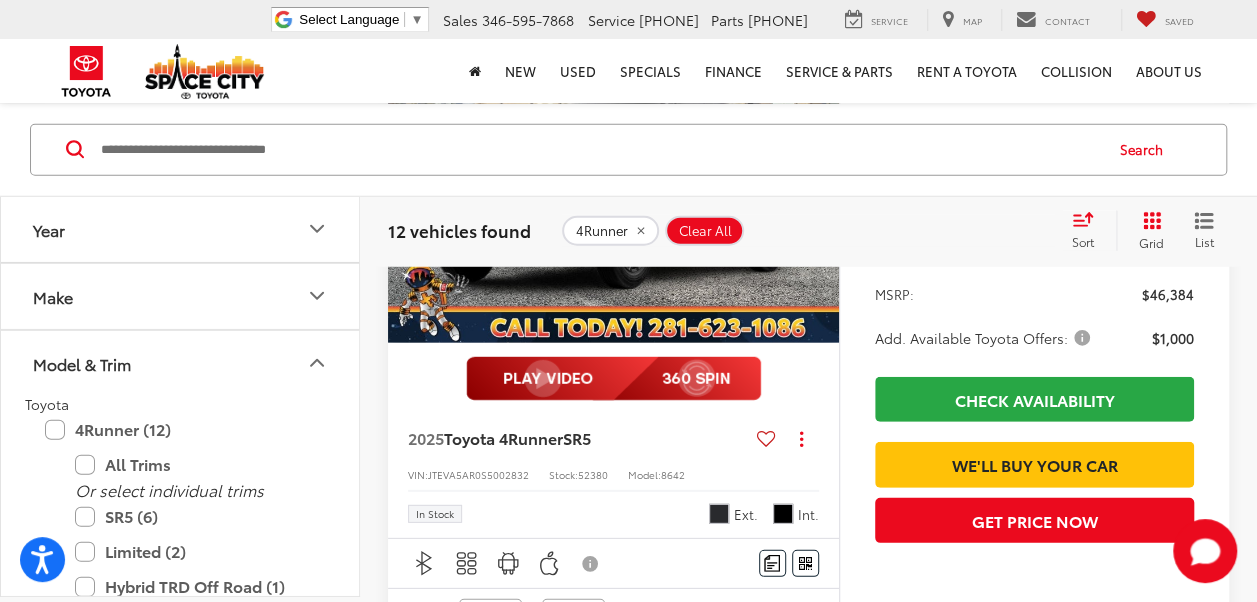scroll, scrollTop: 2665, scrollLeft: 0, axis: vertical 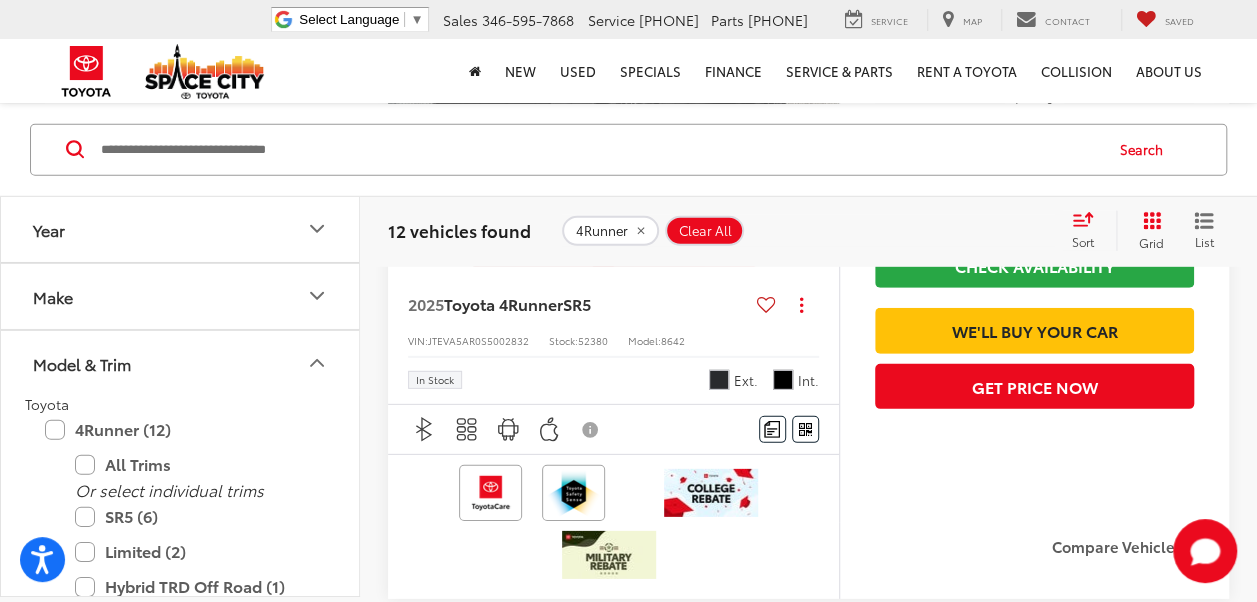 click at bounding box center (614, 40) 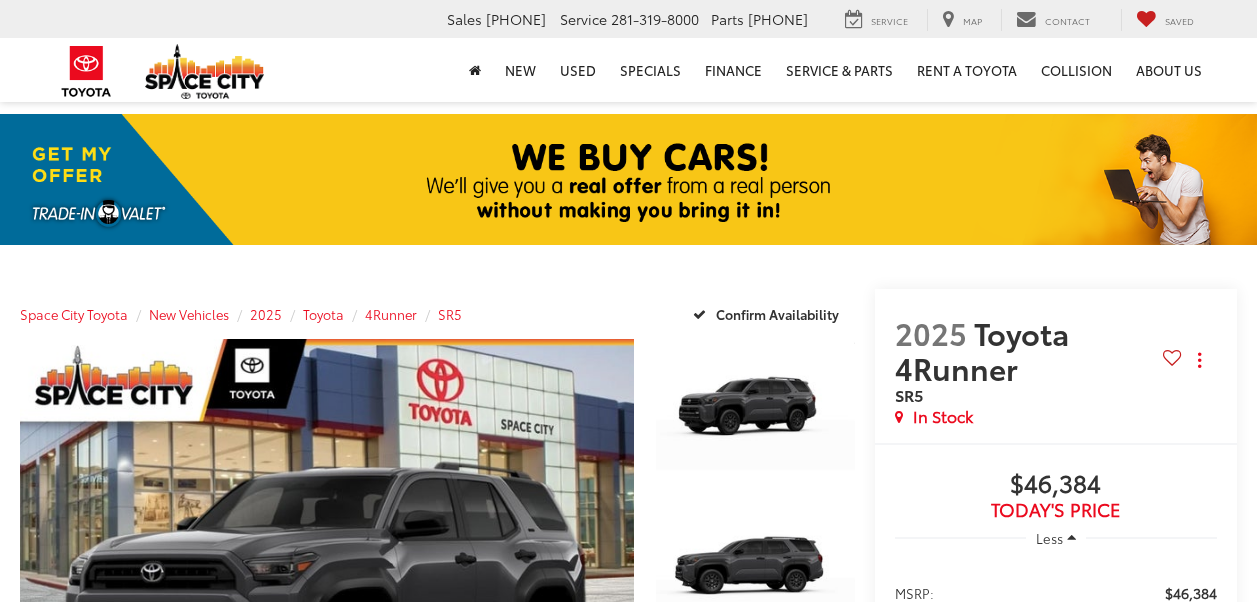 scroll, scrollTop: 0, scrollLeft: 0, axis: both 